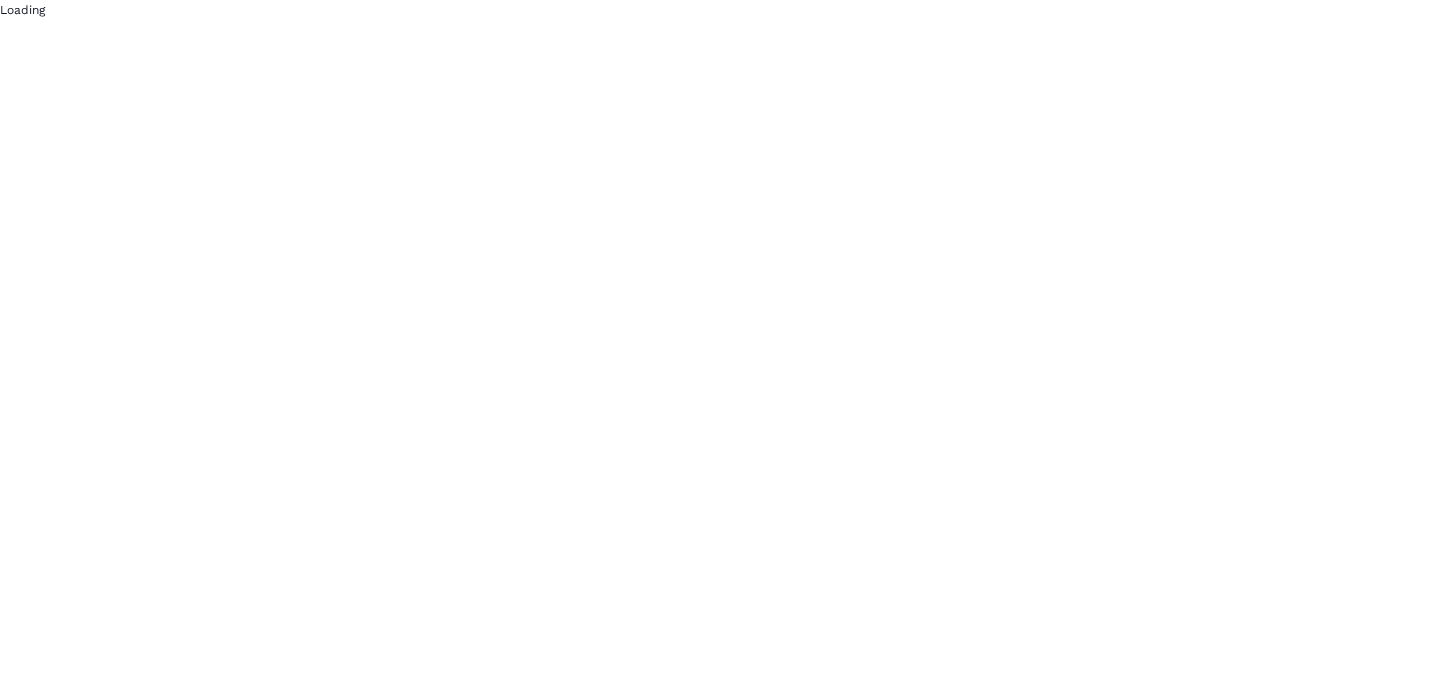 scroll, scrollTop: 0, scrollLeft: 0, axis: both 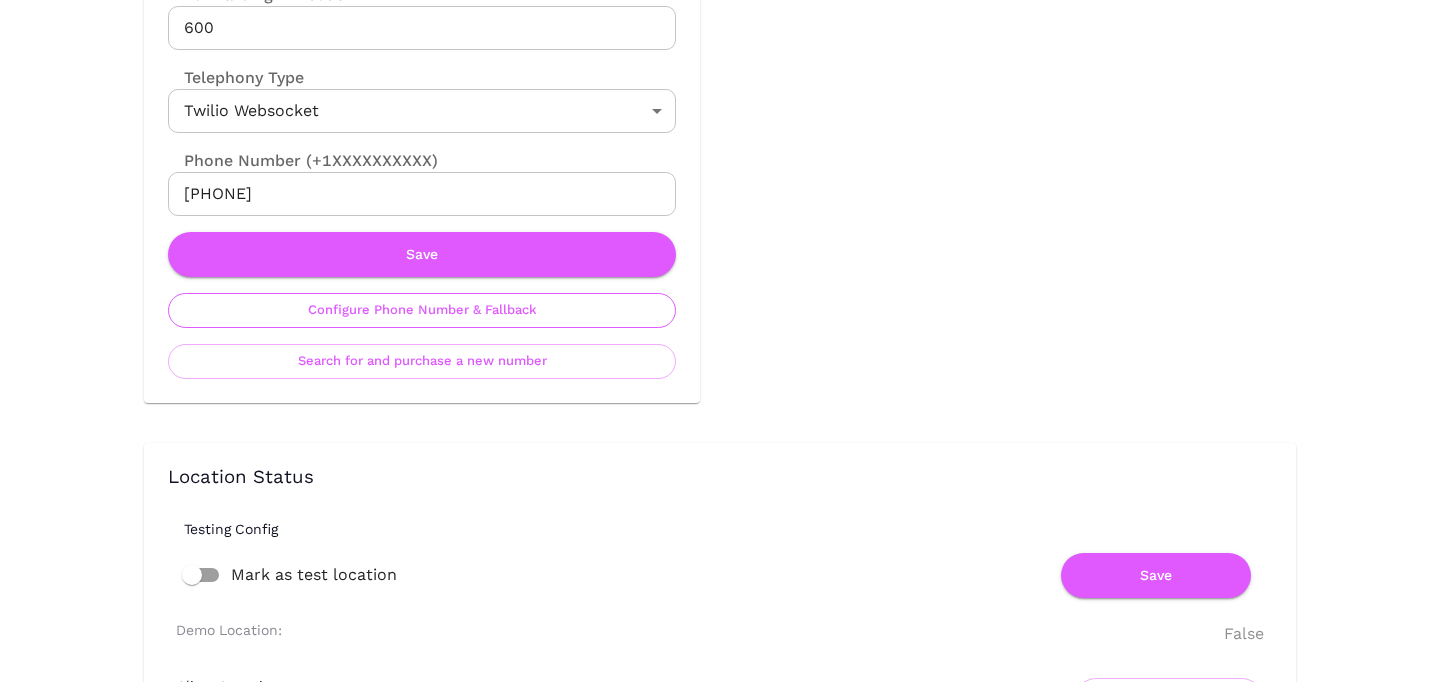 click on "Configure Phone Number & Fallback" at bounding box center [422, 310] 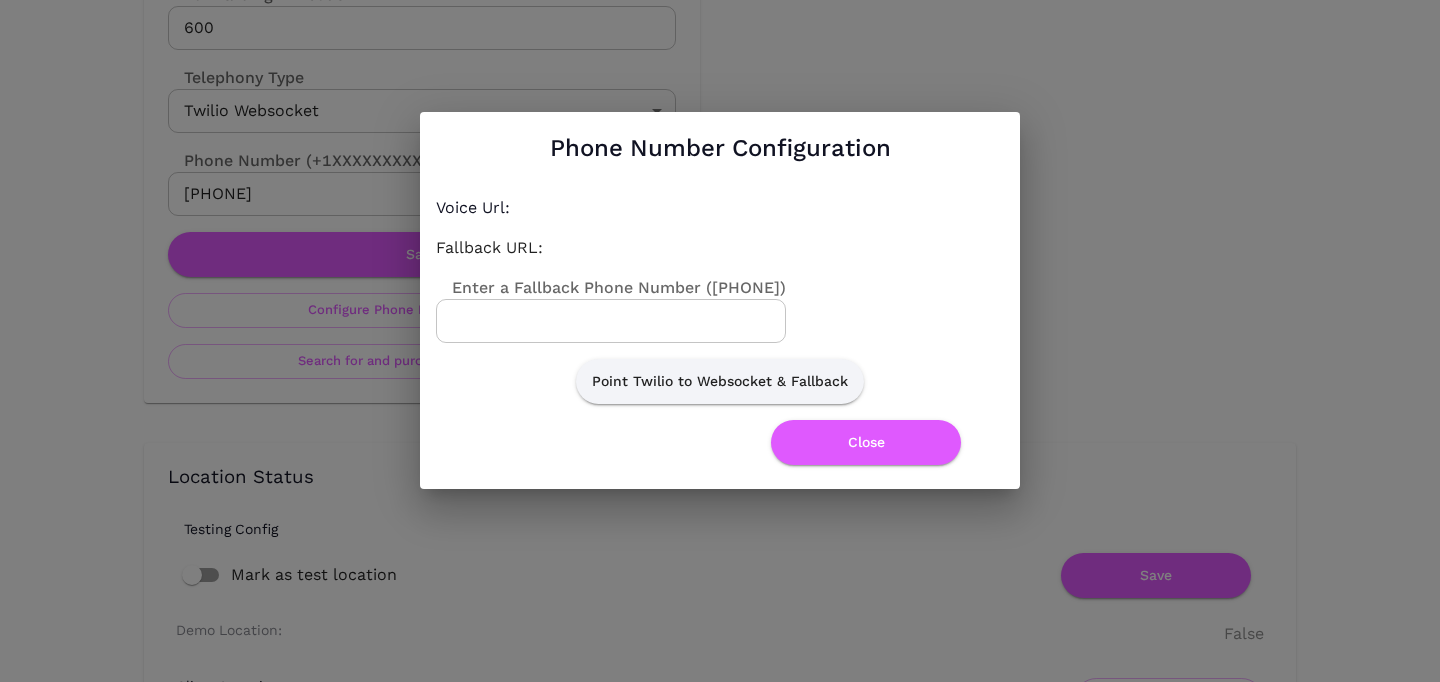 click on "Enter a Fallback Phone Number ([PHONE])" at bounding box center (611, 321) 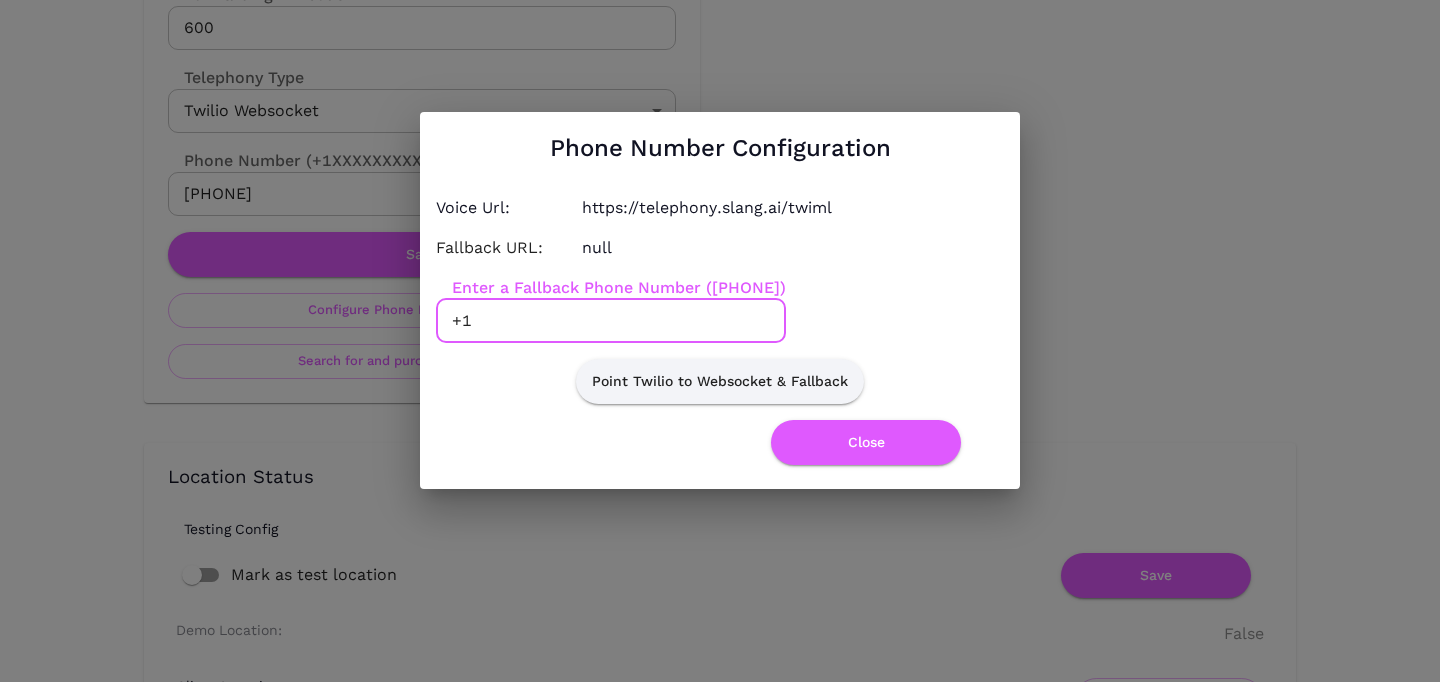 paste on "[PHONE]" 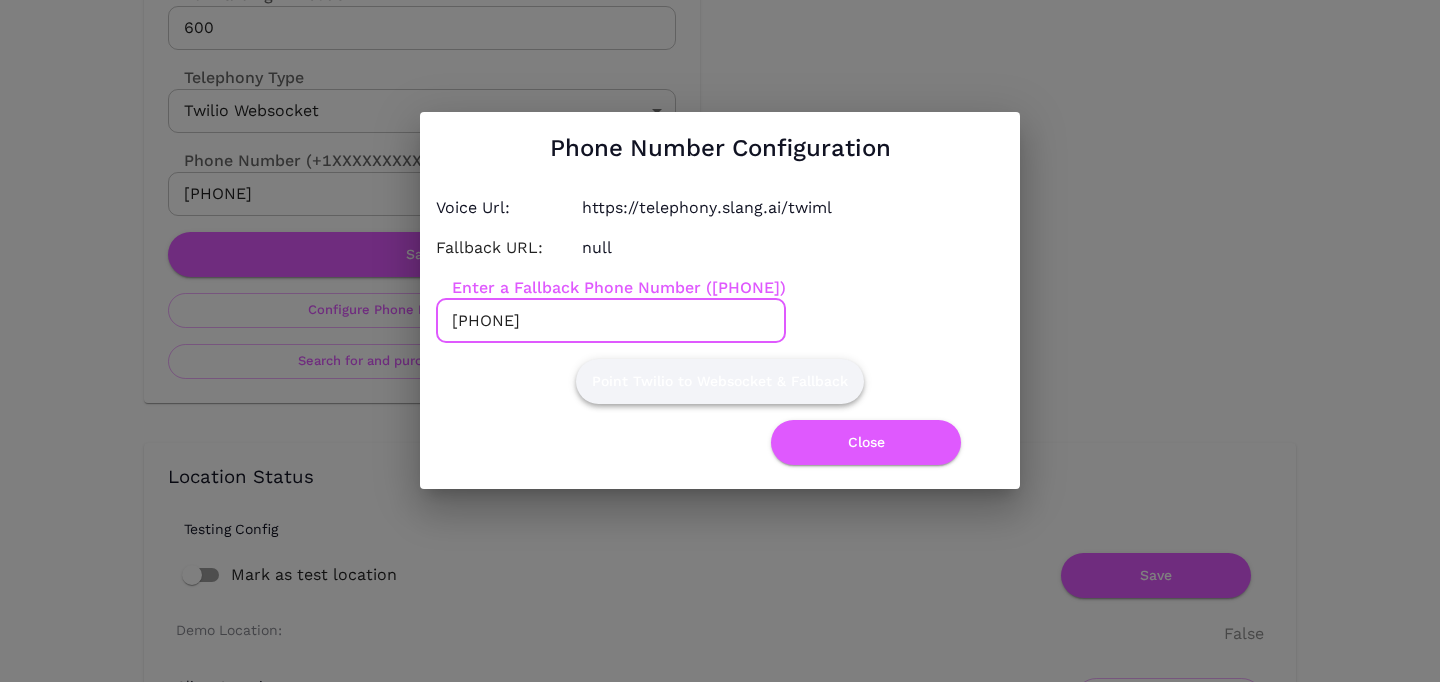 type on "+18285523240" 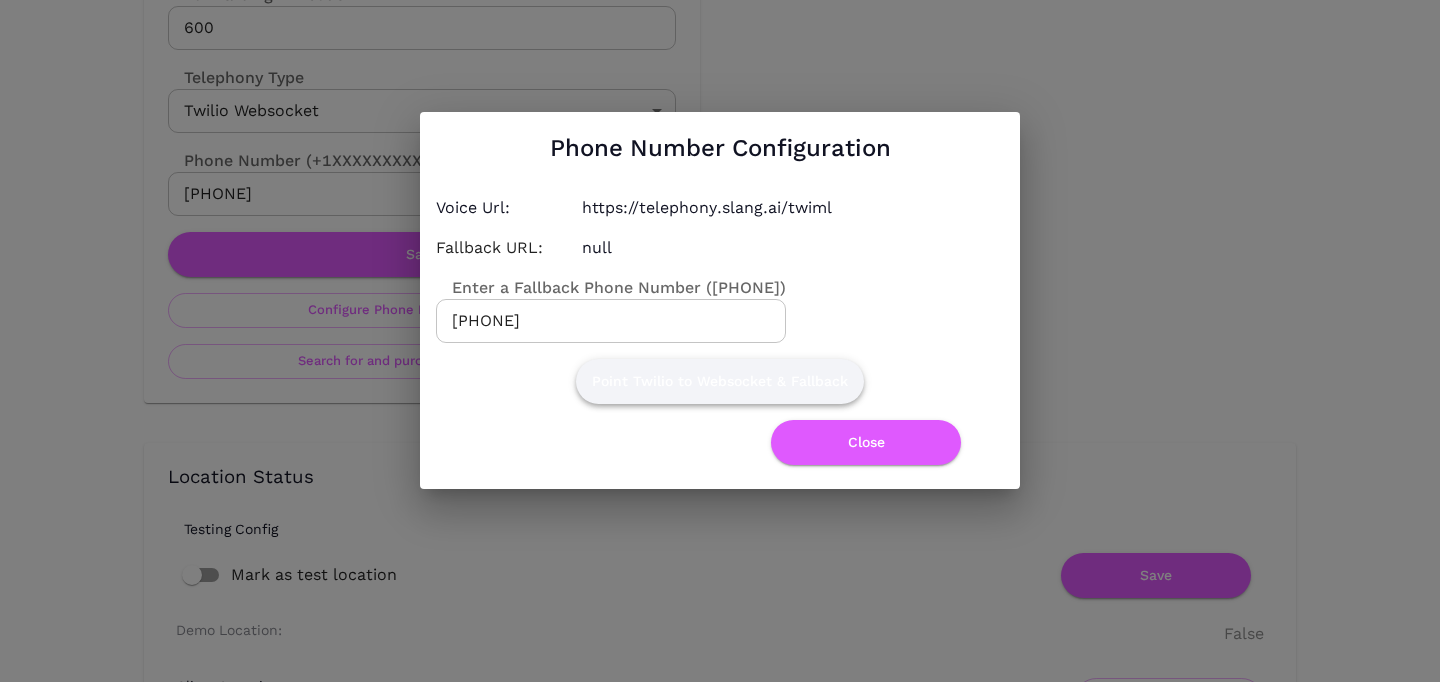 click on "Point Twilio to Websocket & Fallback" at bounding box center [720, 381] 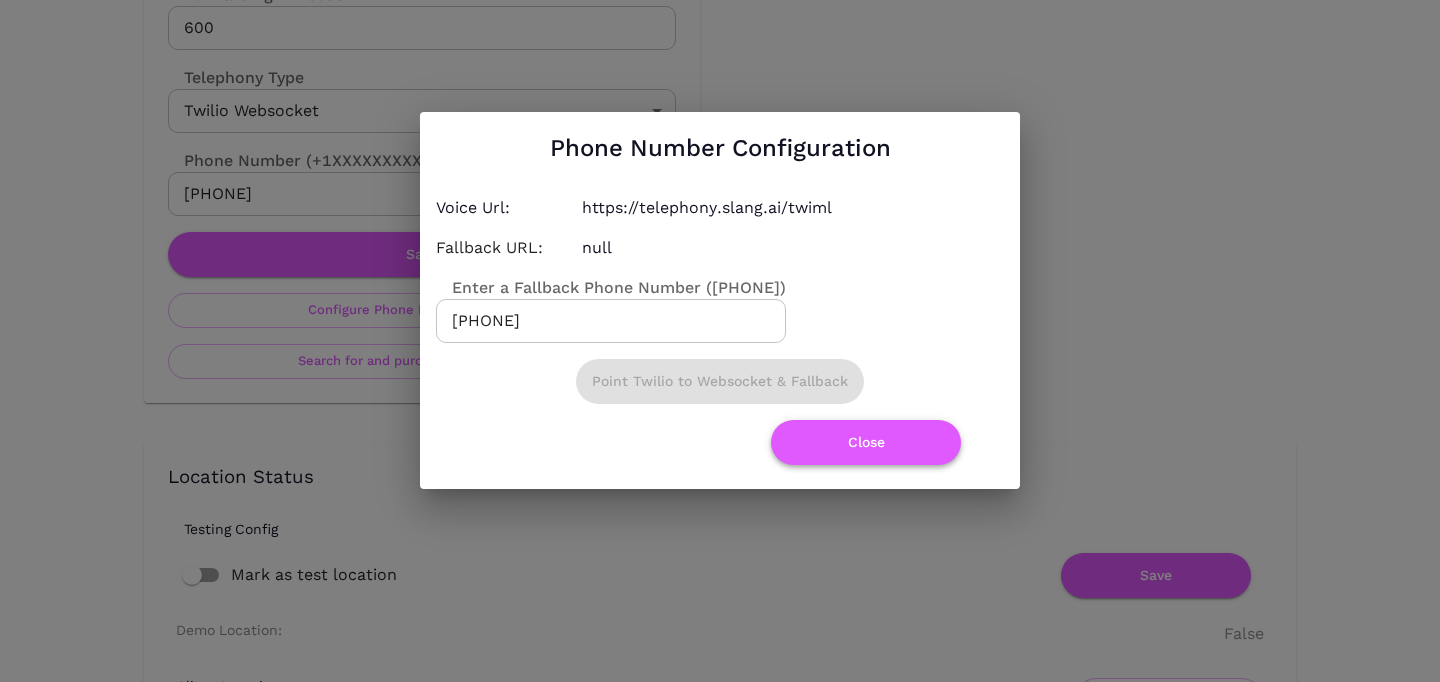 click on "Close" at bounding box center (866, 442) 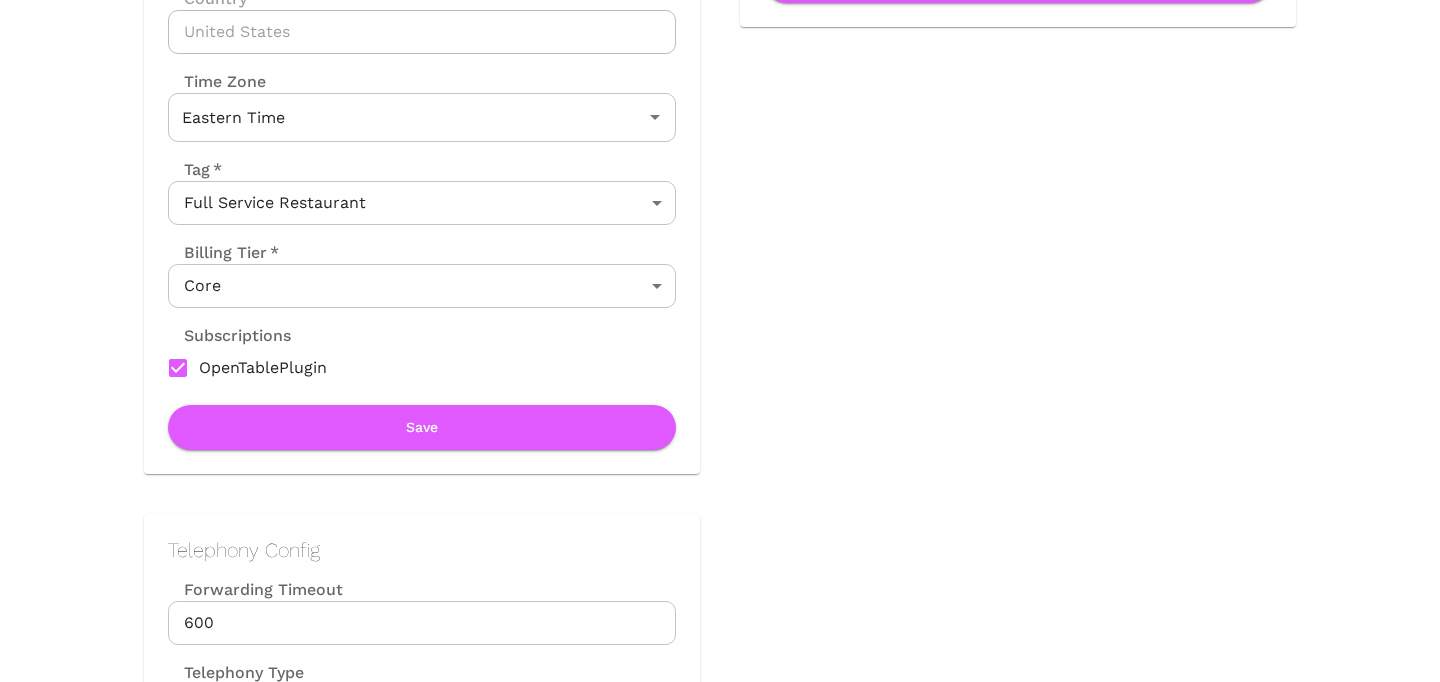 scroll, scrollTop: 0, scrollLeft: 0, axis: both 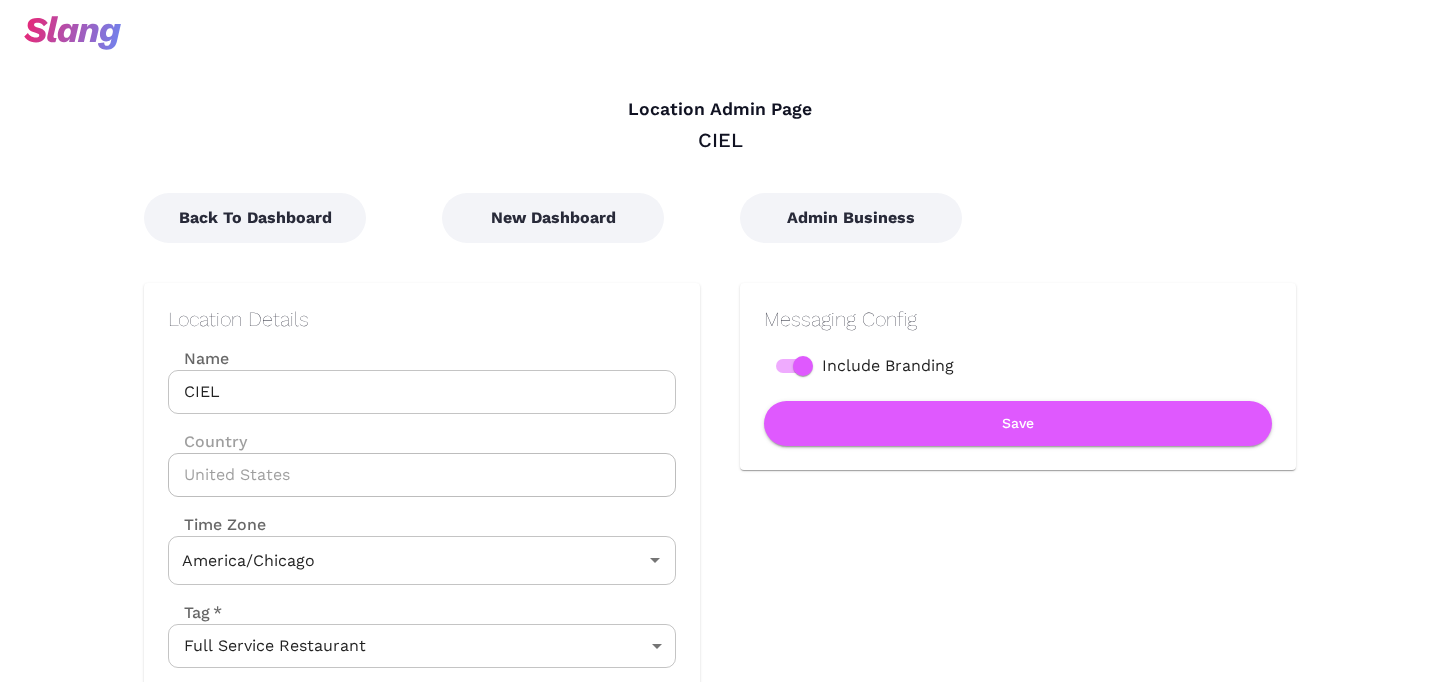 type on "Central Time" 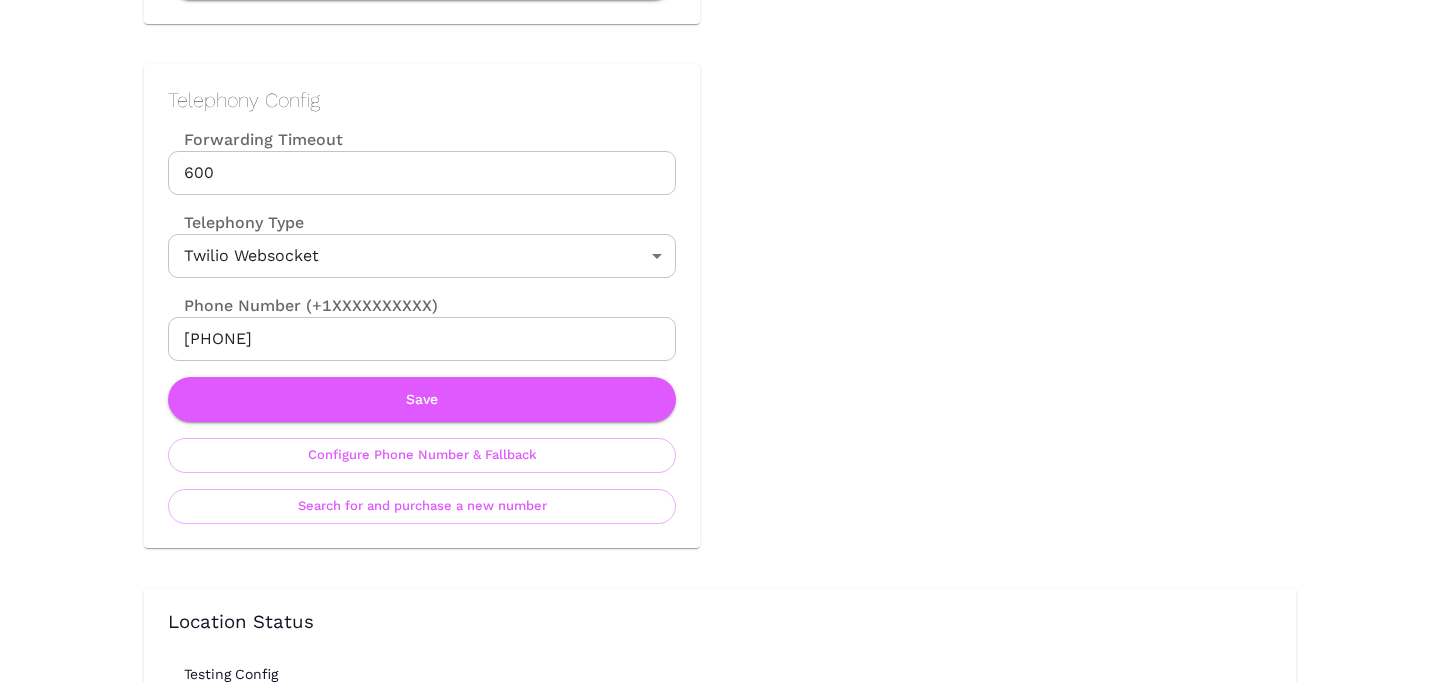 scroll, scrollTop: 960, scrollLeft: 0, axis: vertical 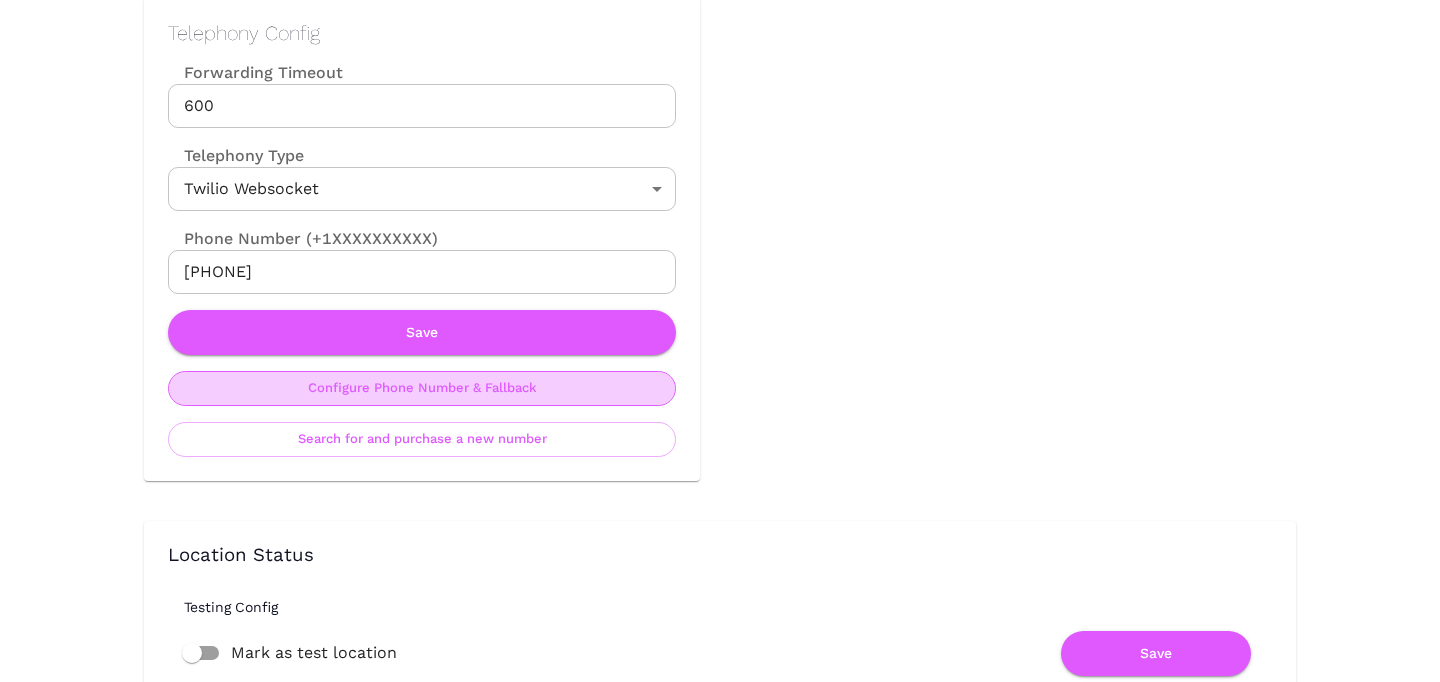 click on "Configure Phone Number & Fallback" at bounding box center [422, 388] 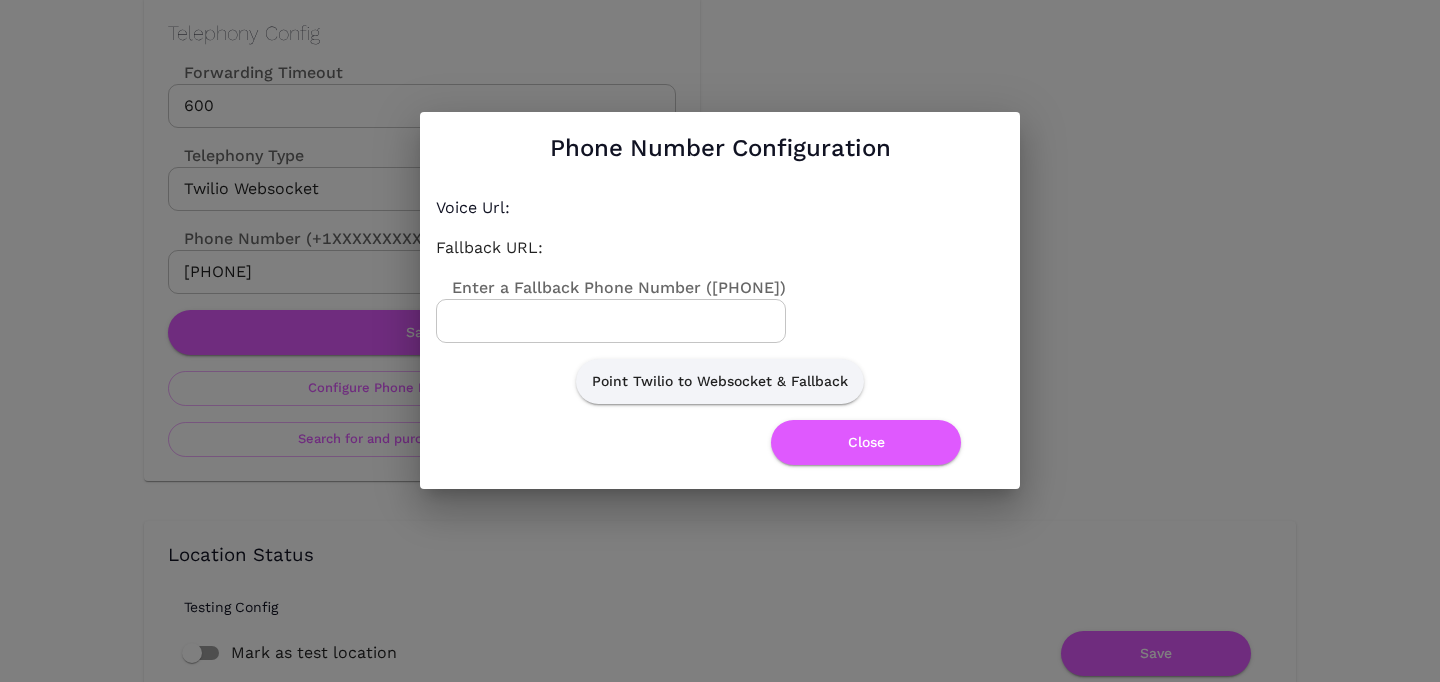 click on "Enter a Fallback Phone Number (+1XXXXXXXXXX)" at bounding box center (611, 321) 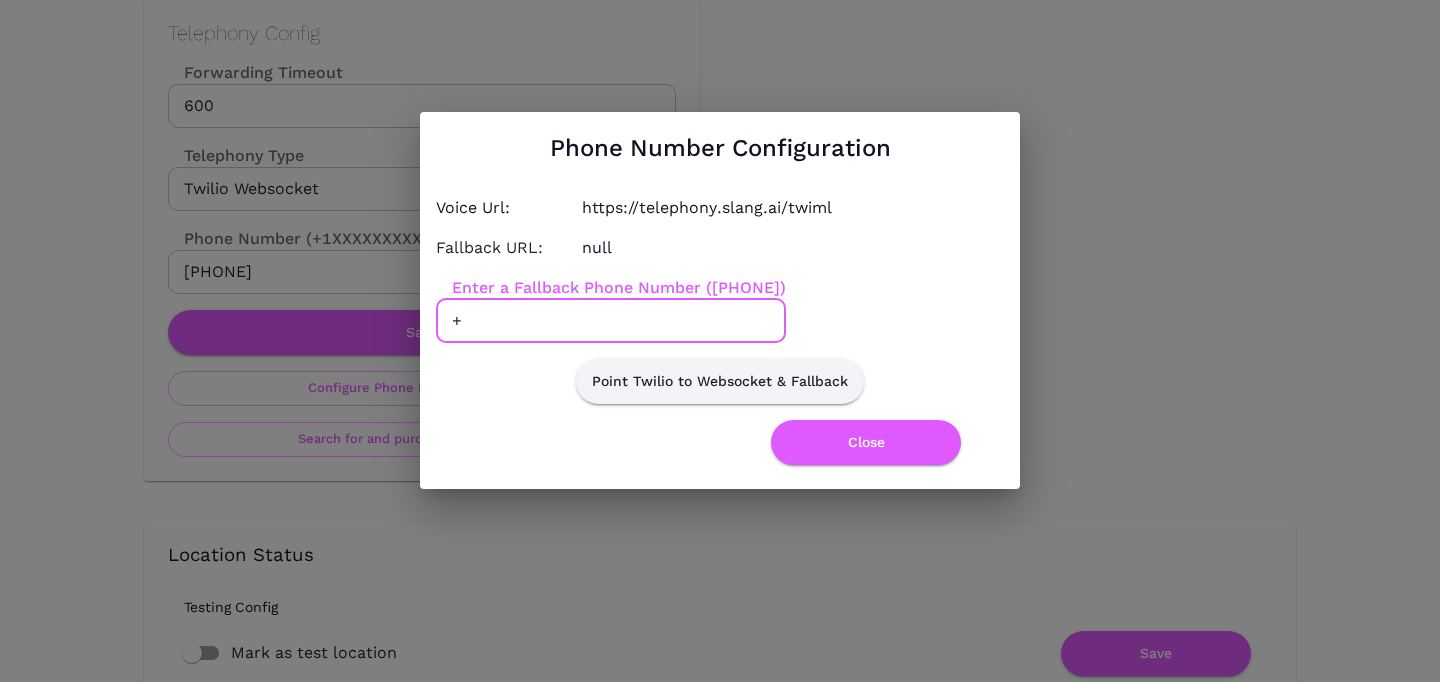 paste on "7138322435" 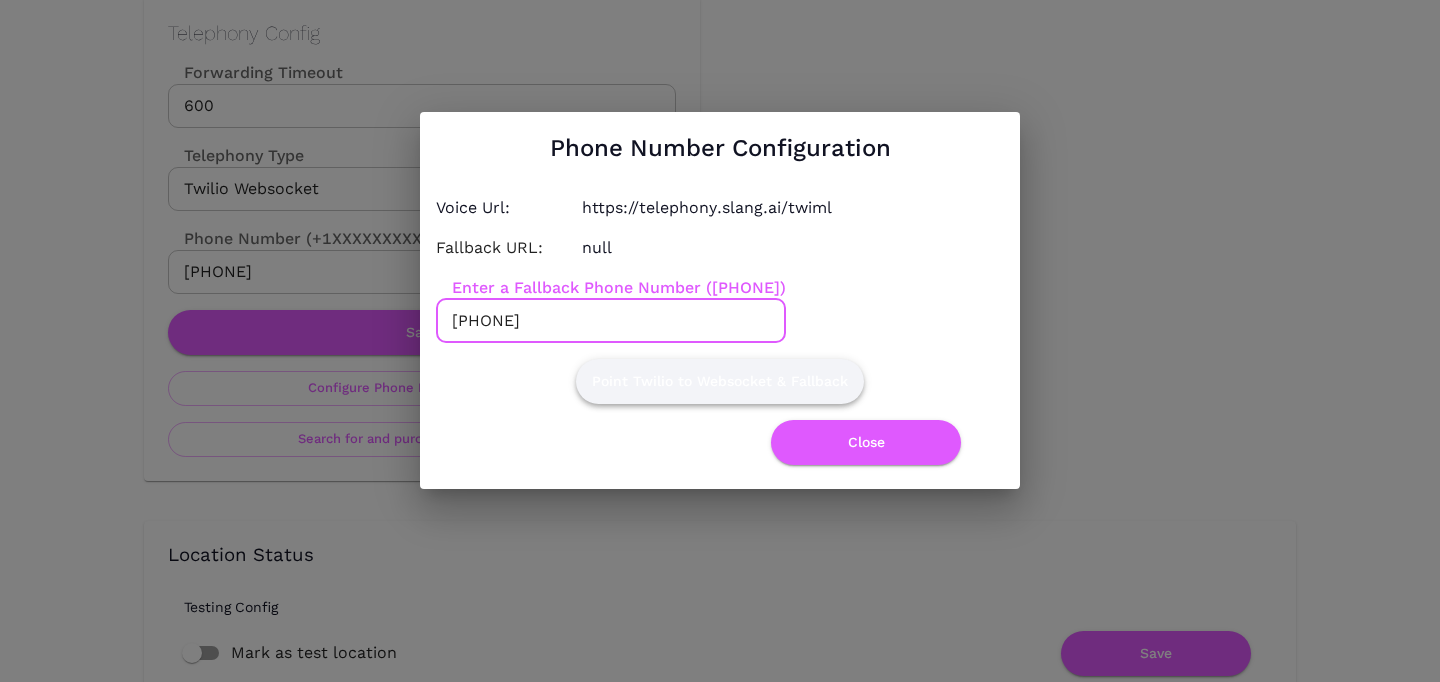 type on "+7138322435" 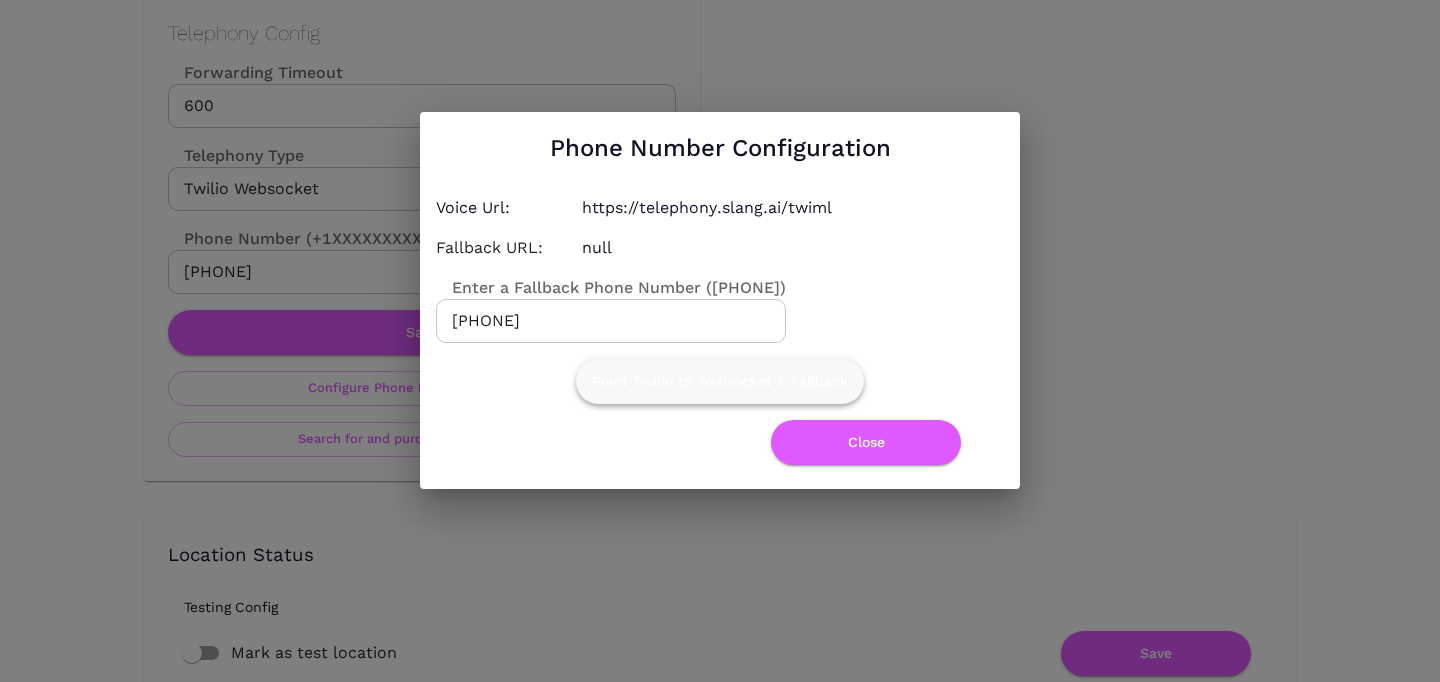 click on "Point Twilio to Websocket & Fallback" at bounding box center (720, 381) 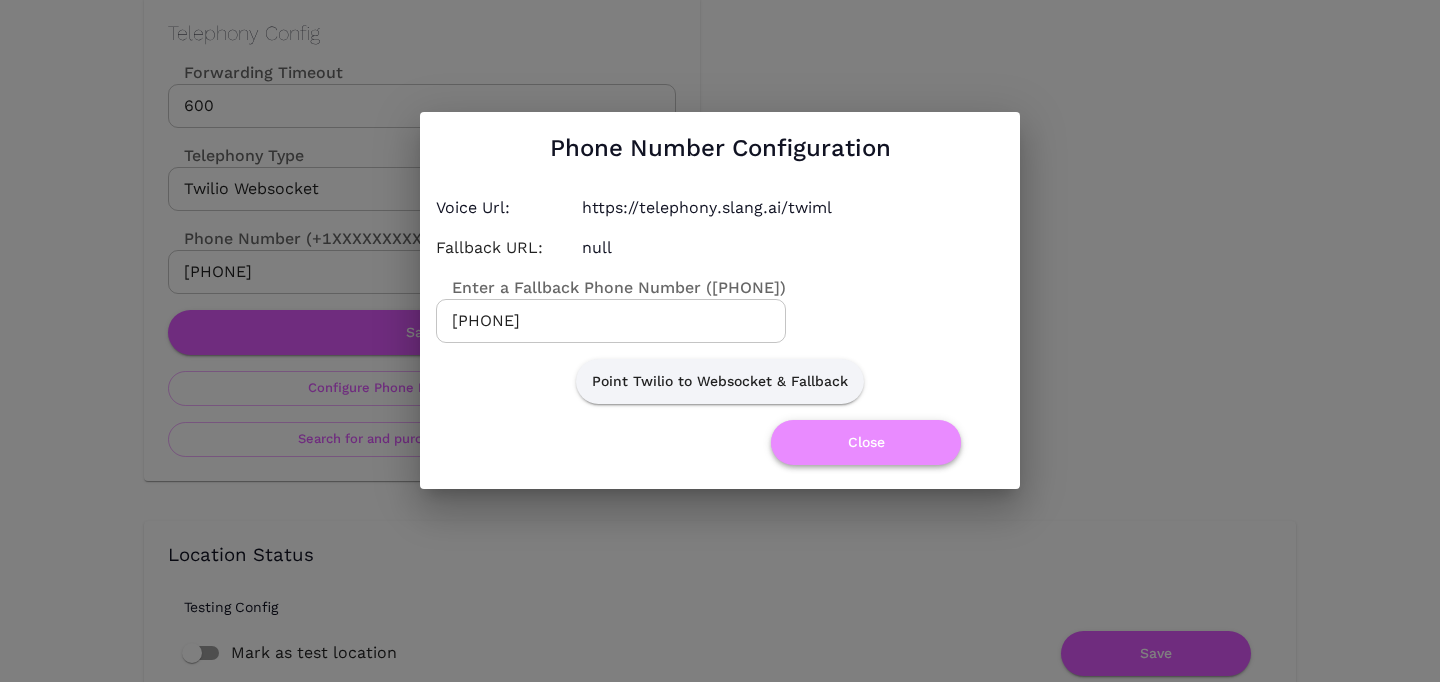 click on "Close" at bounding box center (866, 442) 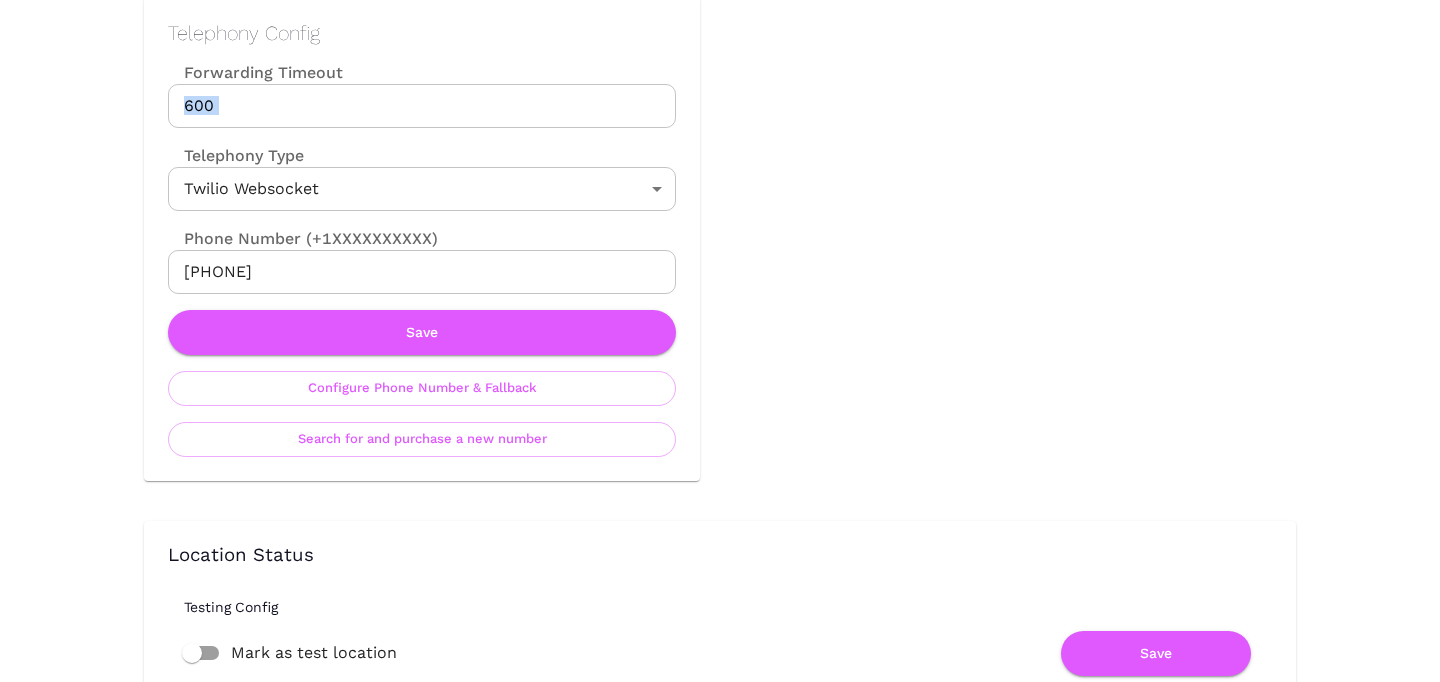 drag, startPoint x: 375, startPoint y: 124, endPoint x: 276, endPoint y: 76, distance: 110.02273 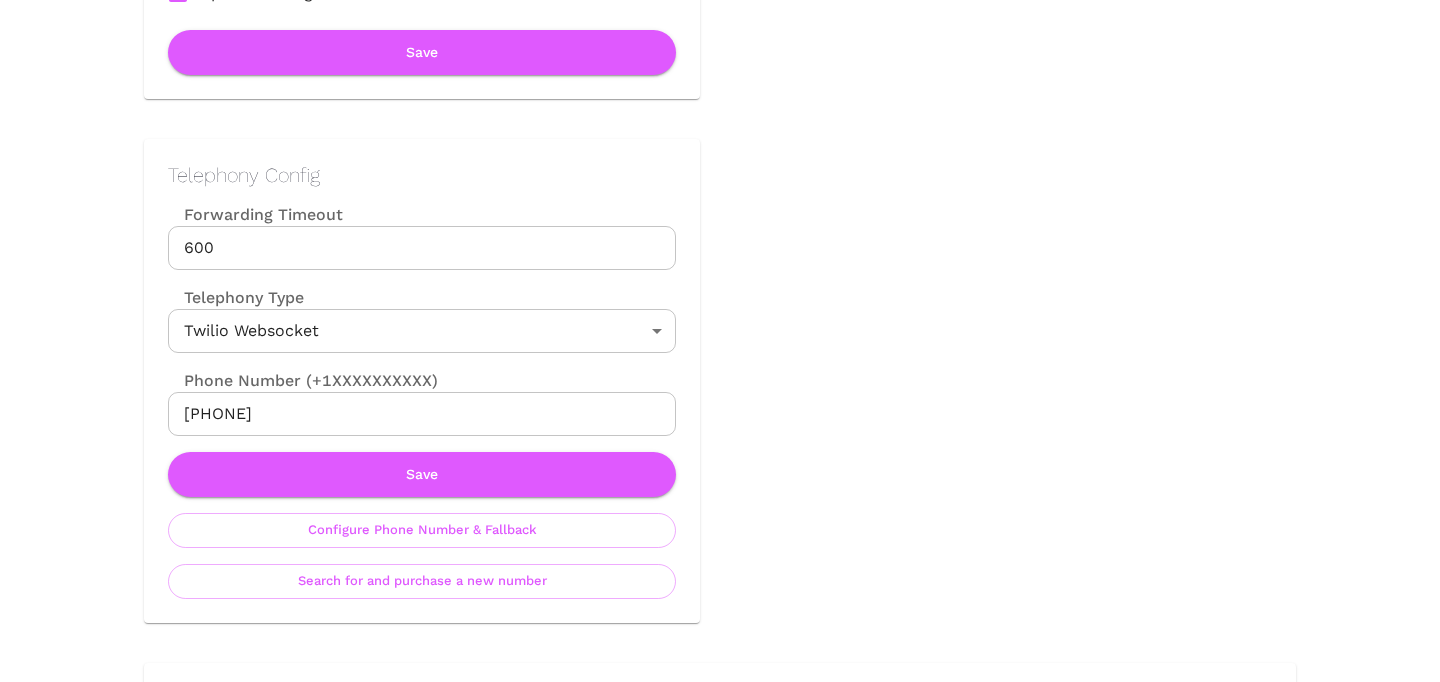 scroll, scrollTop: 924, scrollLeft: 0, axis: vertical 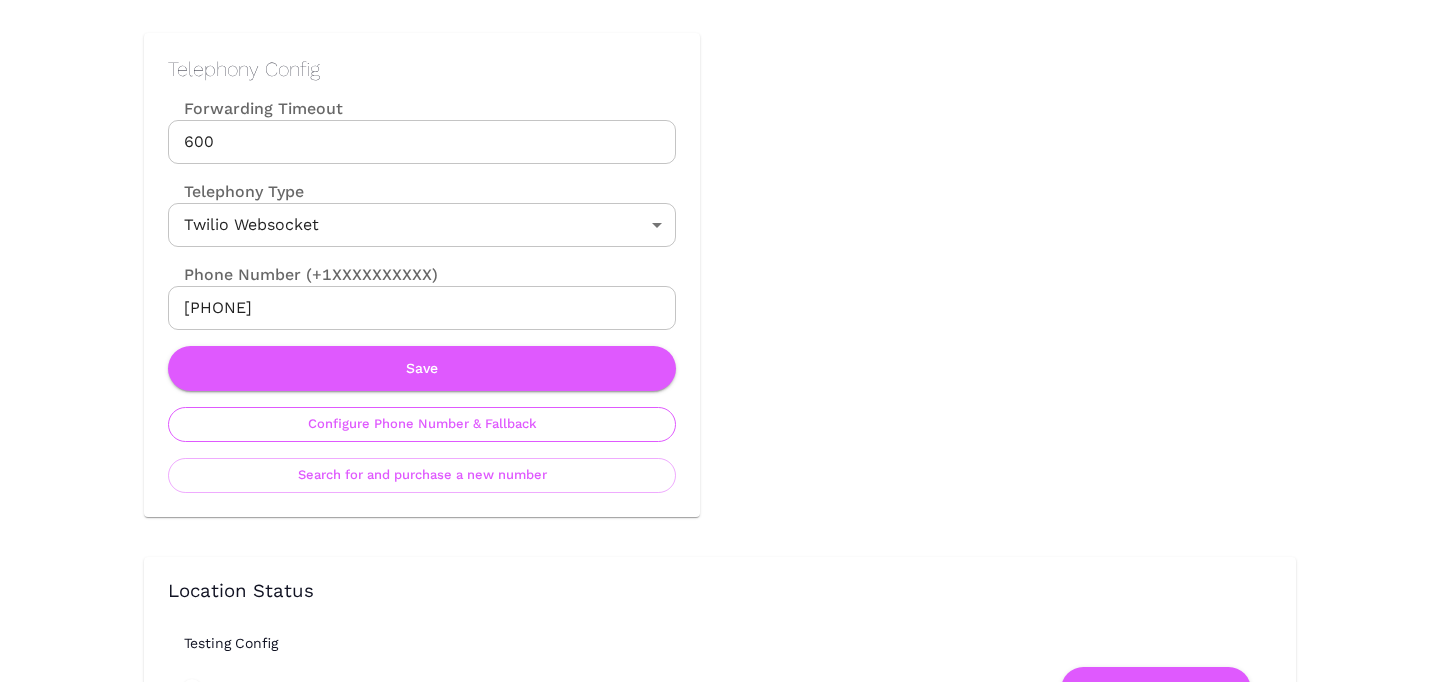 click on "Configure Phone Number & Fallback" at bounding box center (422, 424) 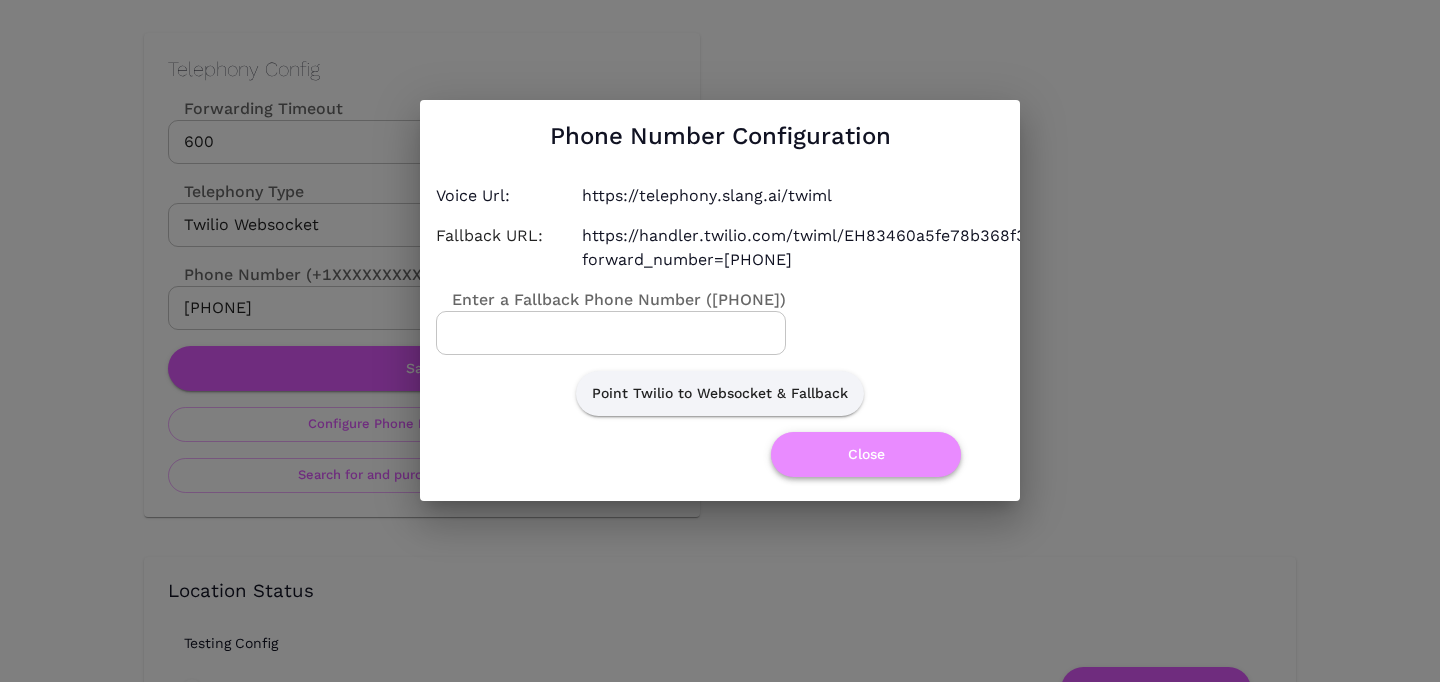 click on "Close" at bounding box center (866, 454) 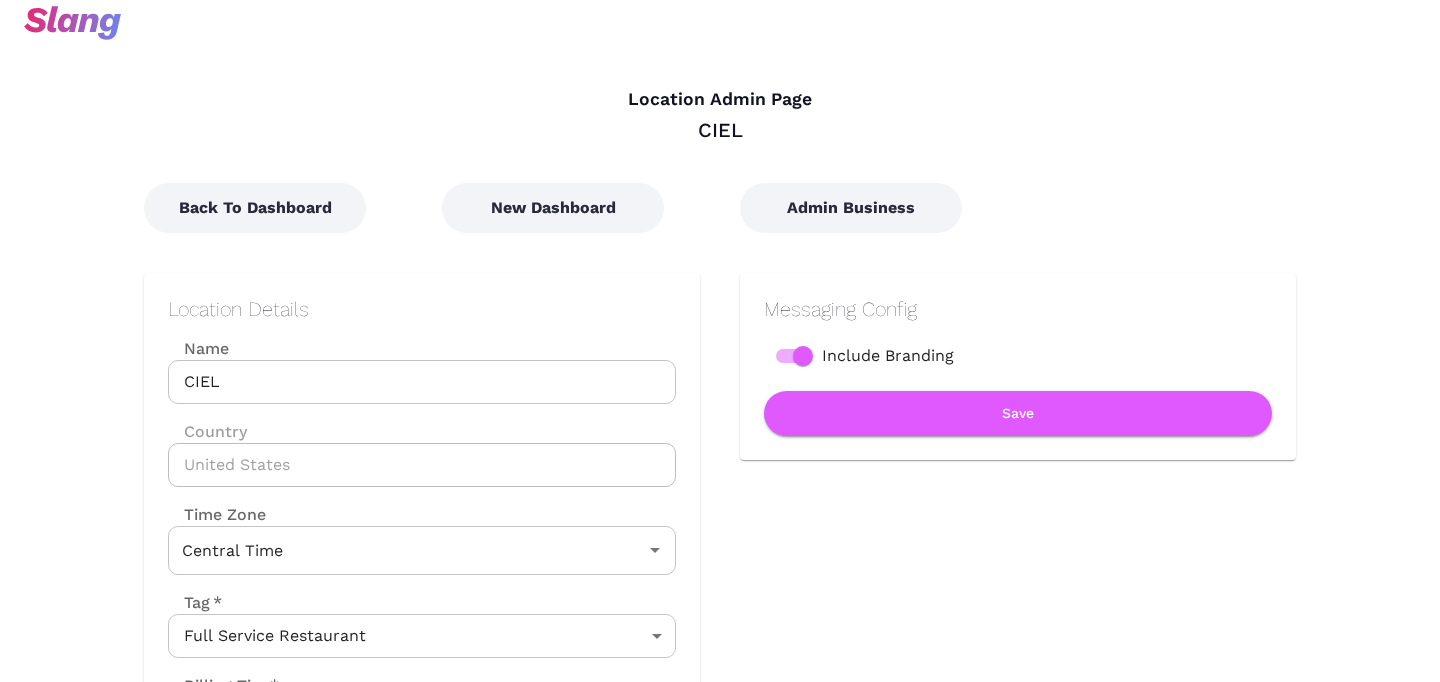 scroll, scrollTop: 0, scrollLeft: 0, axis: both 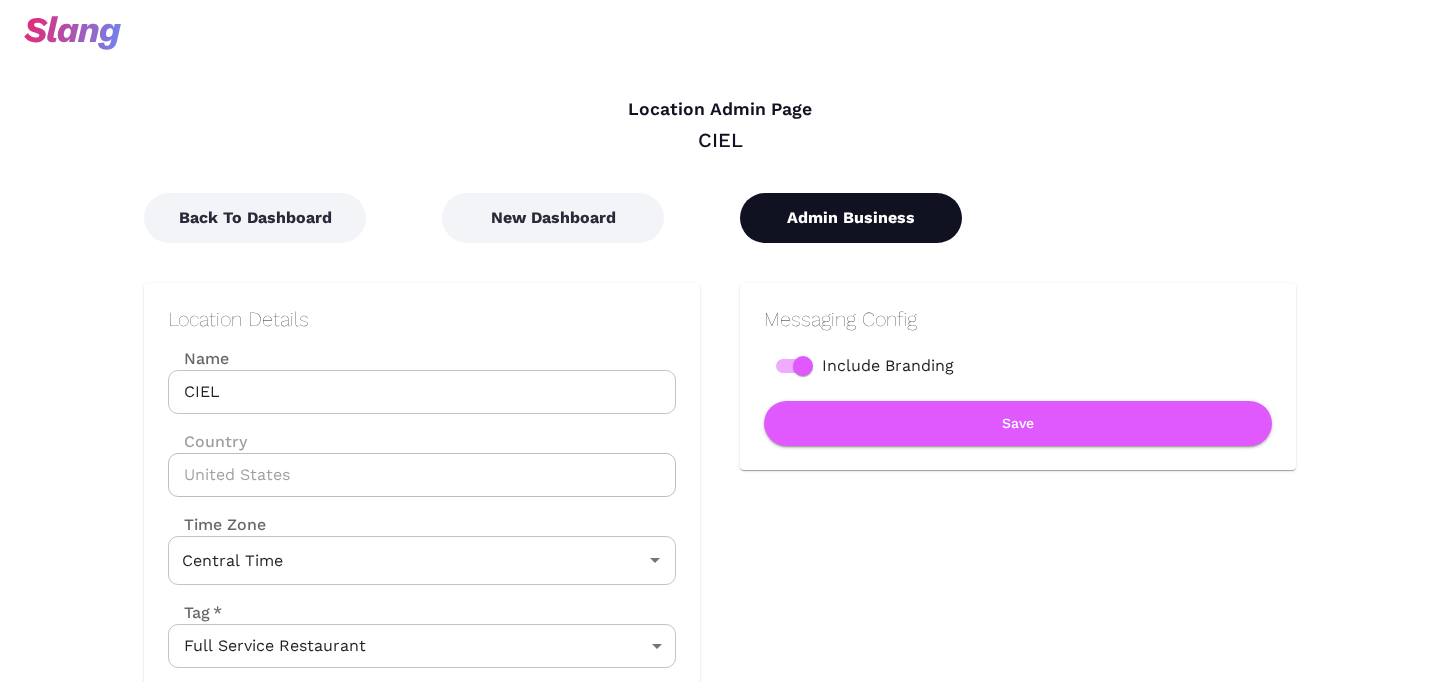 click on "Admin Business" at bounding box center (851, 218) 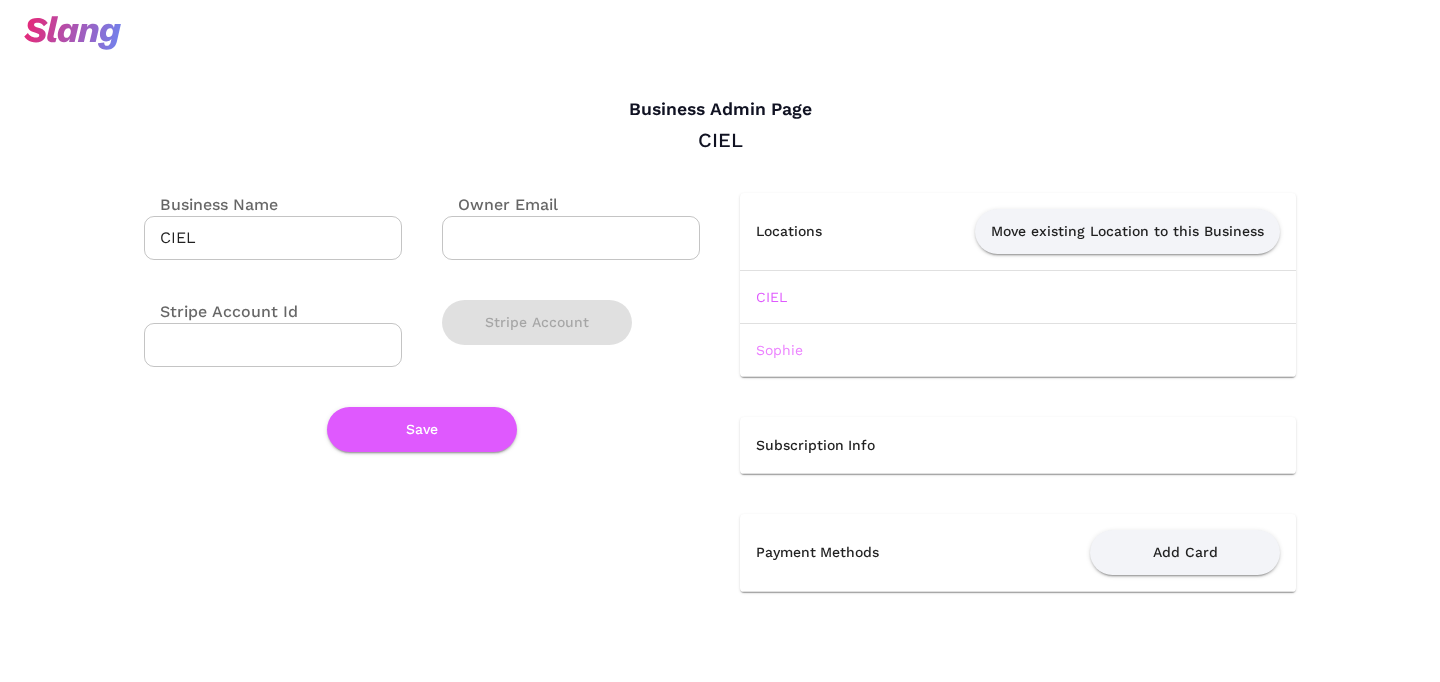 click on "Sophie" at bounding box center (779, 350) 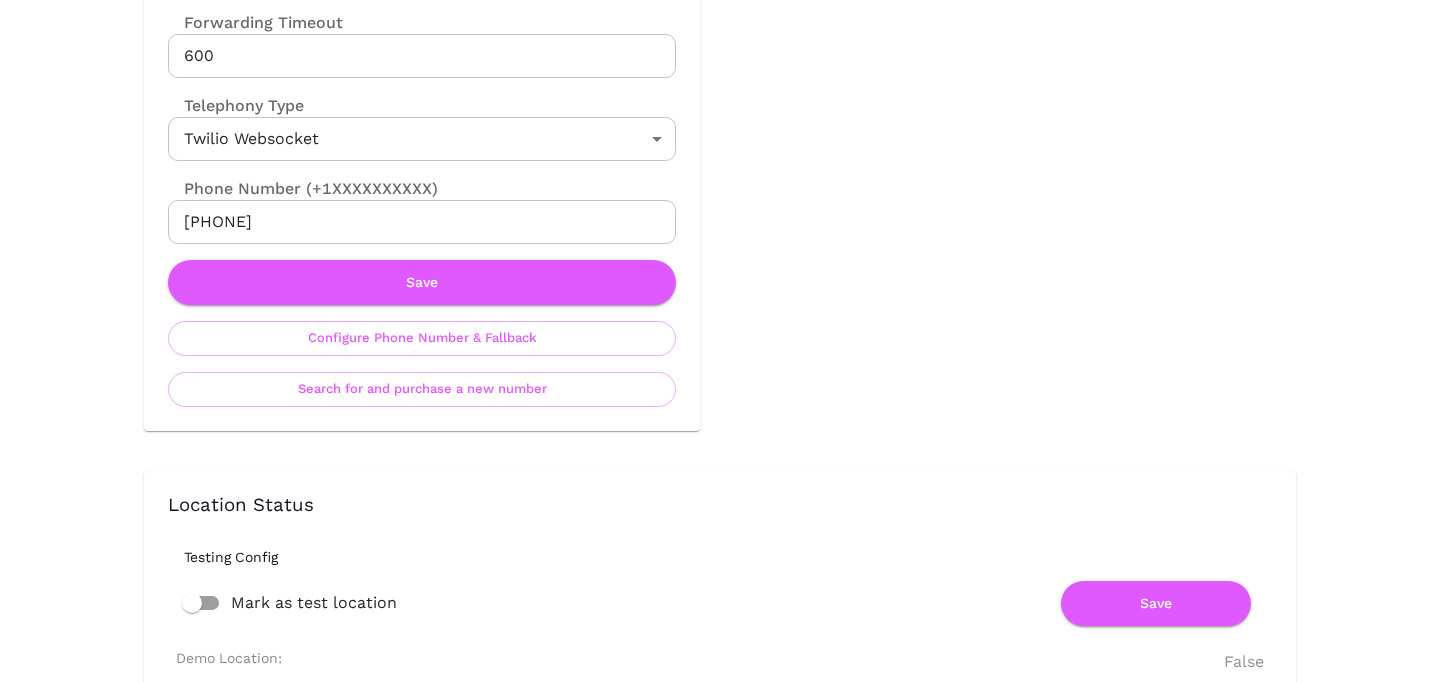 scroll, scrollTop: 1012, scrollLeft: 0, axis: vertical 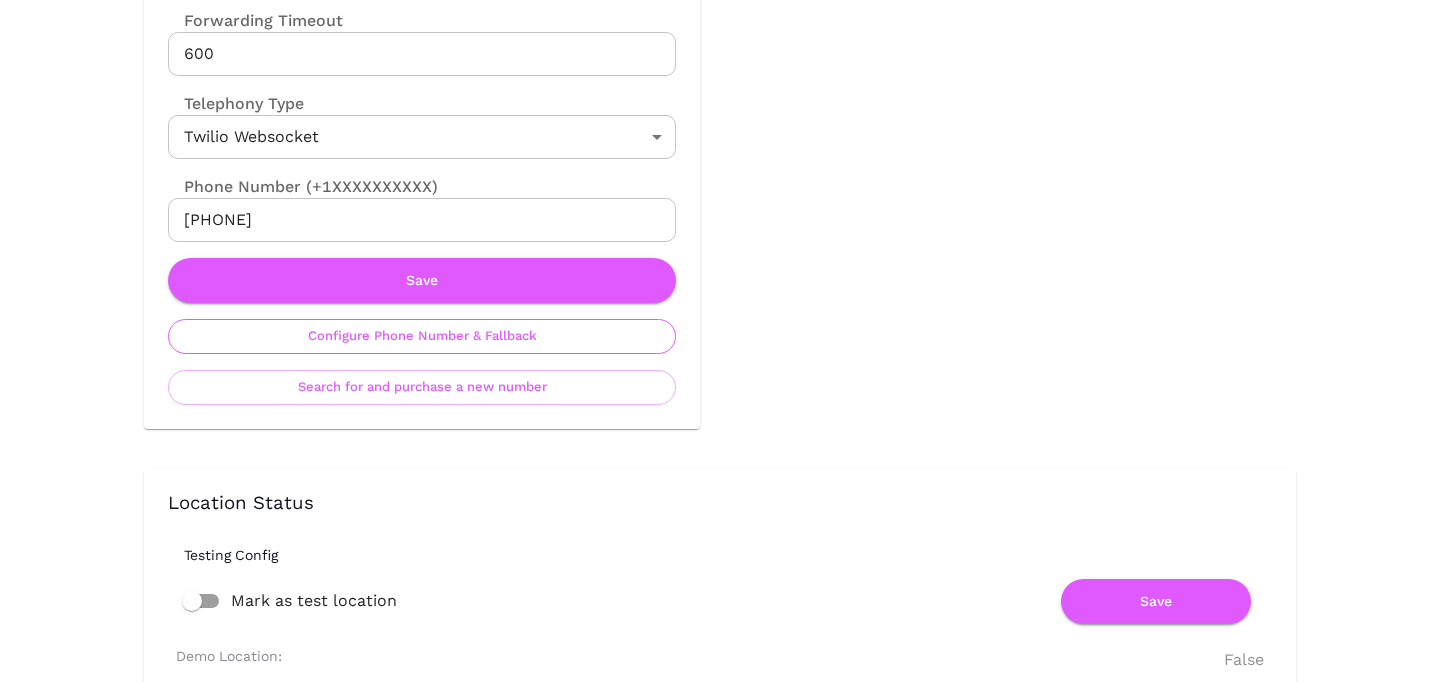 click on "Configure Phone Number & Fallback" at bounding box center (422, 336) 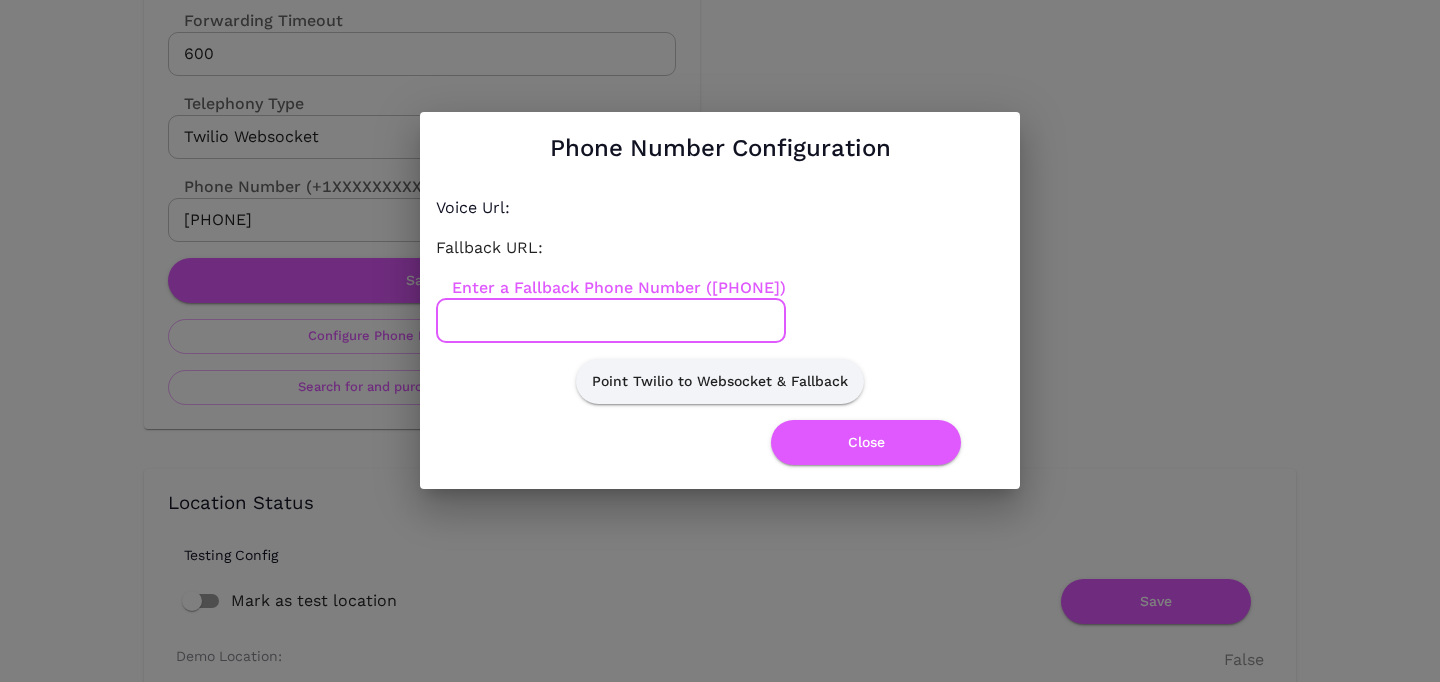 click on "Enter a Fallback Phone Number (+1XXXXXXXXXX)" at bounding box center (611, 321) 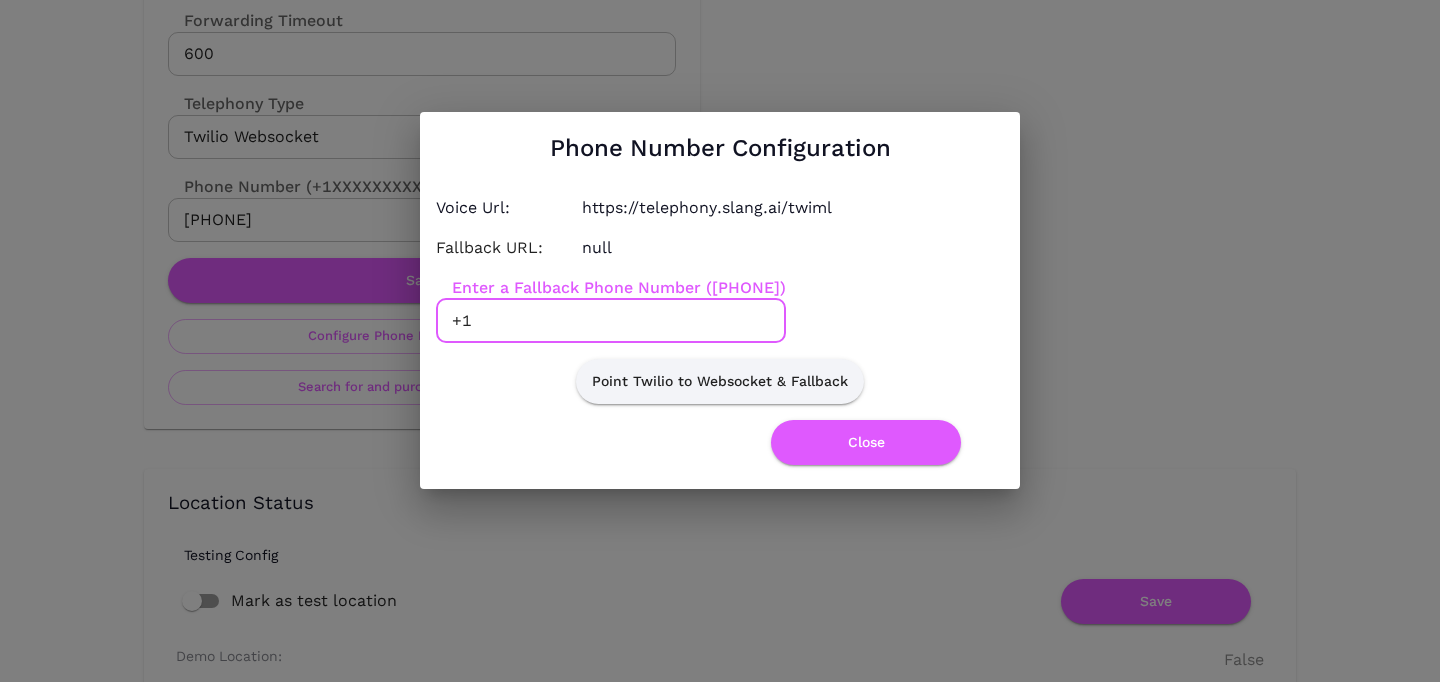 paste on "3467881711" 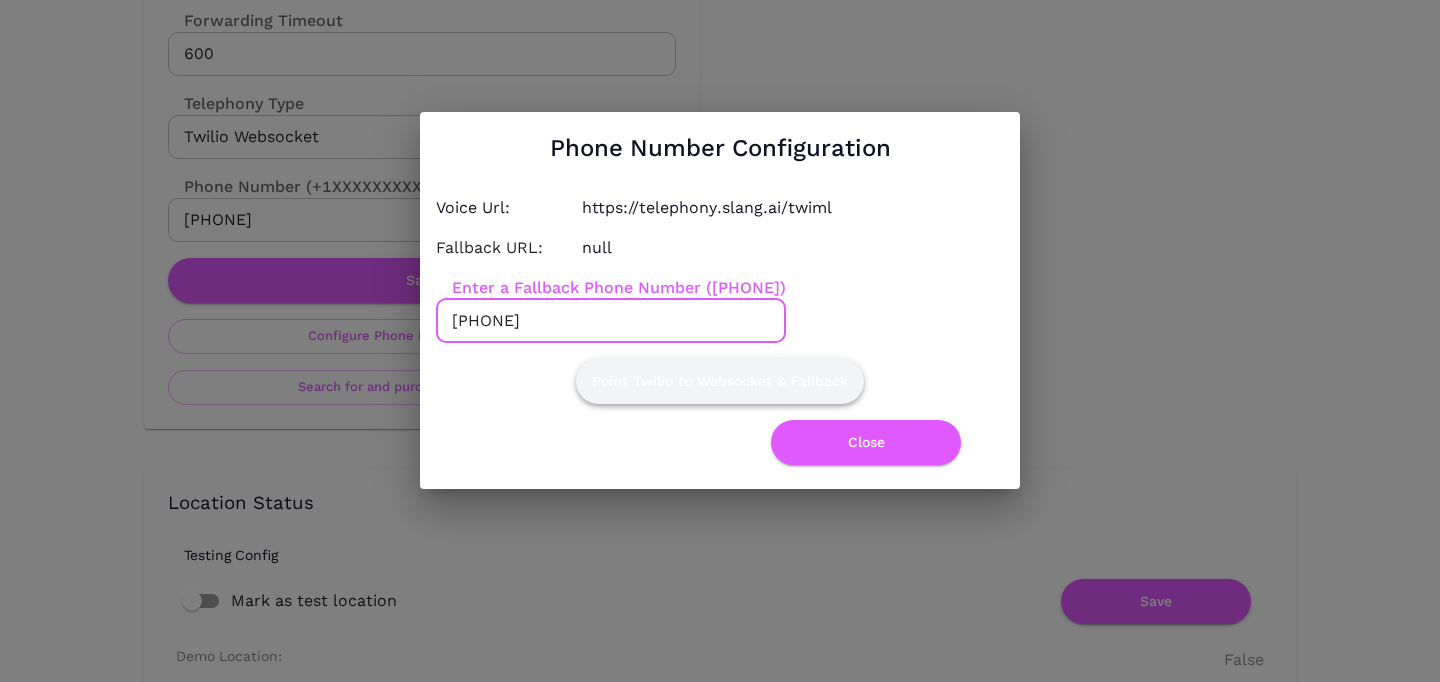type on "+13467881711" 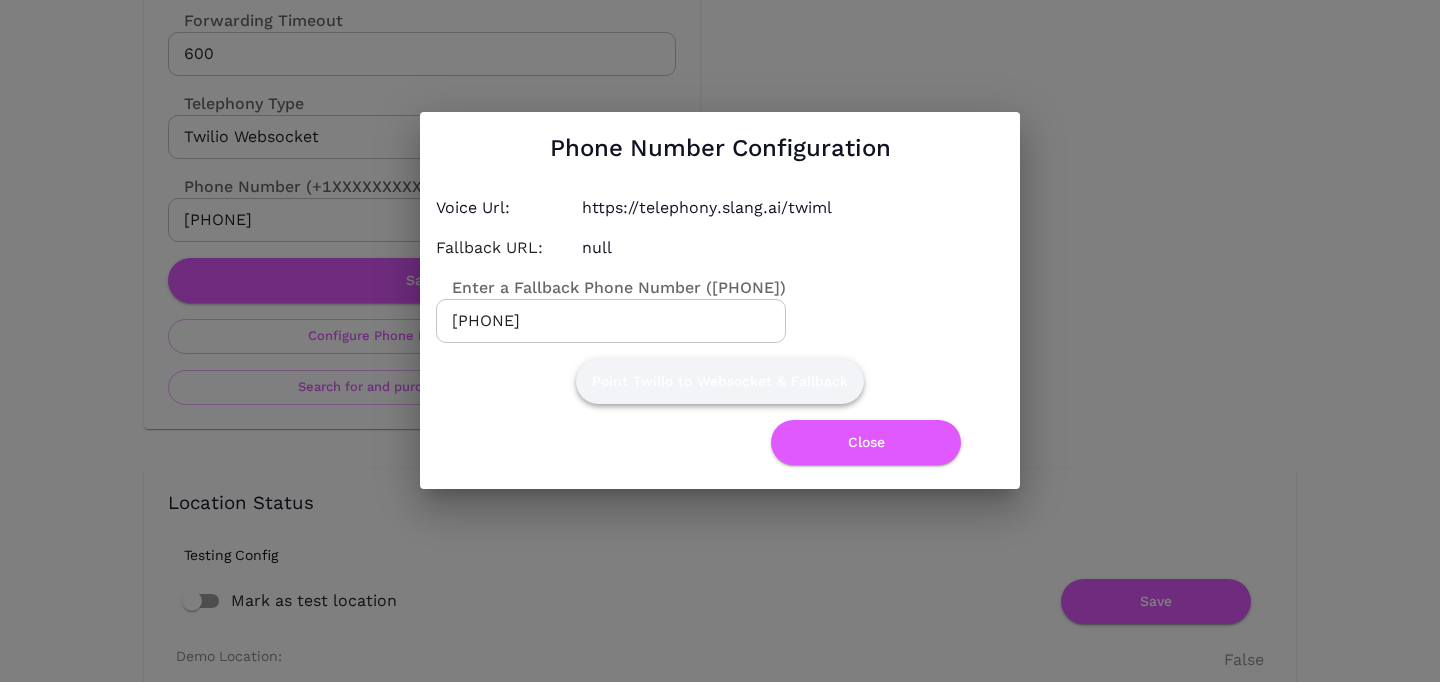 click on "Point Twilio to Websocket & Fallback" at bounding box center (720, 381) 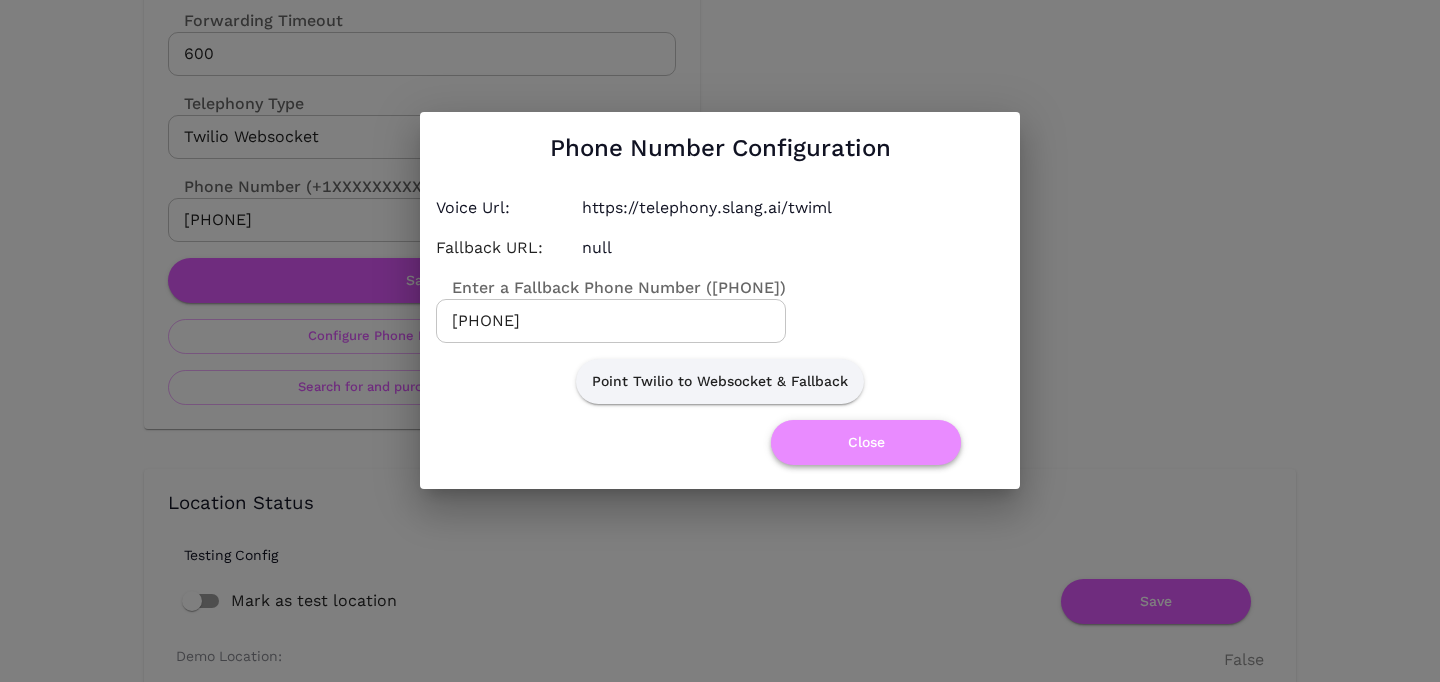 click on "Close" at bounding box center (866, 442) 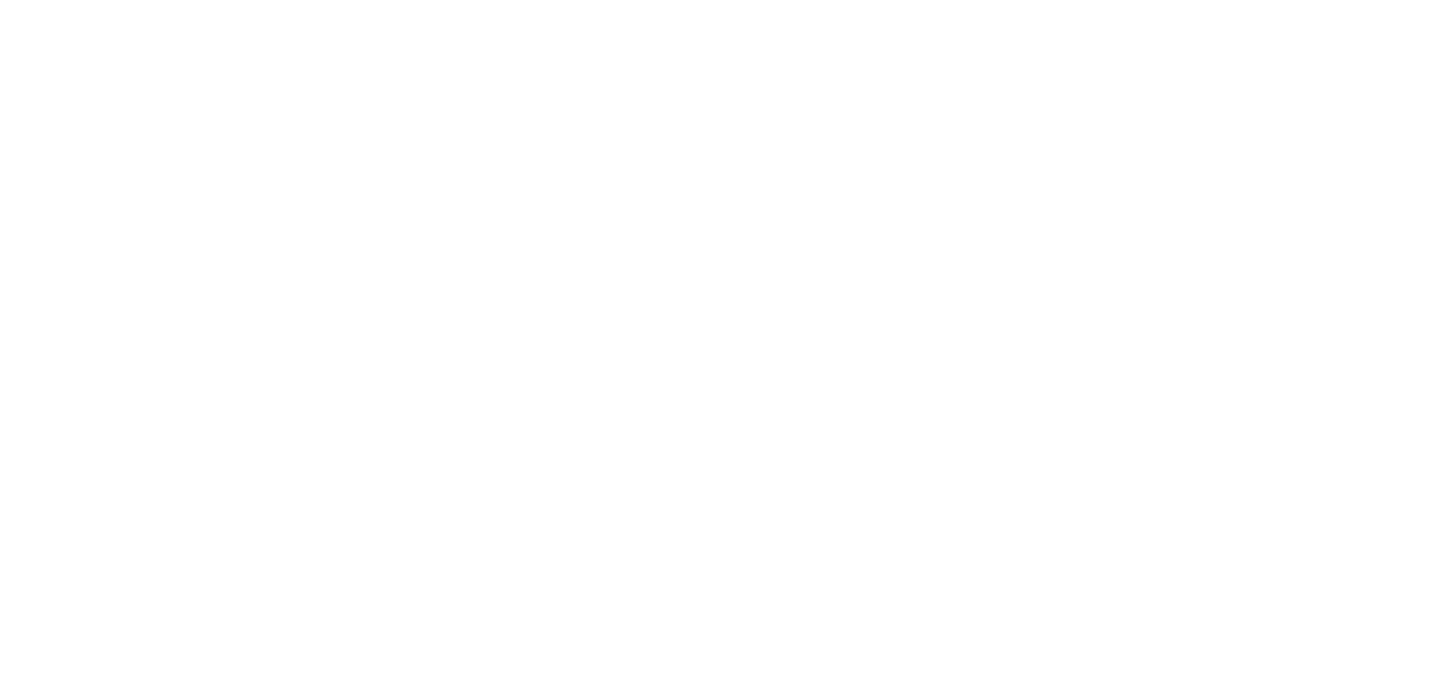 scroll, scrollTop: 0, scrollLeft: 0, axis: both 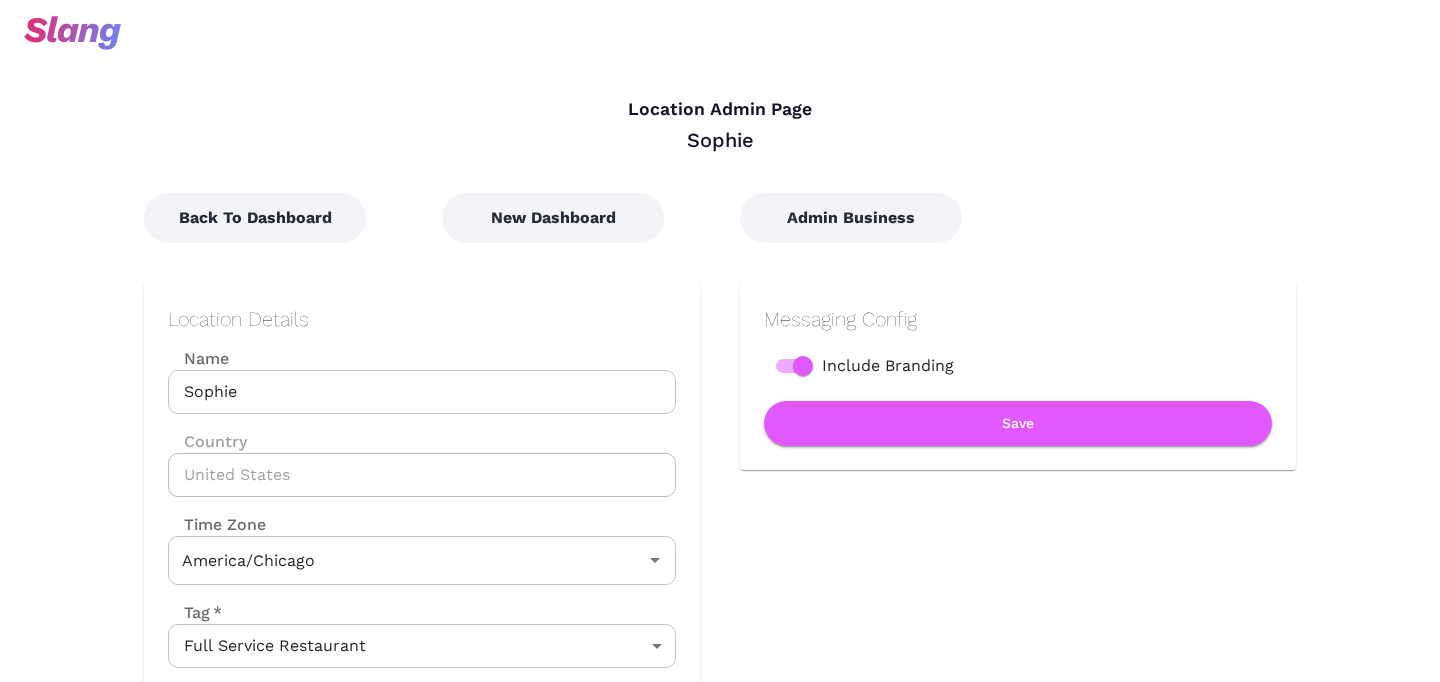 type on "Central Time" 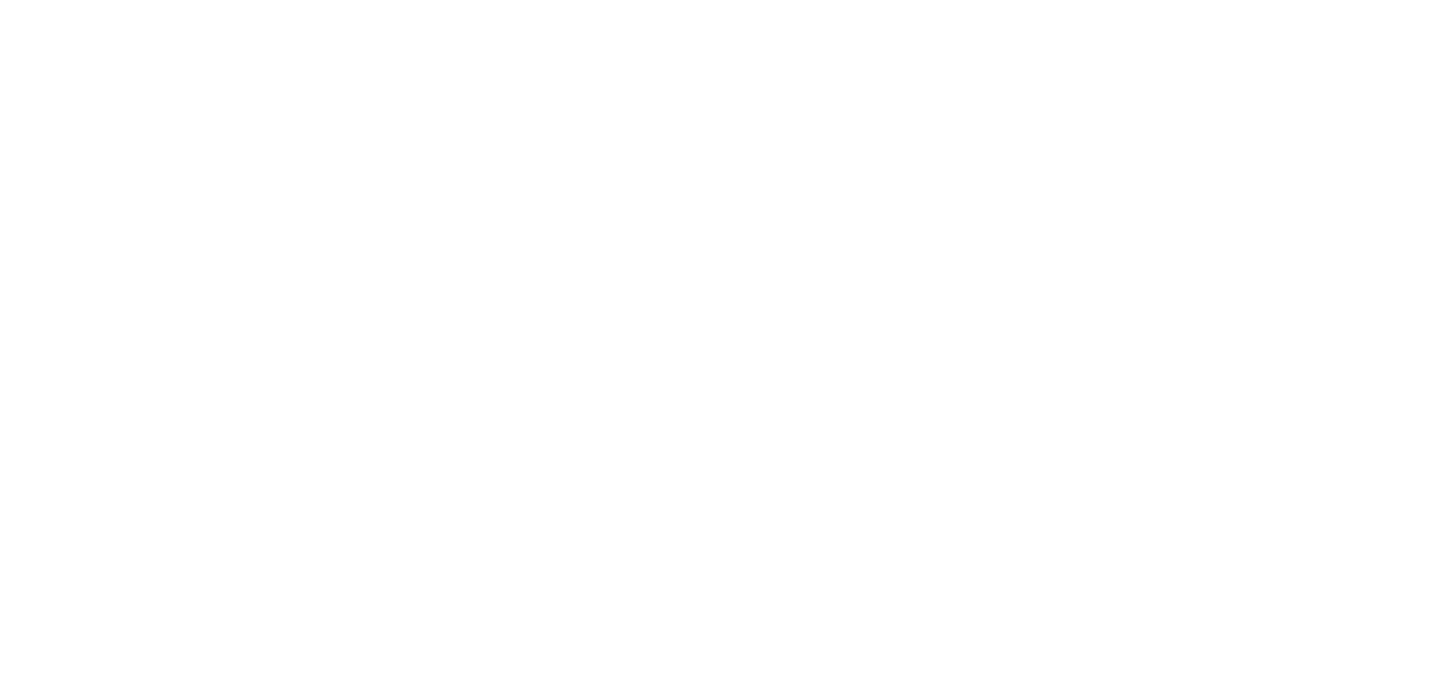 scroll, scrollTop: 0, scrollLeft: 0, axis: both 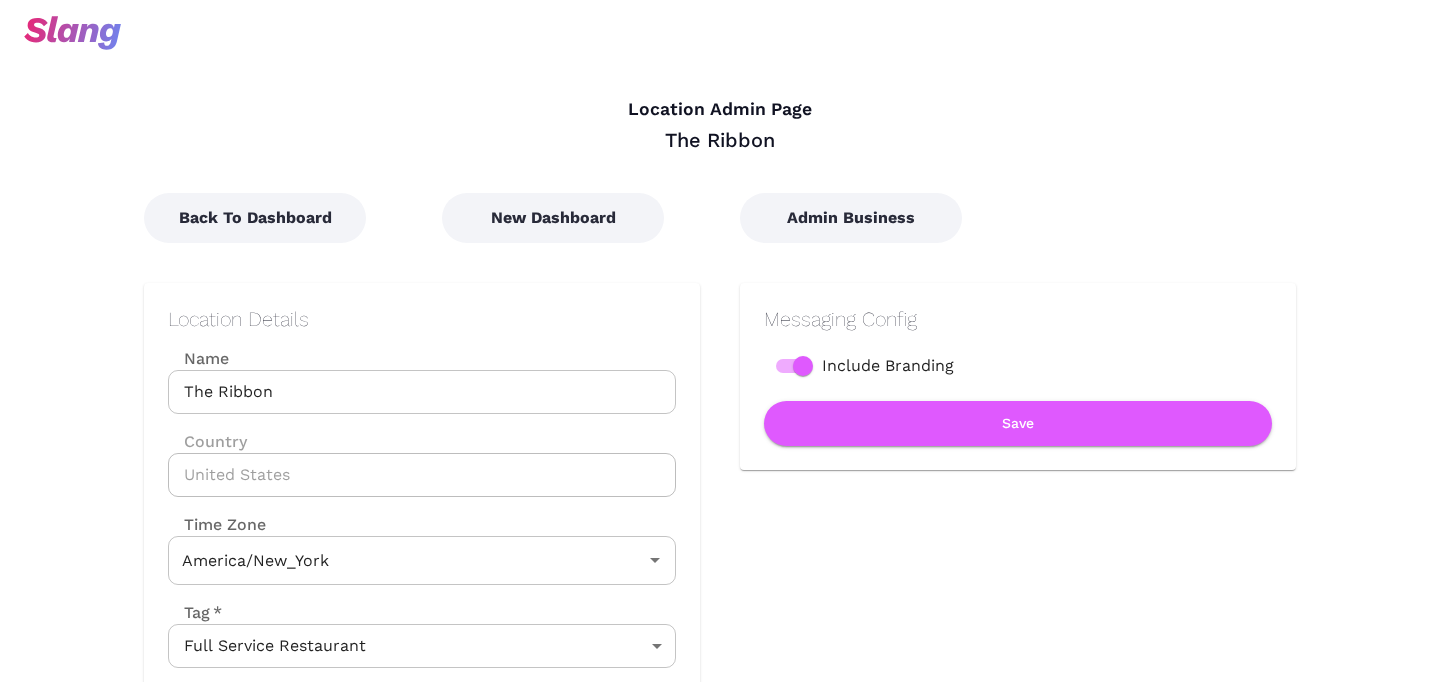 type on "Eastern Time" 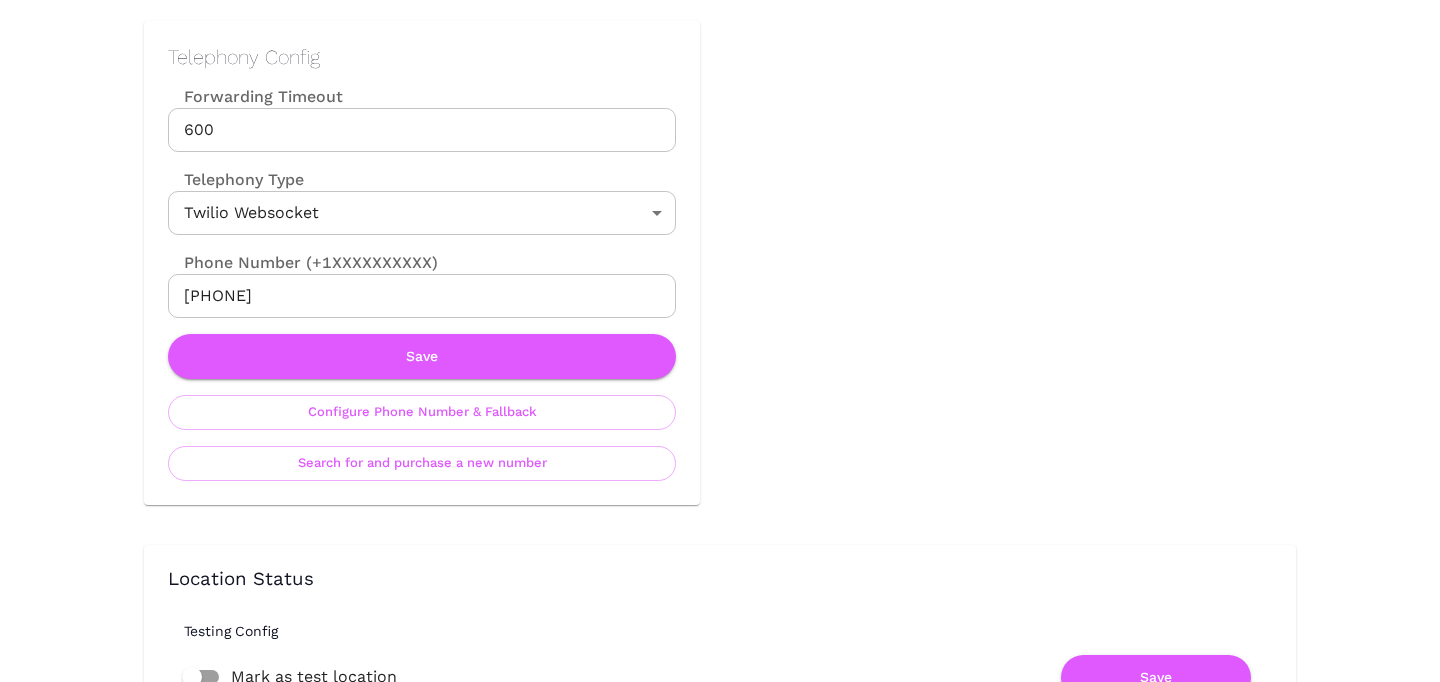 scroll, scrollTop: 955, scrollLeft: 0, axis: vertical 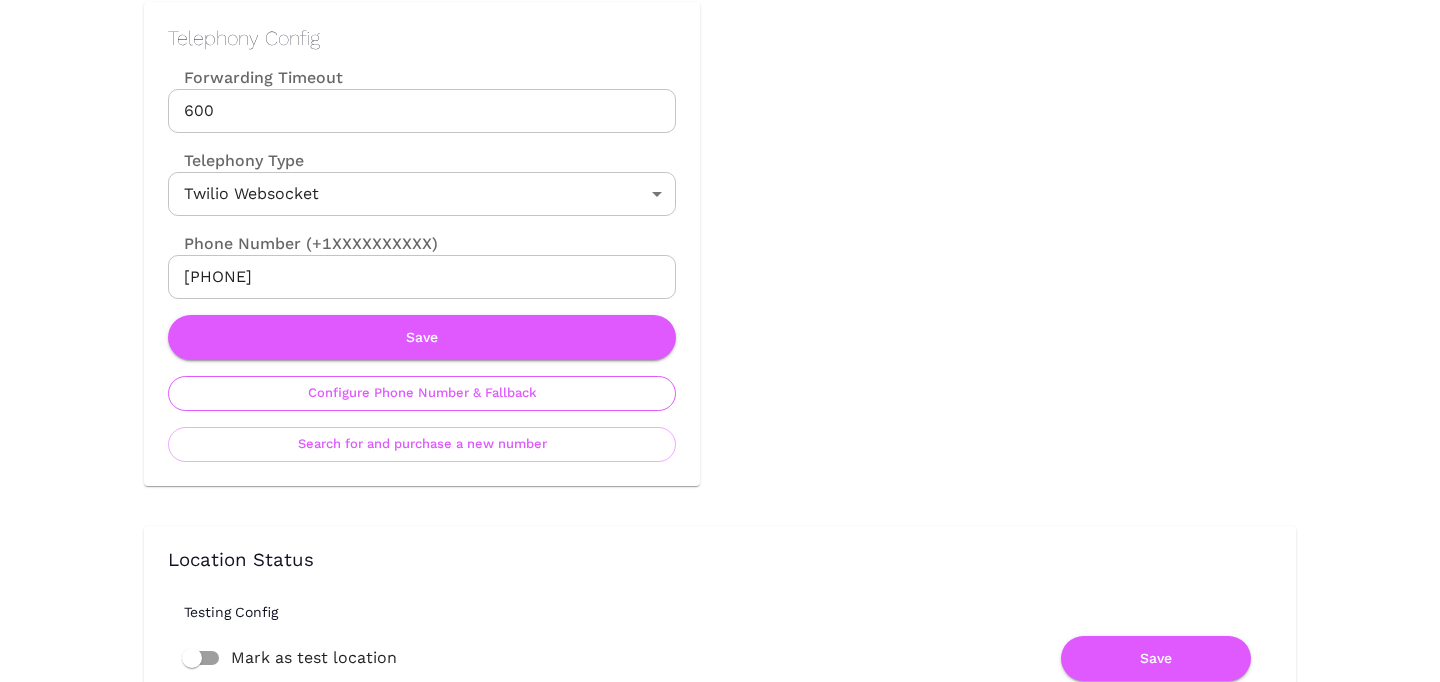 click on "Configure Phone Number & Fallback" at bounding box center (422, 393) 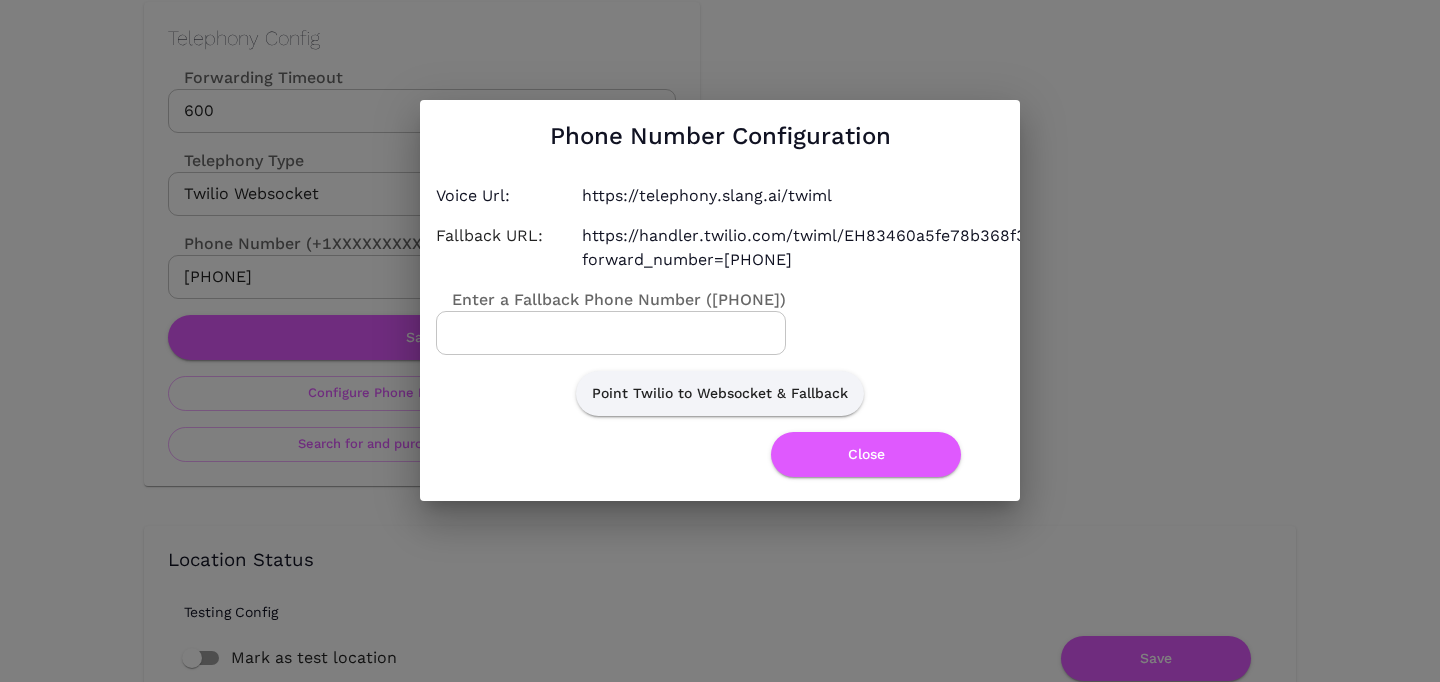 click on "Enter a Fallback Phone Number ([PHONE])" at bounding box center [611, 333] 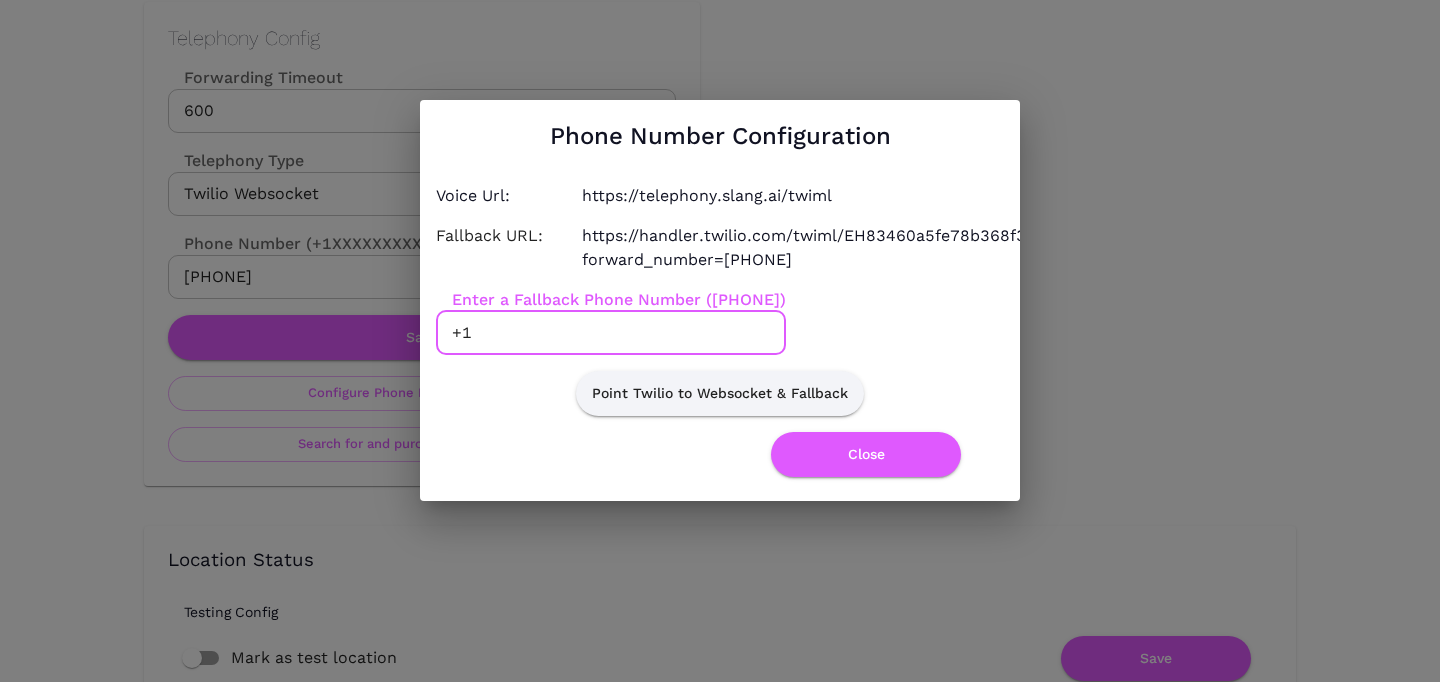 paste on "[PHONE]" 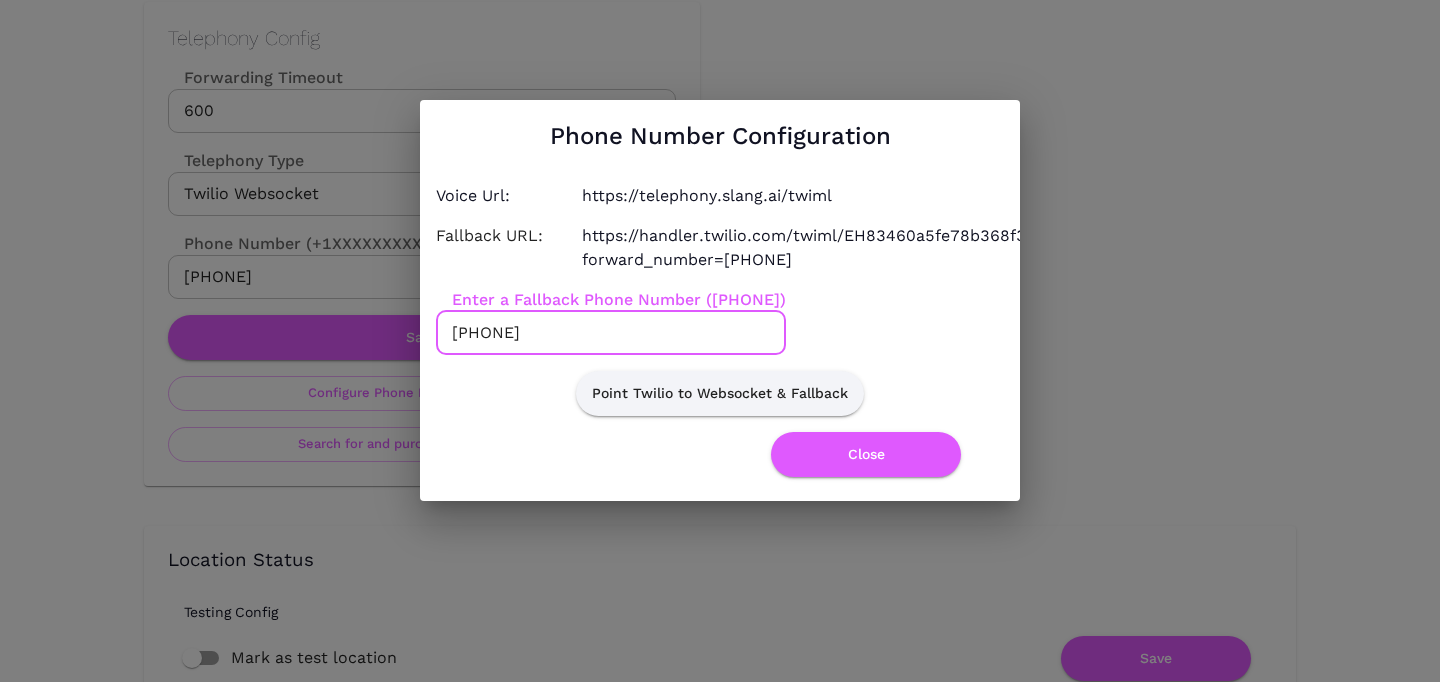 type on "[PHONE]" 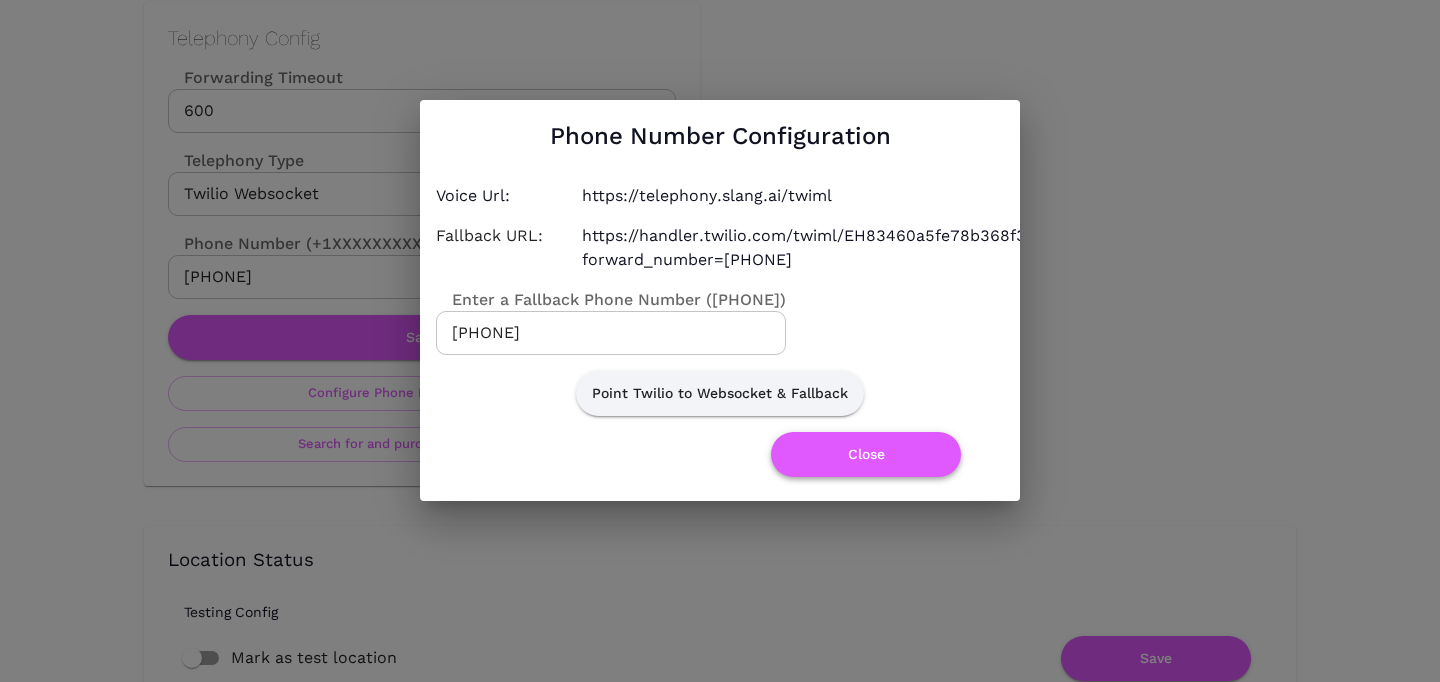 click on "Close" at bounding box center (866, 454) 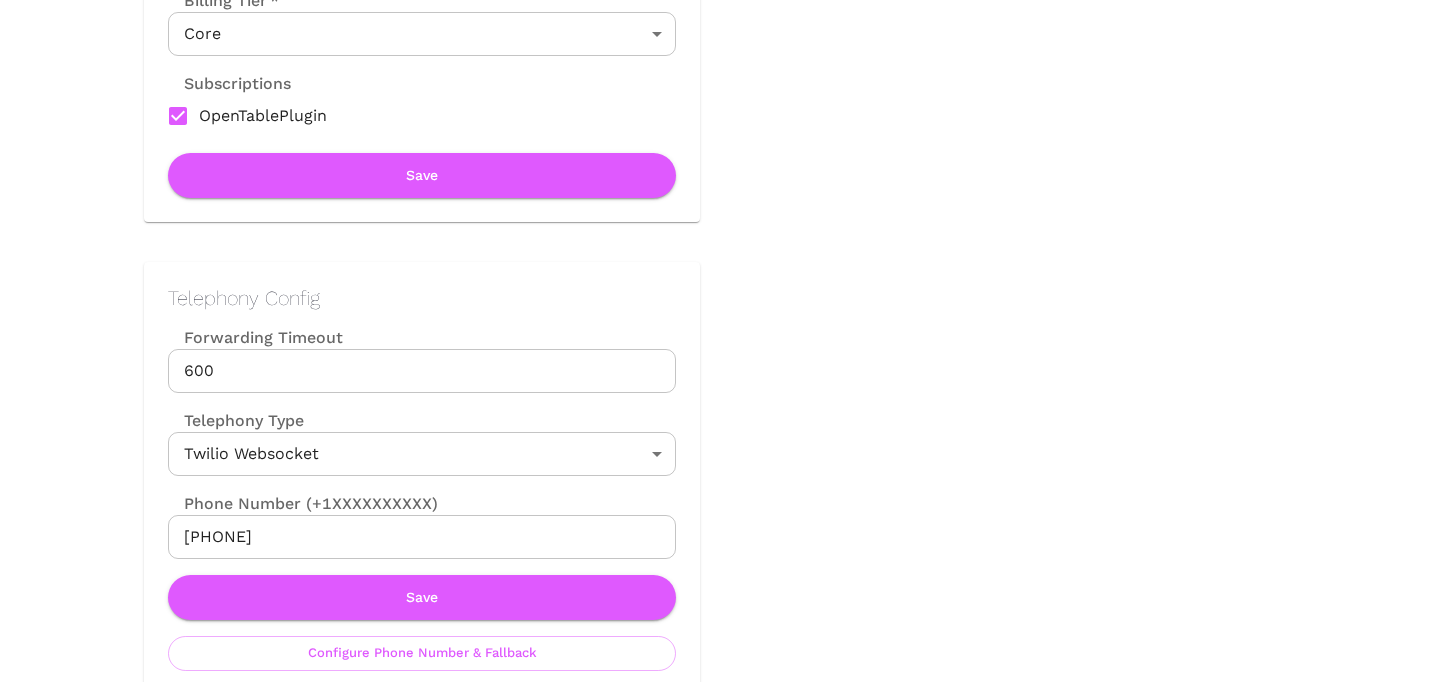 scroll, scrollTop: 813, scrollLeft: 0, axis: vertical 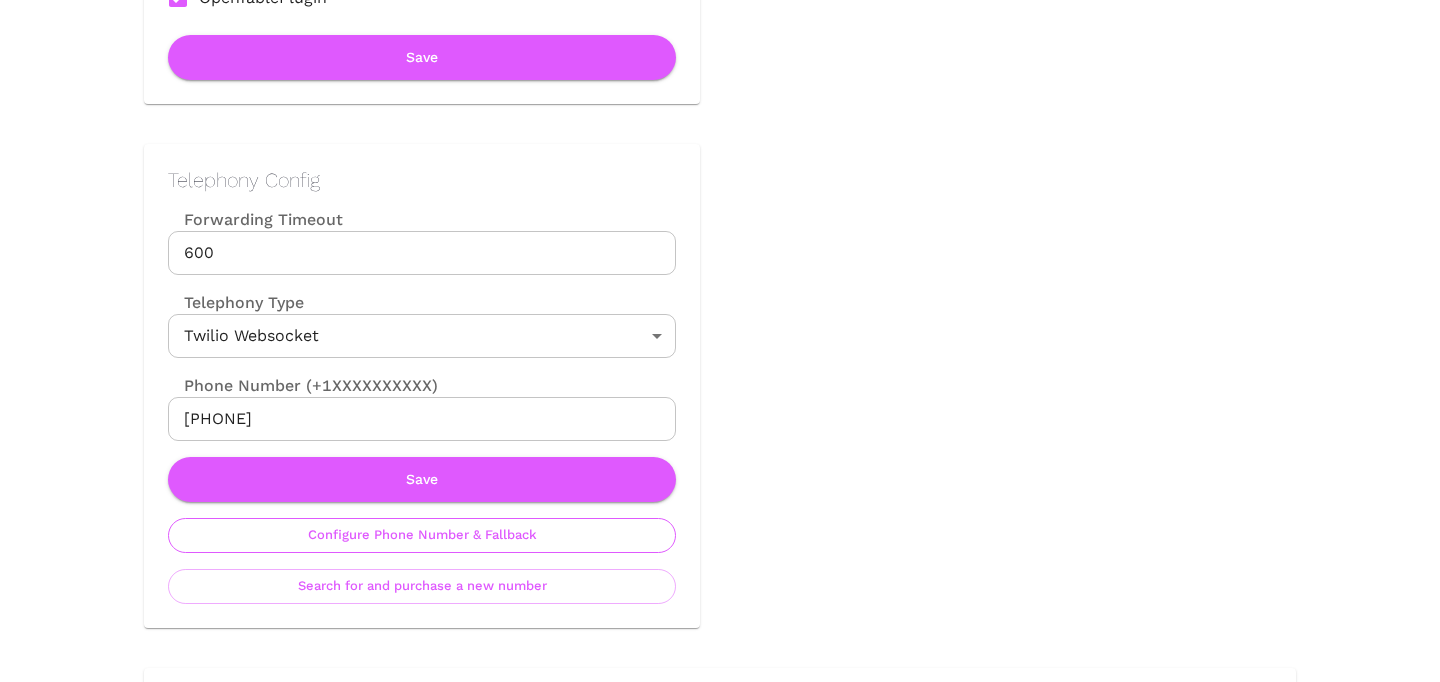 click on "Configure Phone Number & Fallback" at bounding box center [422, 535] 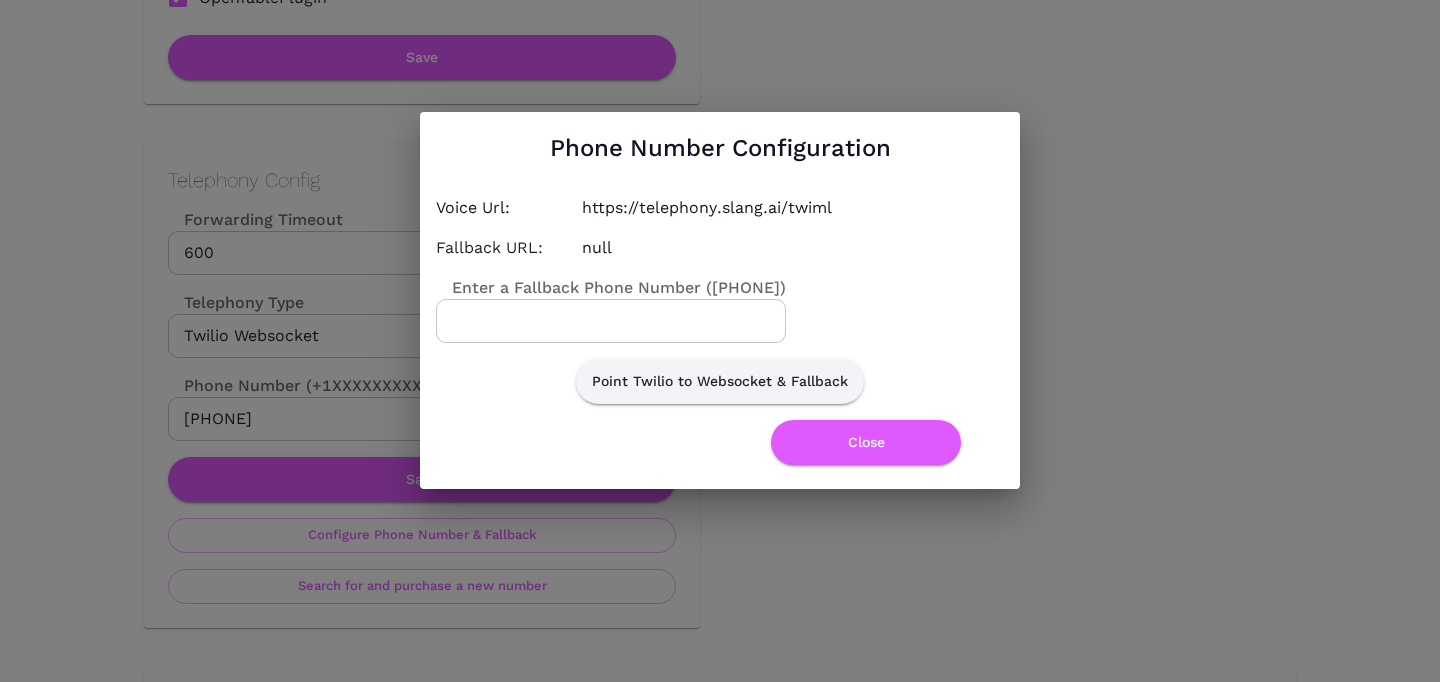 click on "Enter a Fallback Phone Number ([PHONE])" at bounding box center (611, 321) 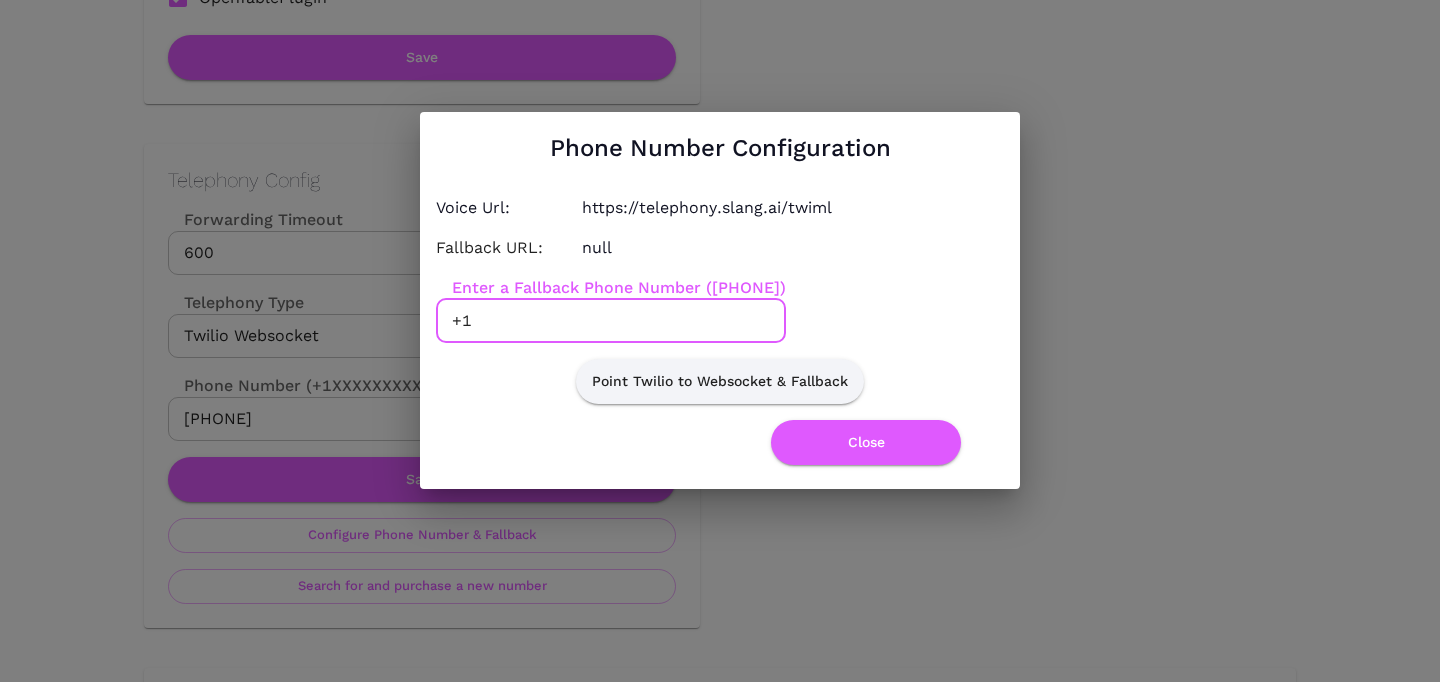 paste on "[PHONE]" 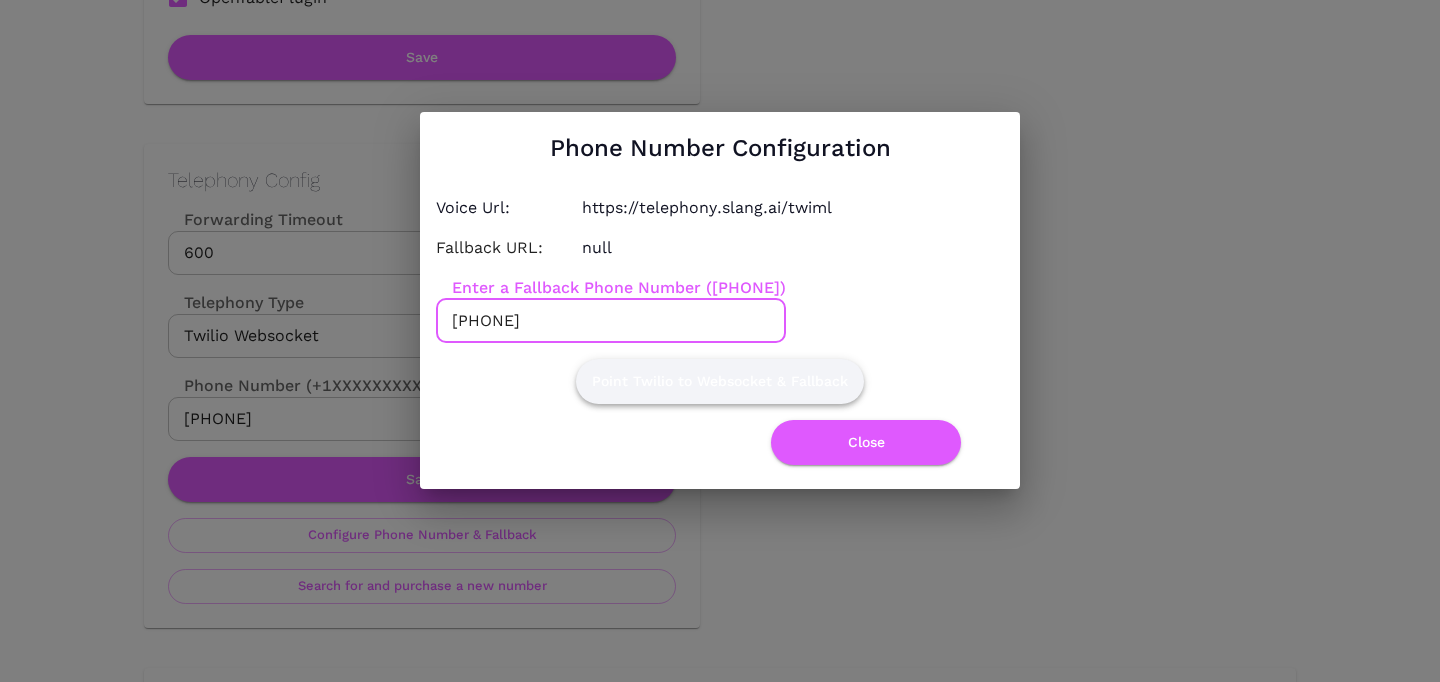 type on "+18475515863" 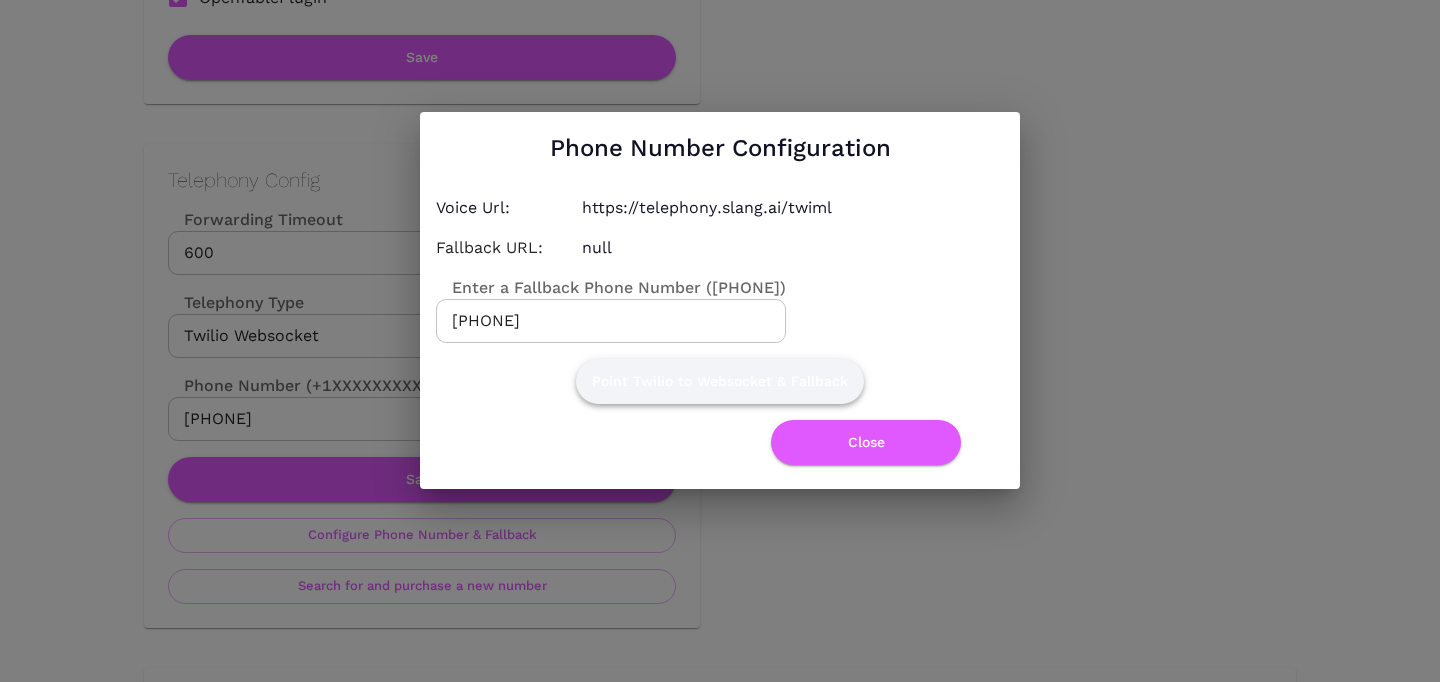 click on "Point Twilio to Websocket & Fallback" at bounding box center (720, 381) 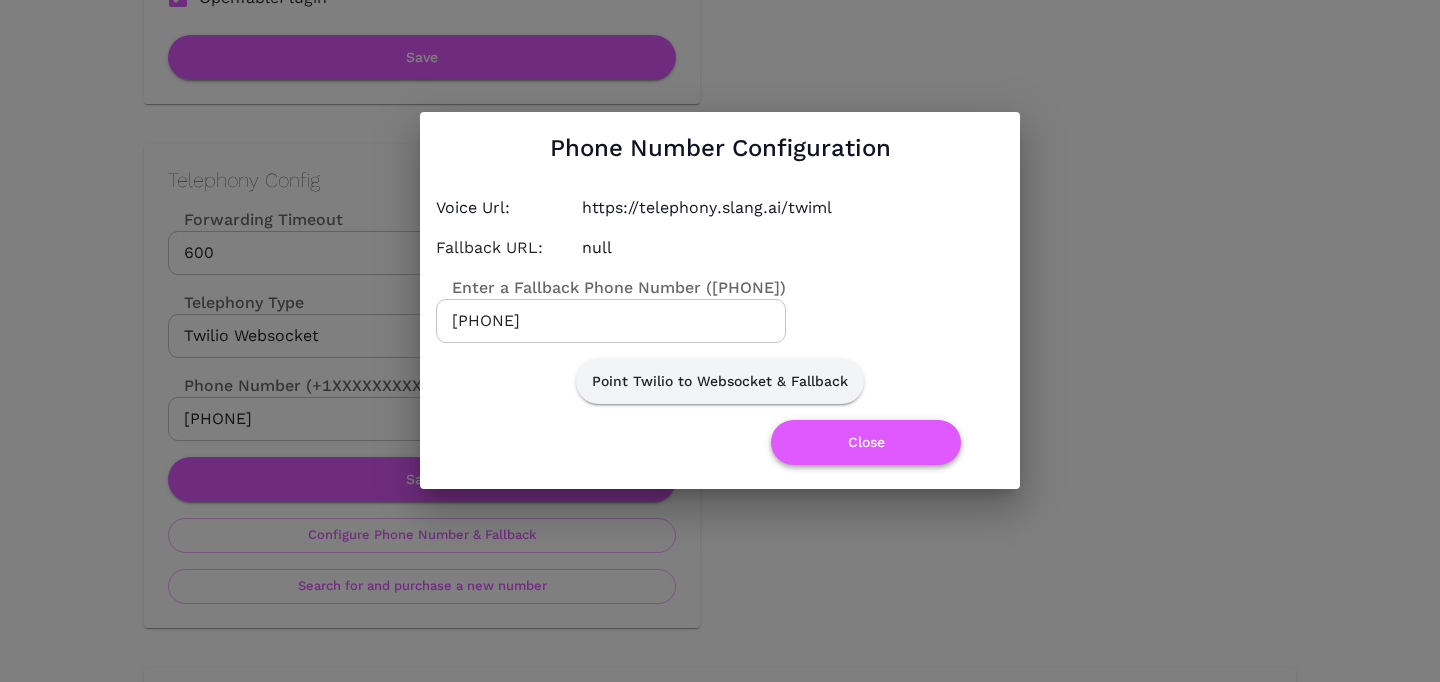 click on "Close" at bounding box center (866, 442) 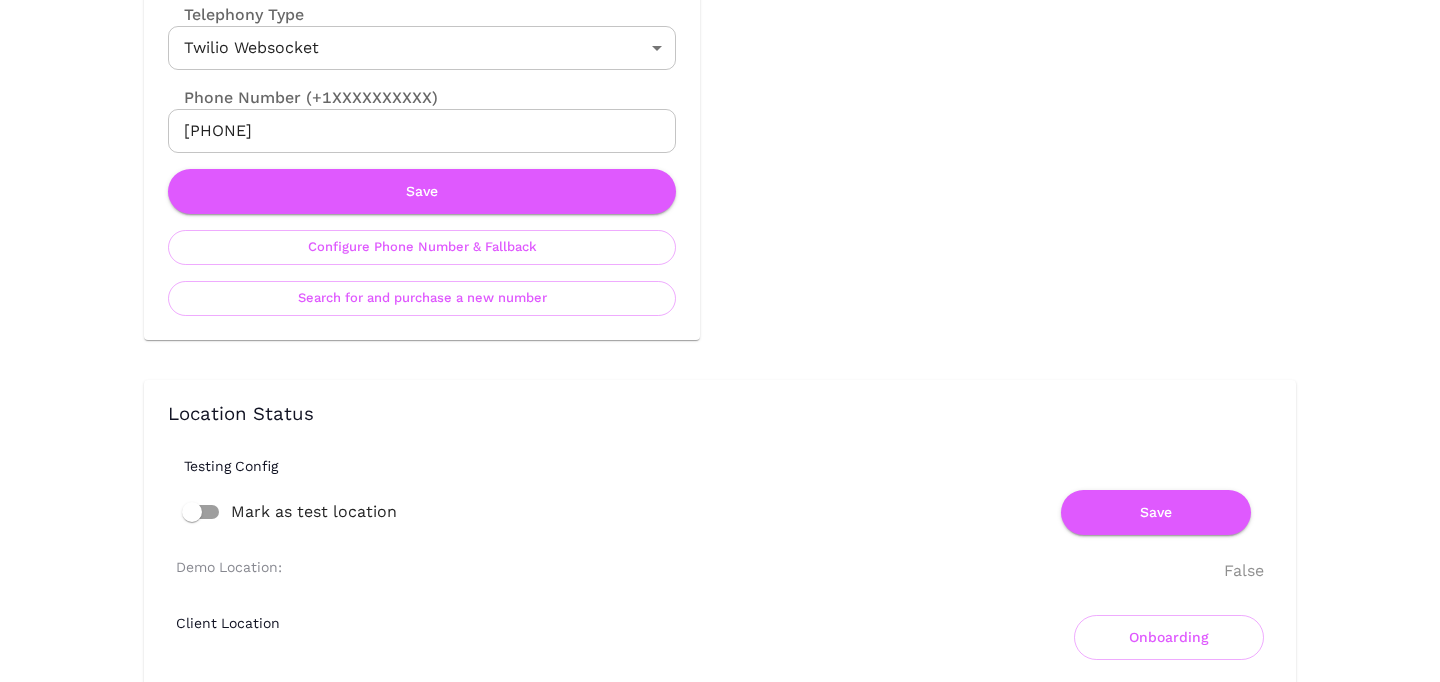 scroll, scrollTop: 1187, scrollLeft: 0, axis: vertical 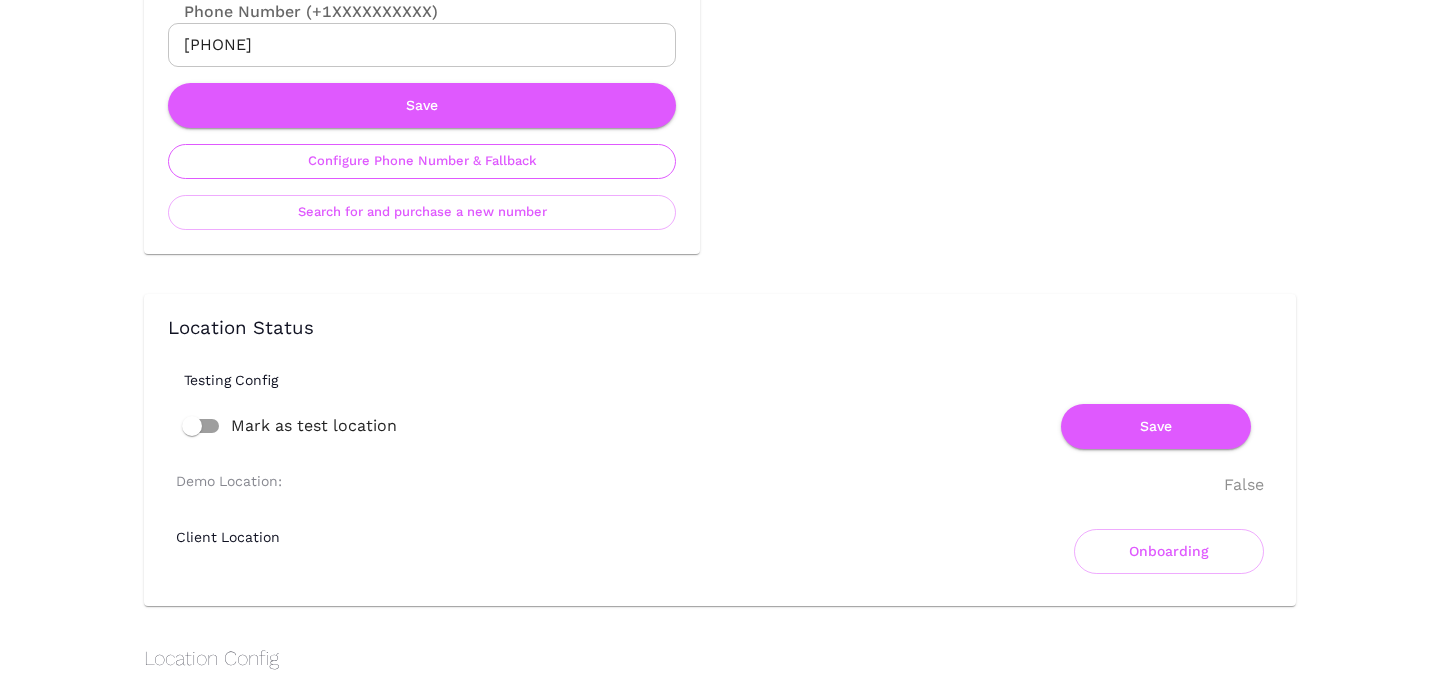 click on "Configure Phone Number & Fallback" at bounding box center [422, 161] 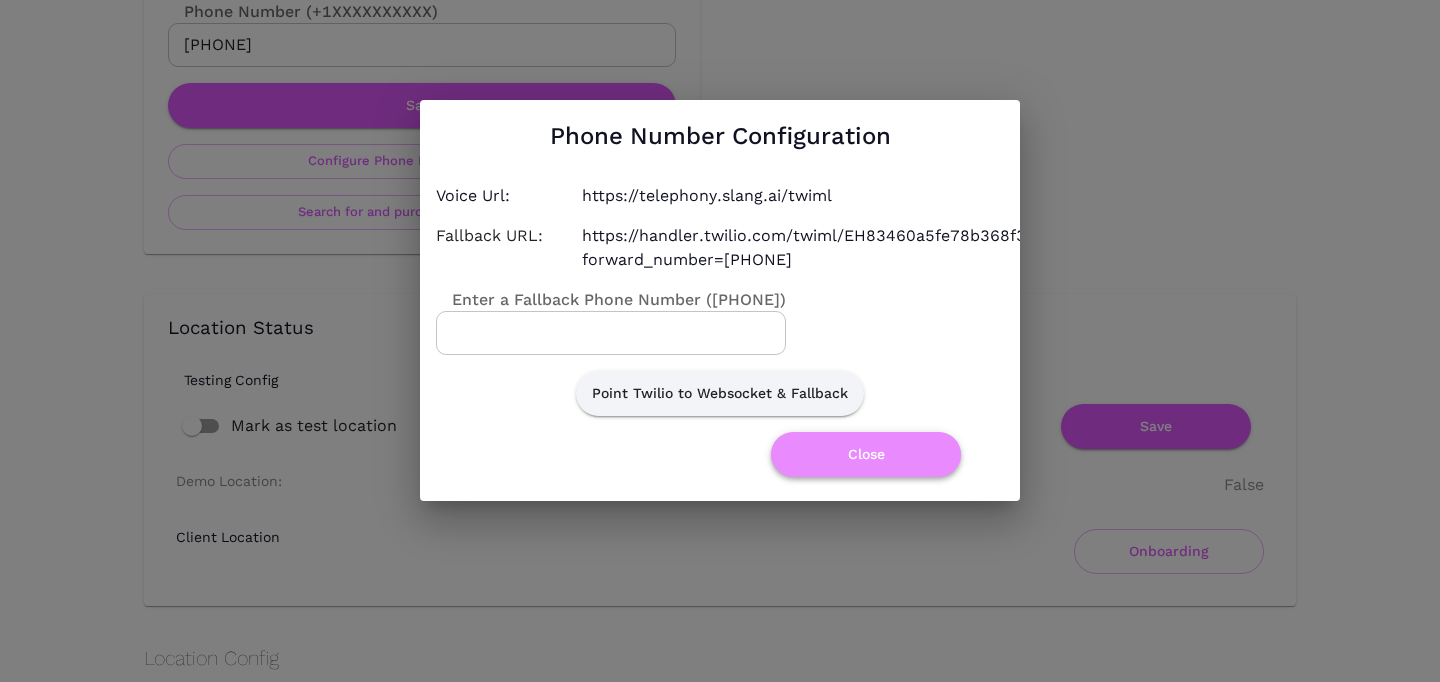 click on "Close" at bounding box center [866, 454] 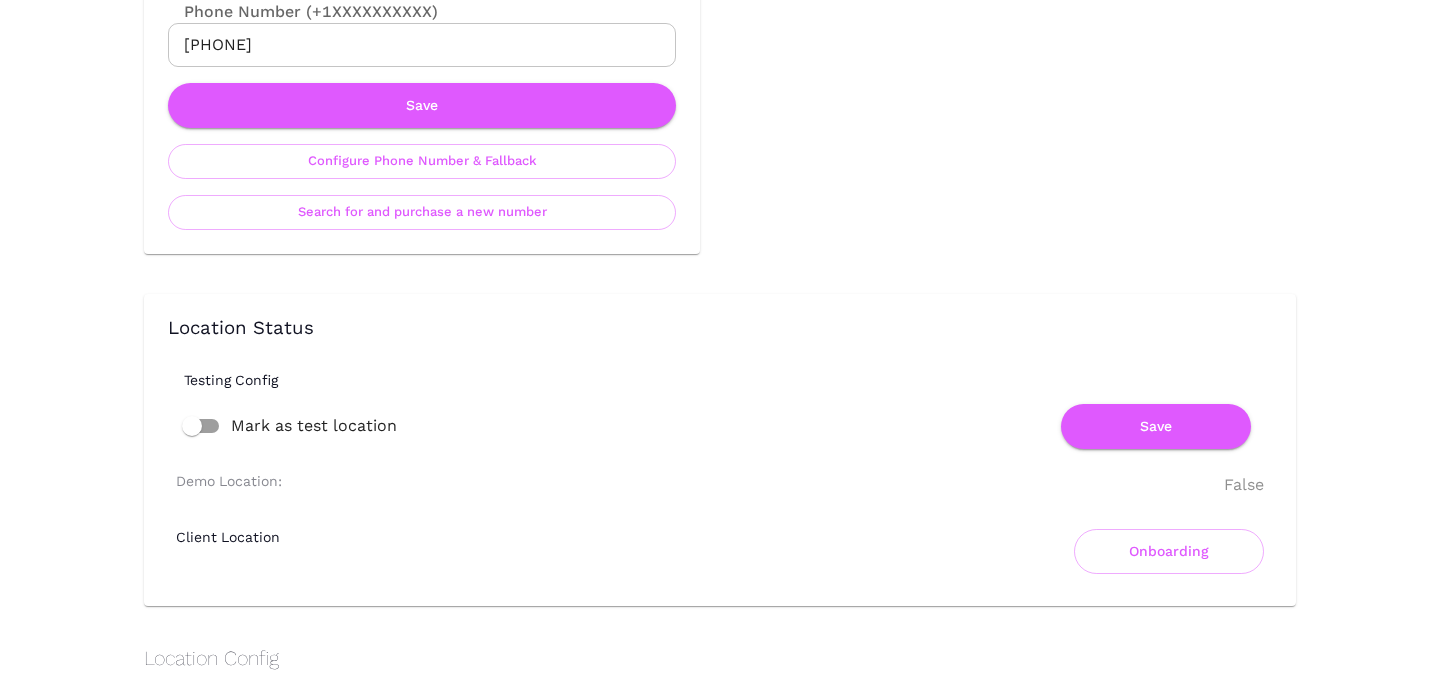 scroll, scrollTop: 0, scrollLeft: 0, axis: both 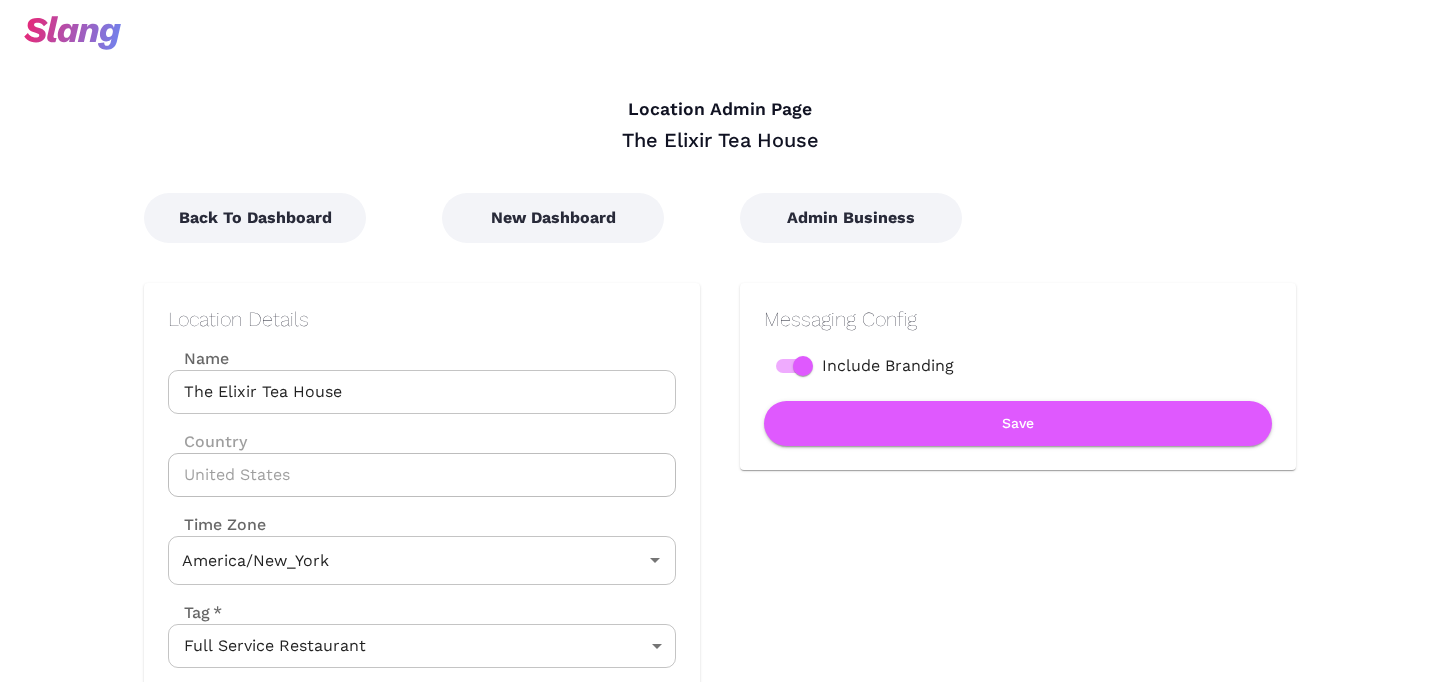 type on "Eastern Time" 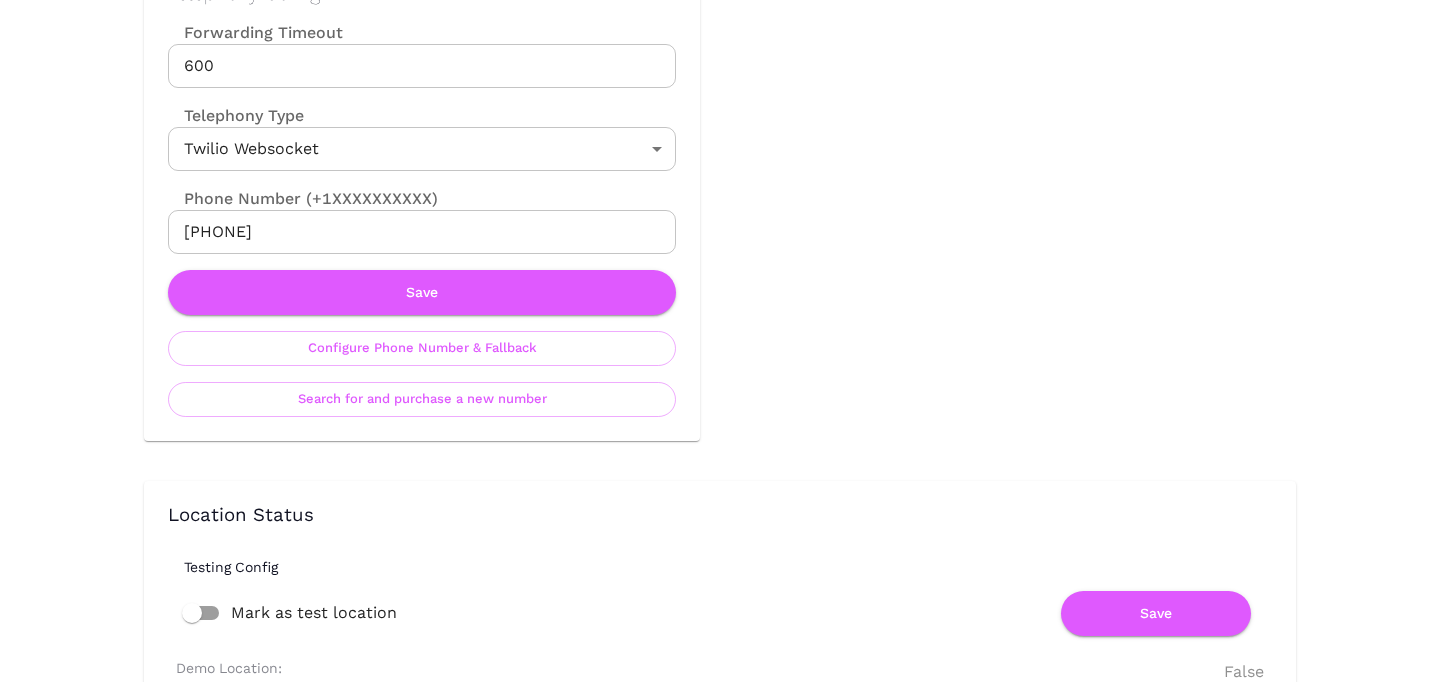 scroll, scrollTop: 999, scrollLeft: 0, axis: vertical 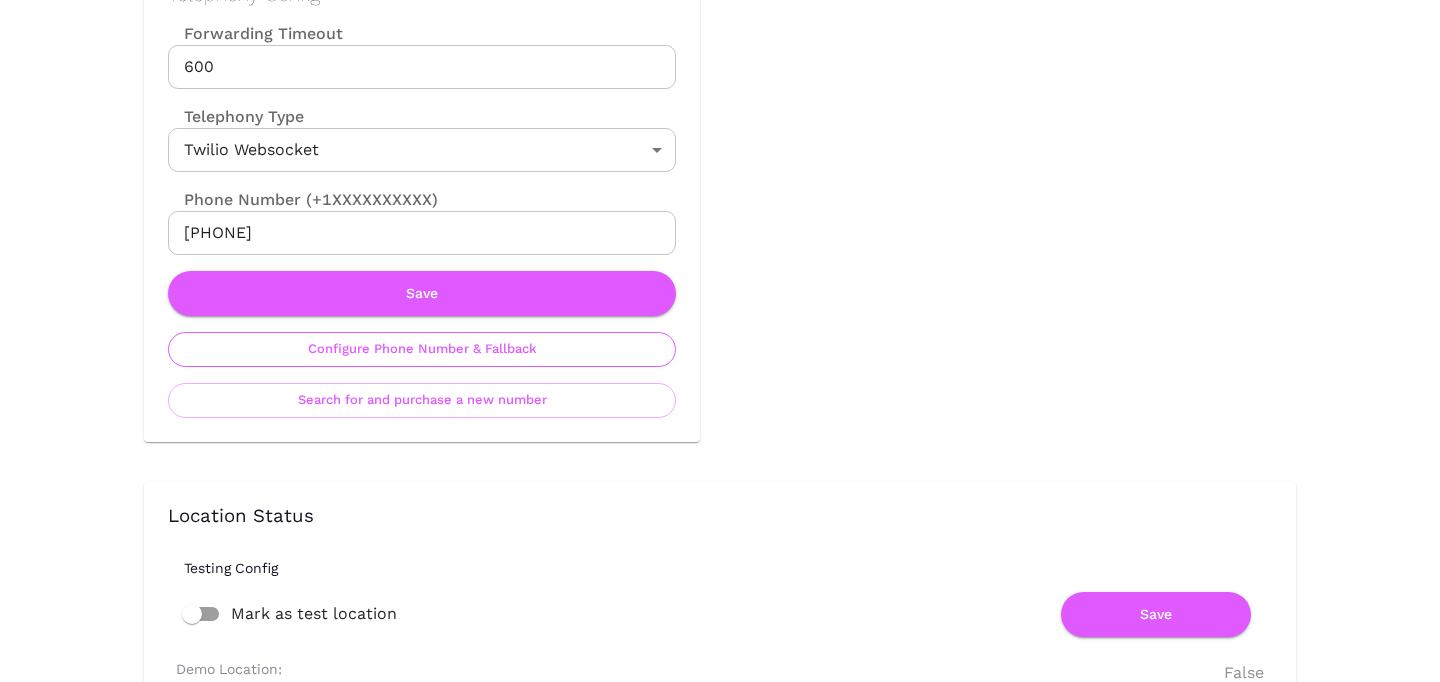 click on "Configure Phone Number & Fallback" at bounding box center [422, 349] 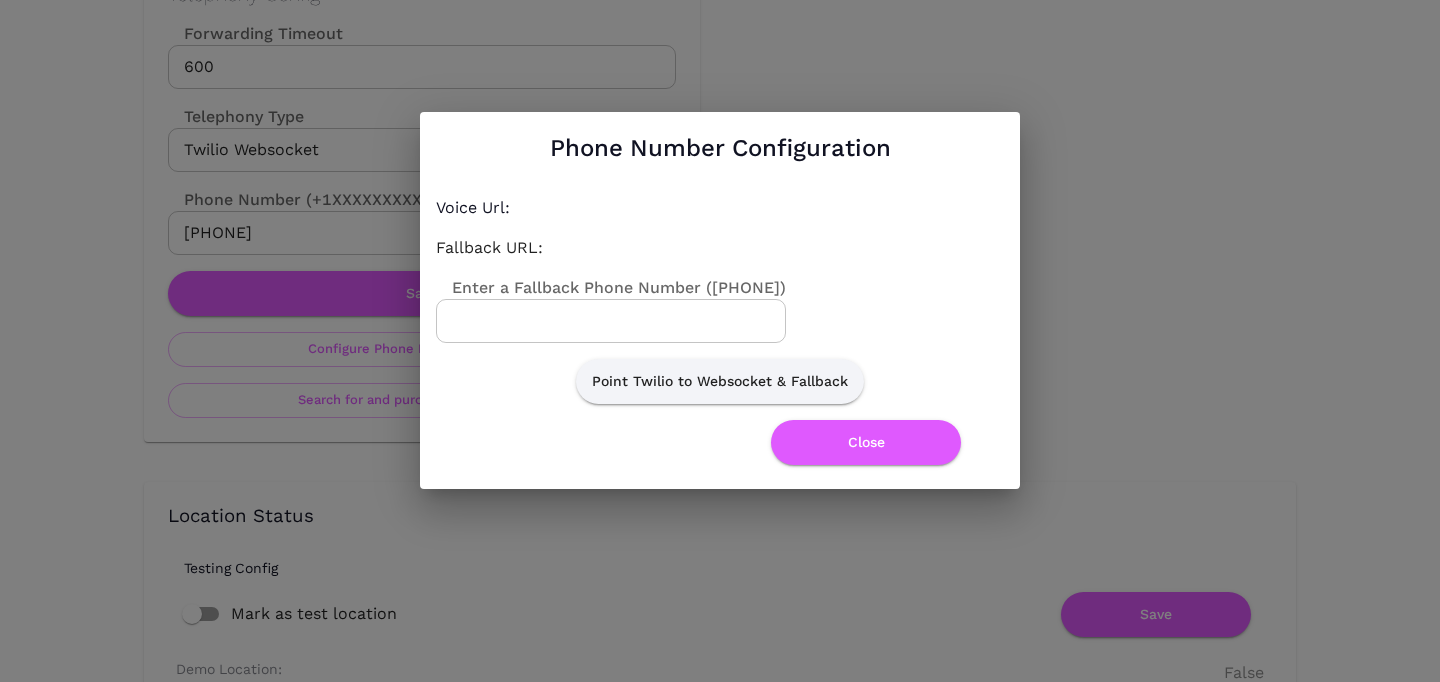 click on "Enter a Fallback Phone Number (+1XXXXXXXXXX)" at bounding box center (611, 321) 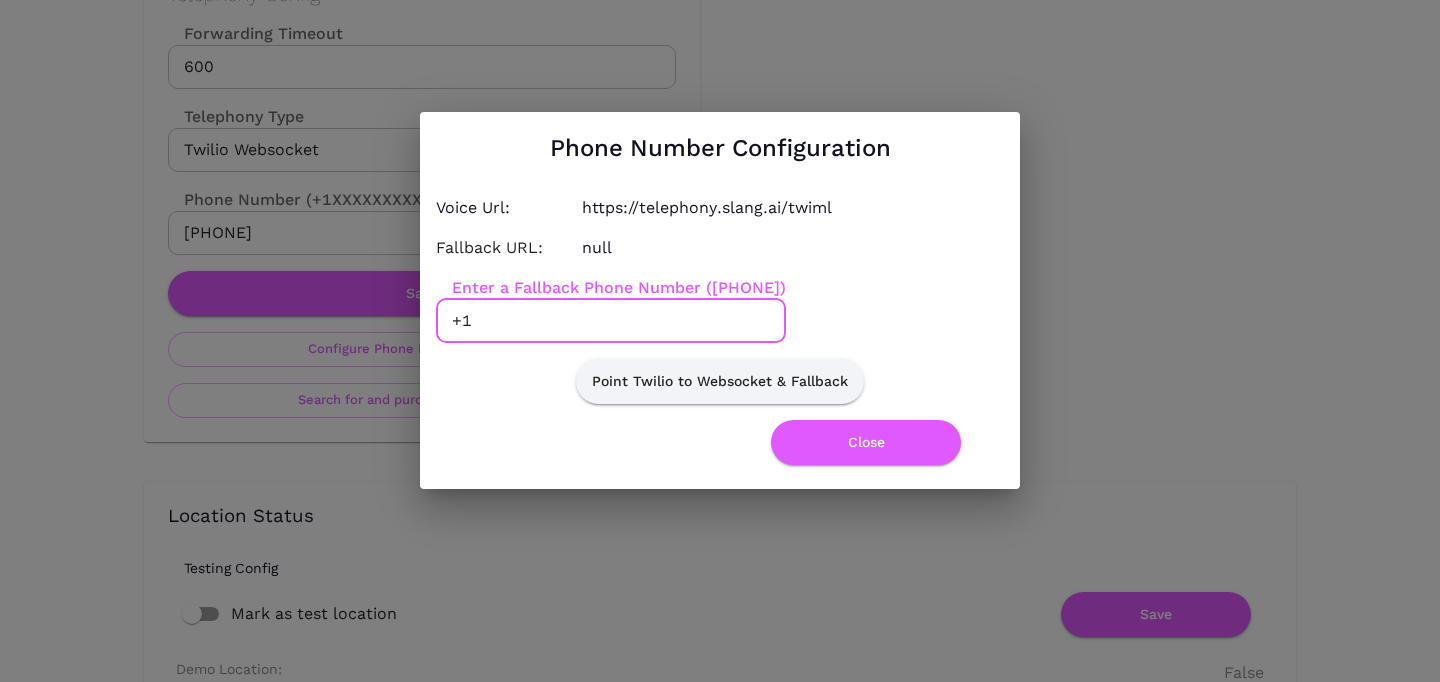 paste on "9412086064" 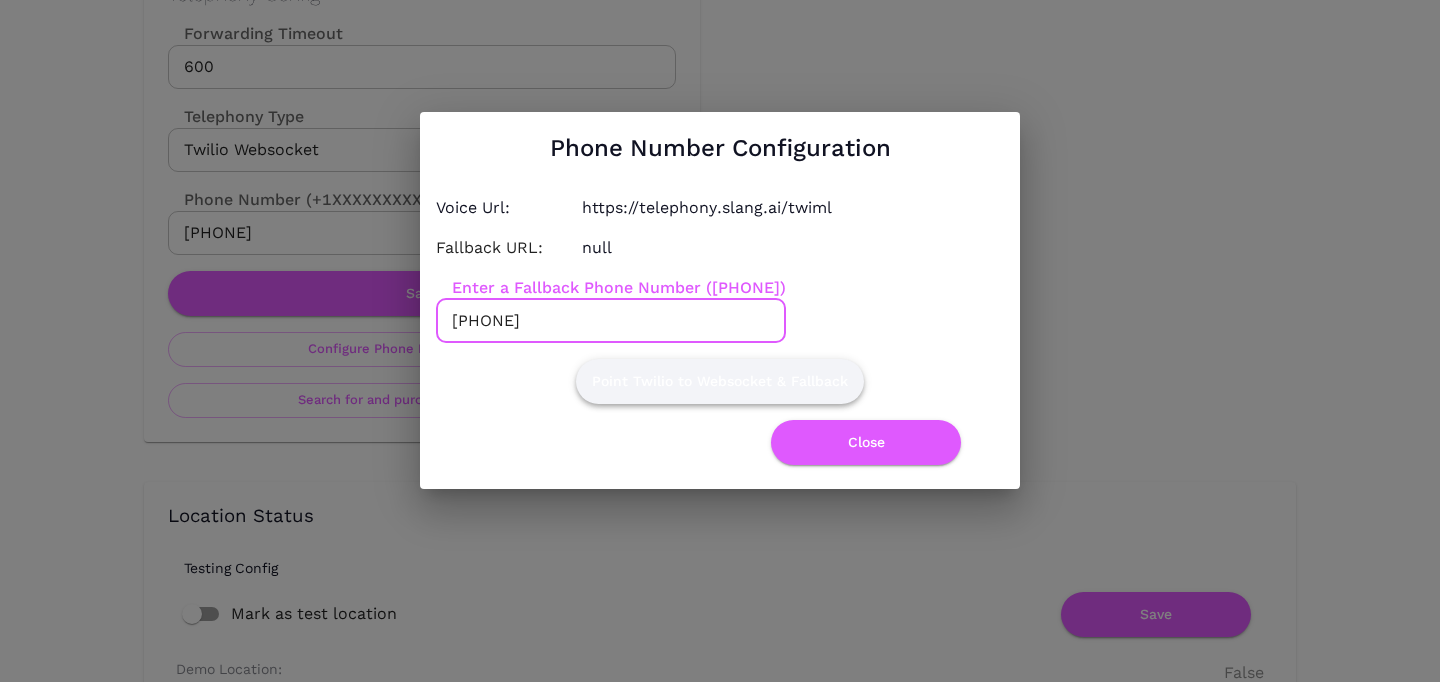 type on "+19412086064" 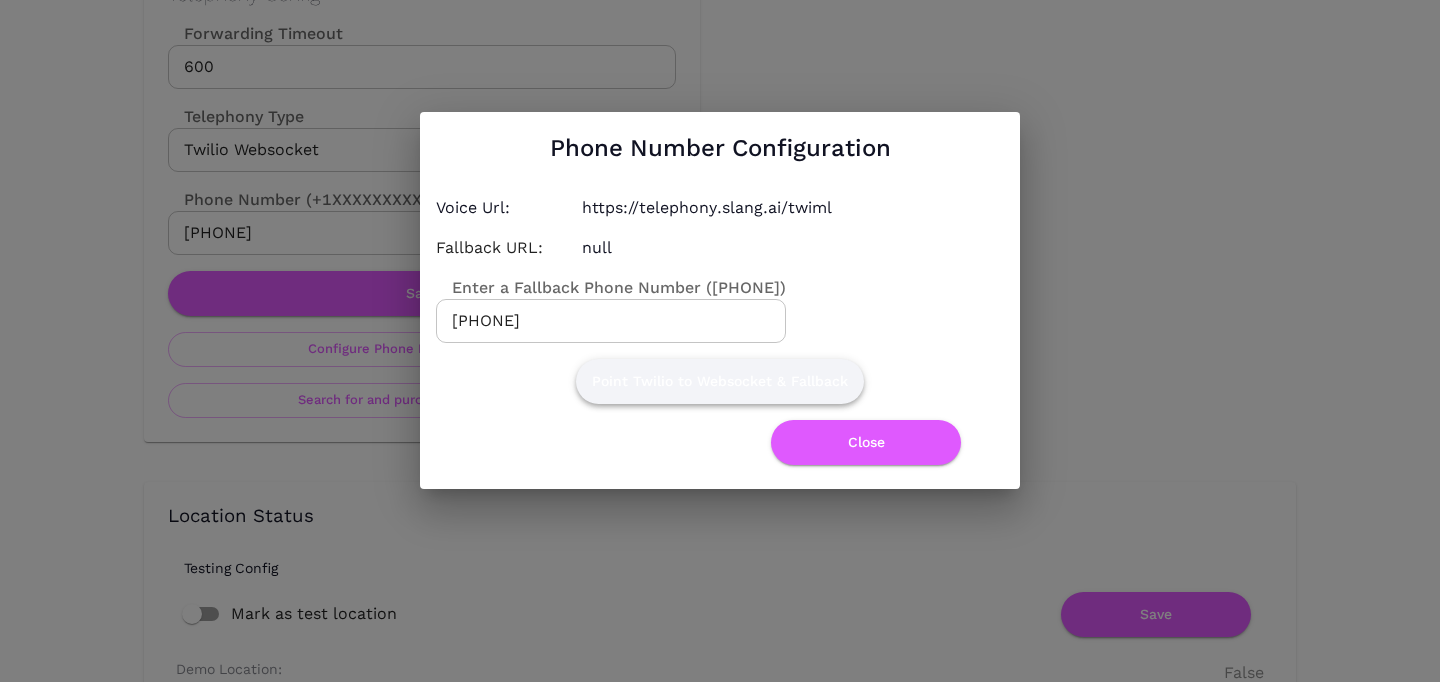 click on "Point Twilio to Websocket & Fallback" at bounding box center [720, 381] 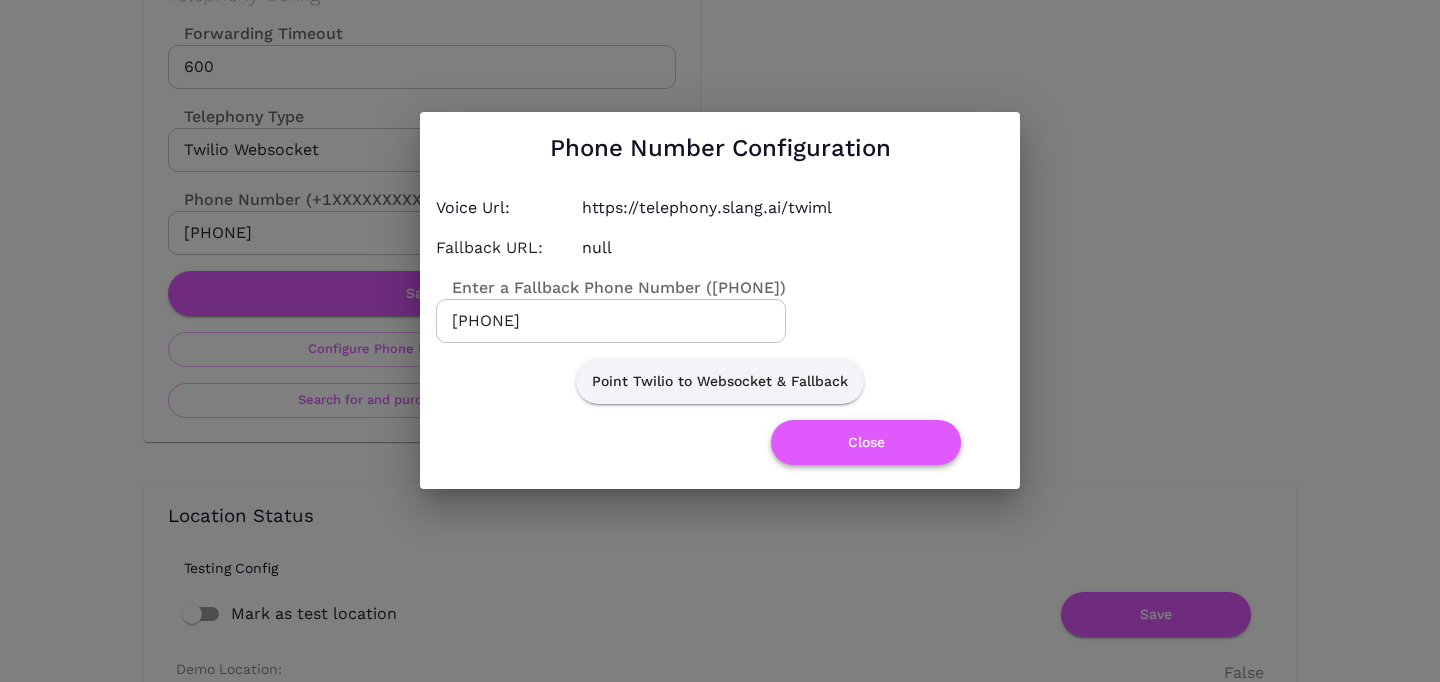 click on "Close" at bounding box center (866, 442) 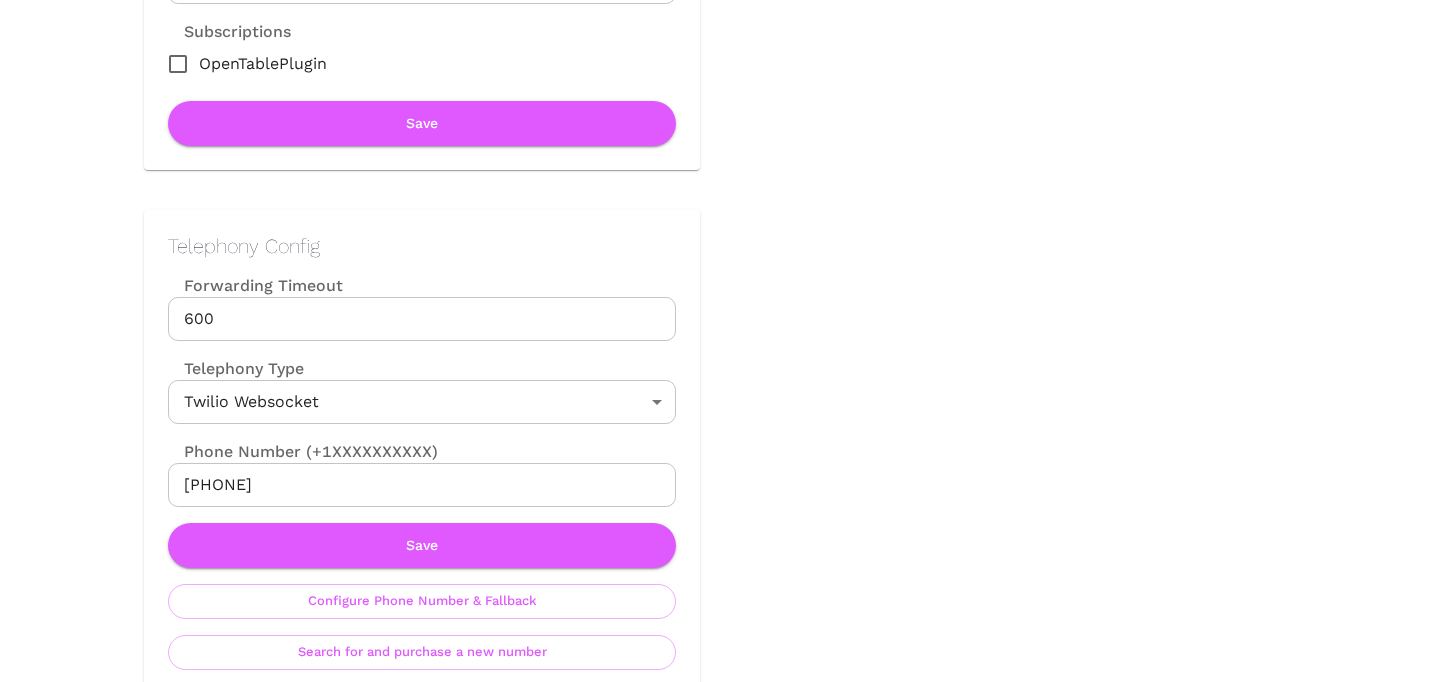 scroll, scrollTop: 746, scrollLeft: 0, axis: vertical 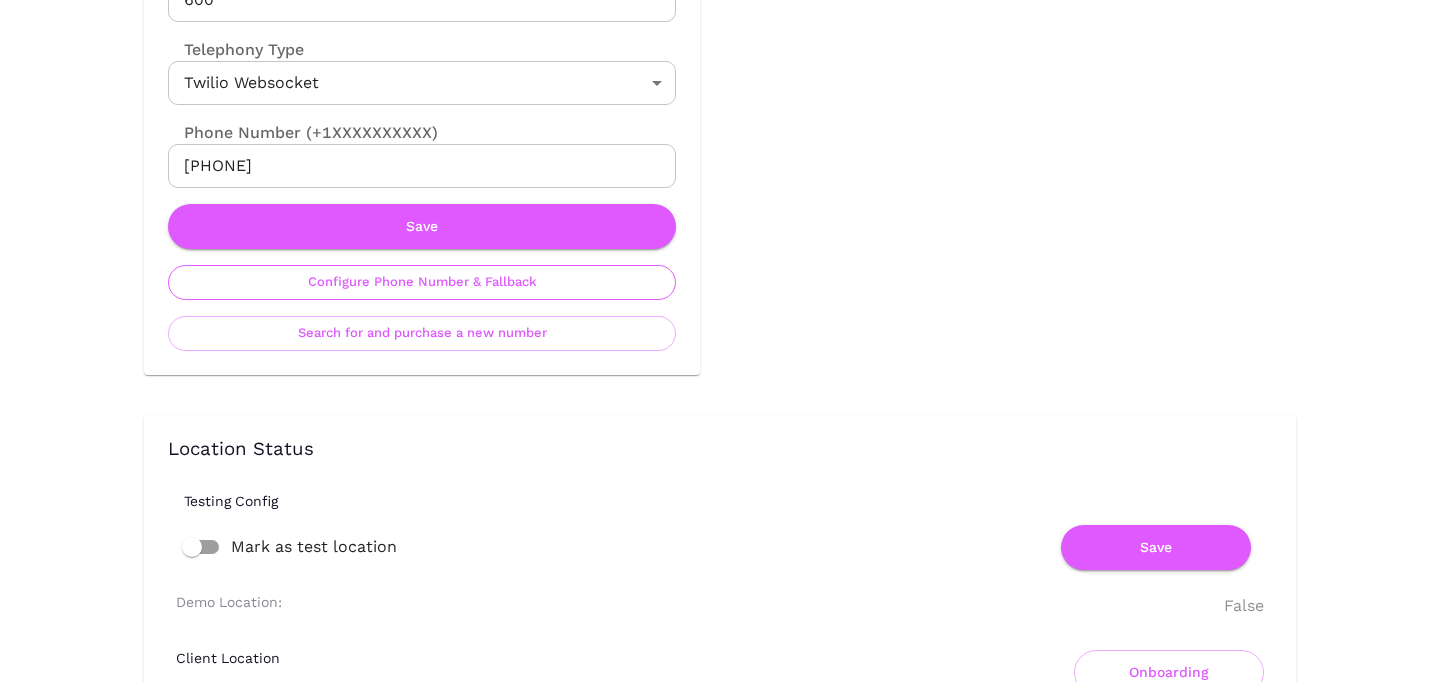 click on "Configure Phone Number & Fallback" at bounding box center [422, 282] 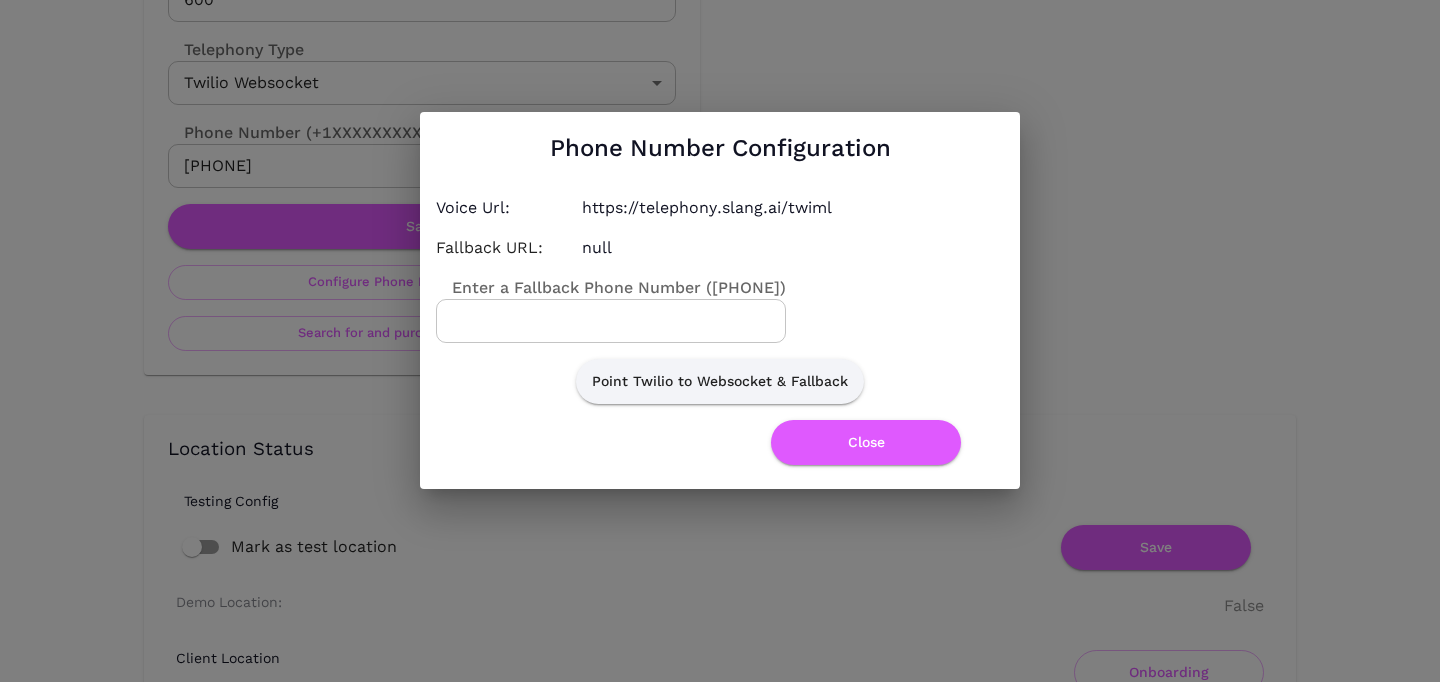 click on "Enter a Fallback Phone Number ([PHONE])" at bounding box center (611, 321) 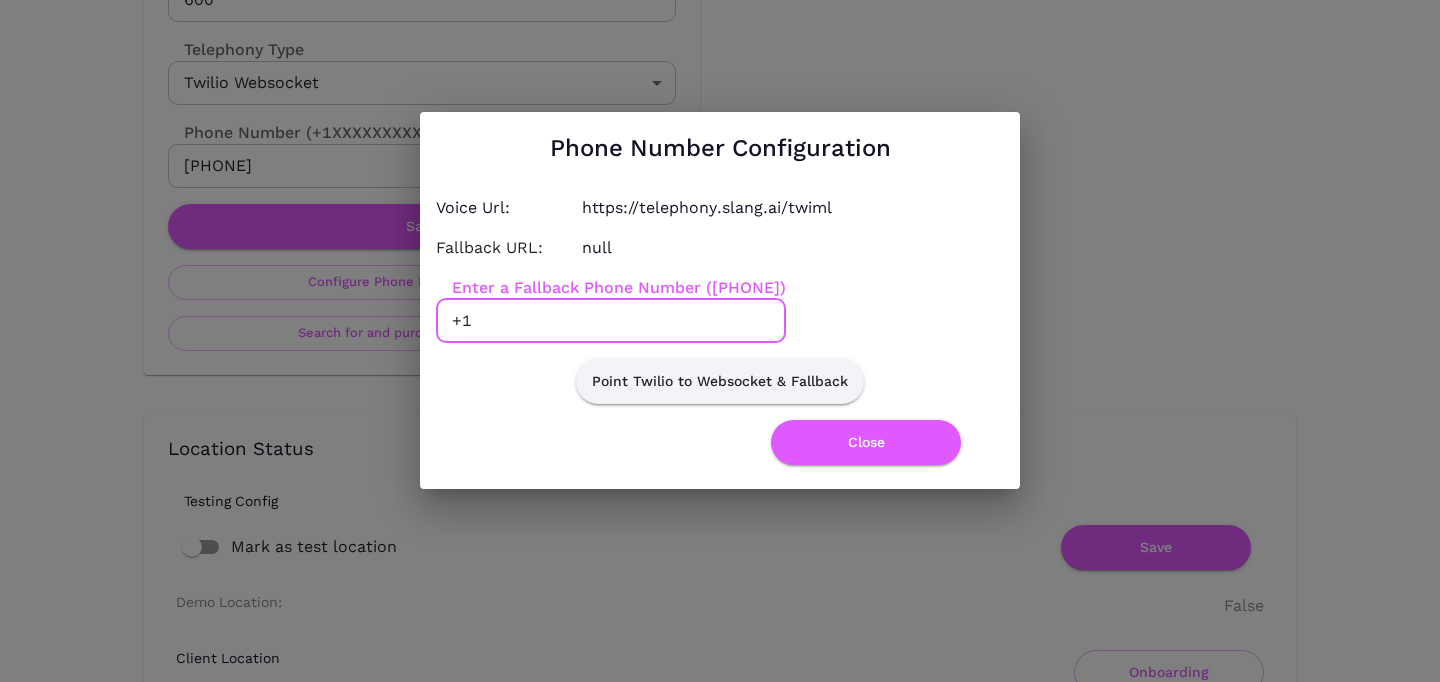 paste on "[PHONE]" 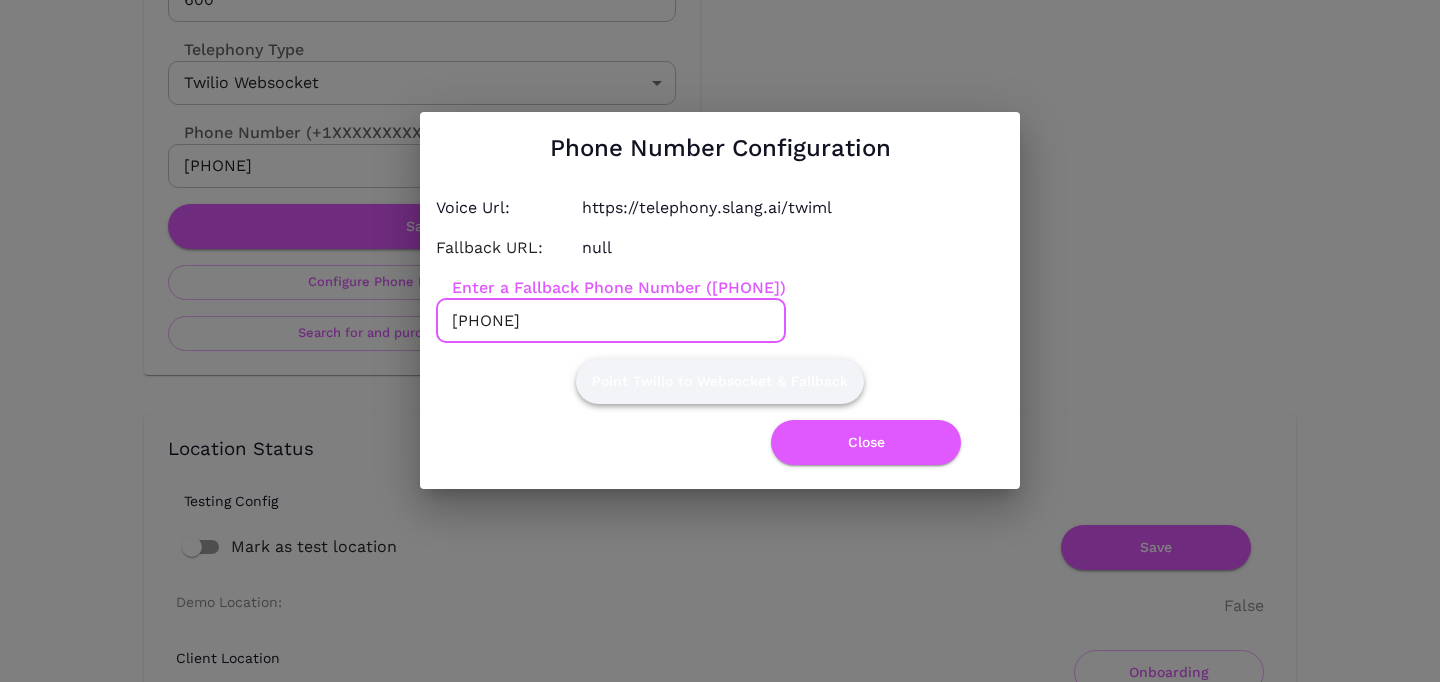 type on "+14243821023" 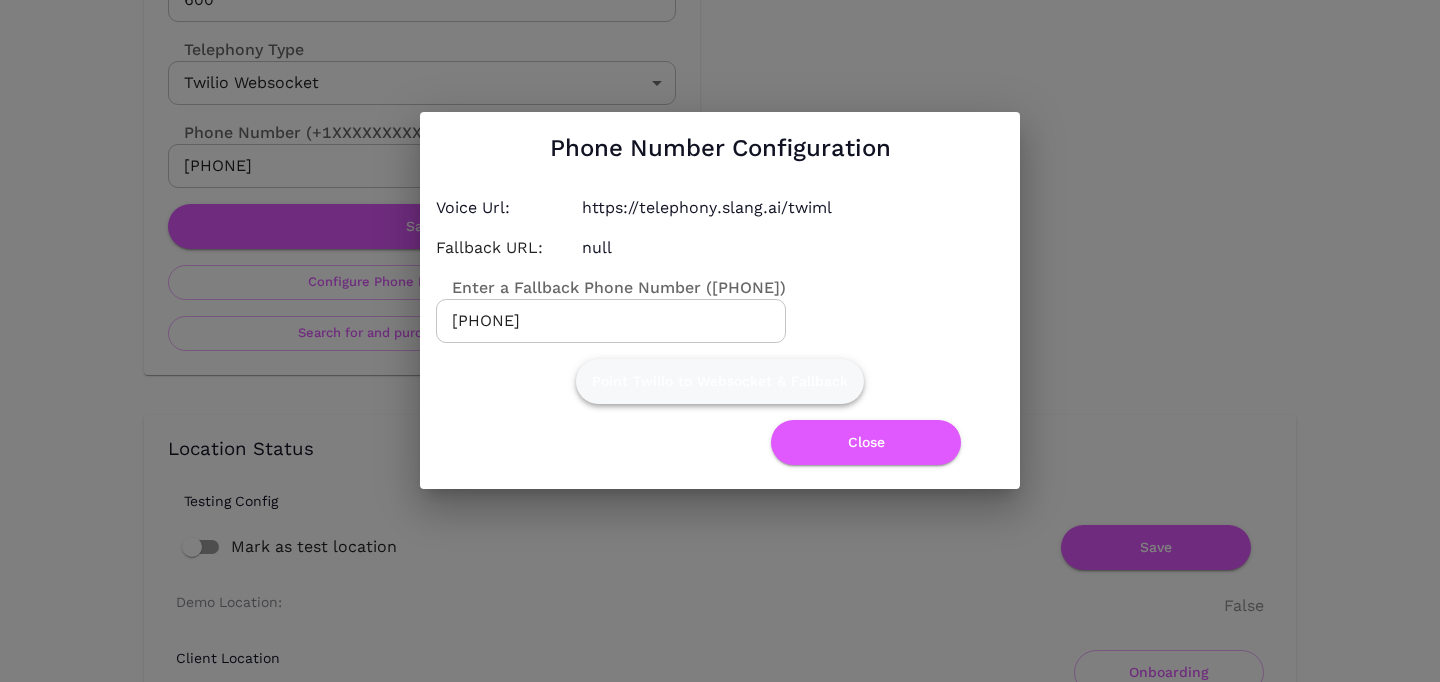 click on "Point Twilio to Websocket & Fallback" at bounding box center (720, 381) 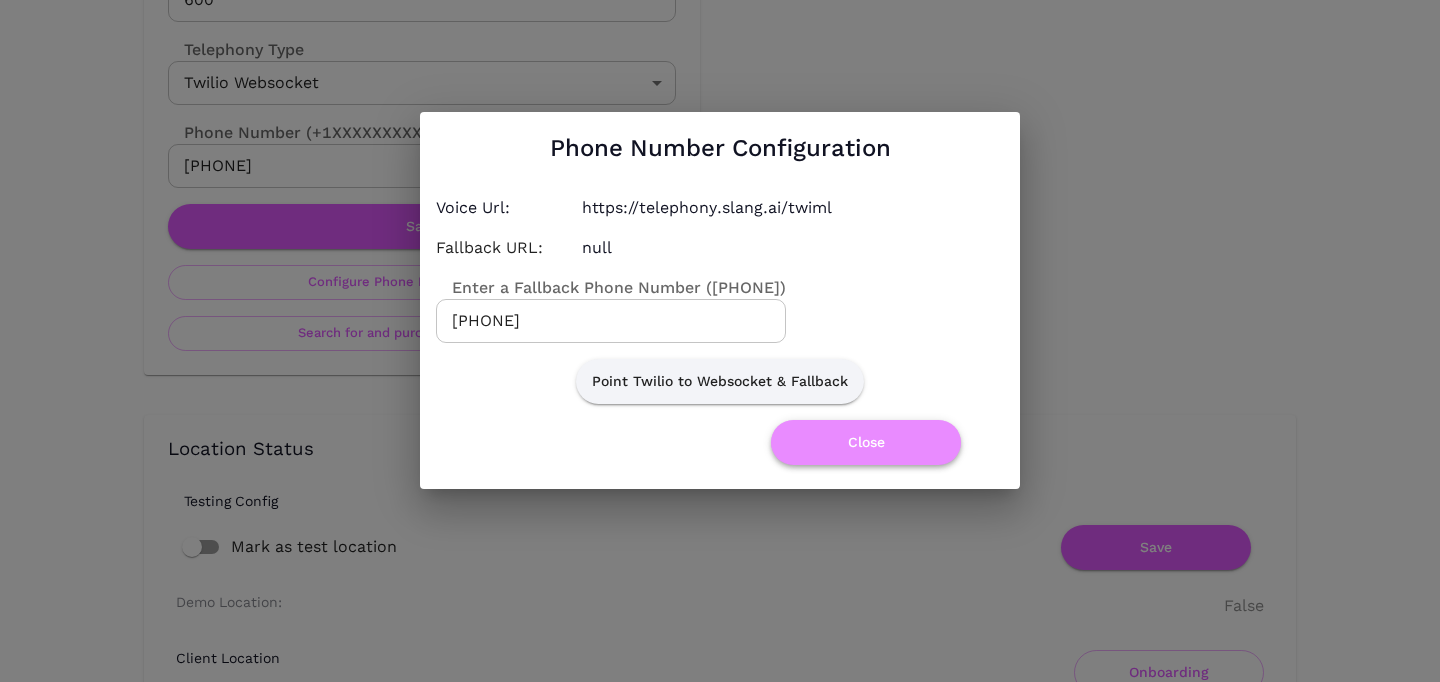 click on "Close" at bounding box center (866, 442) 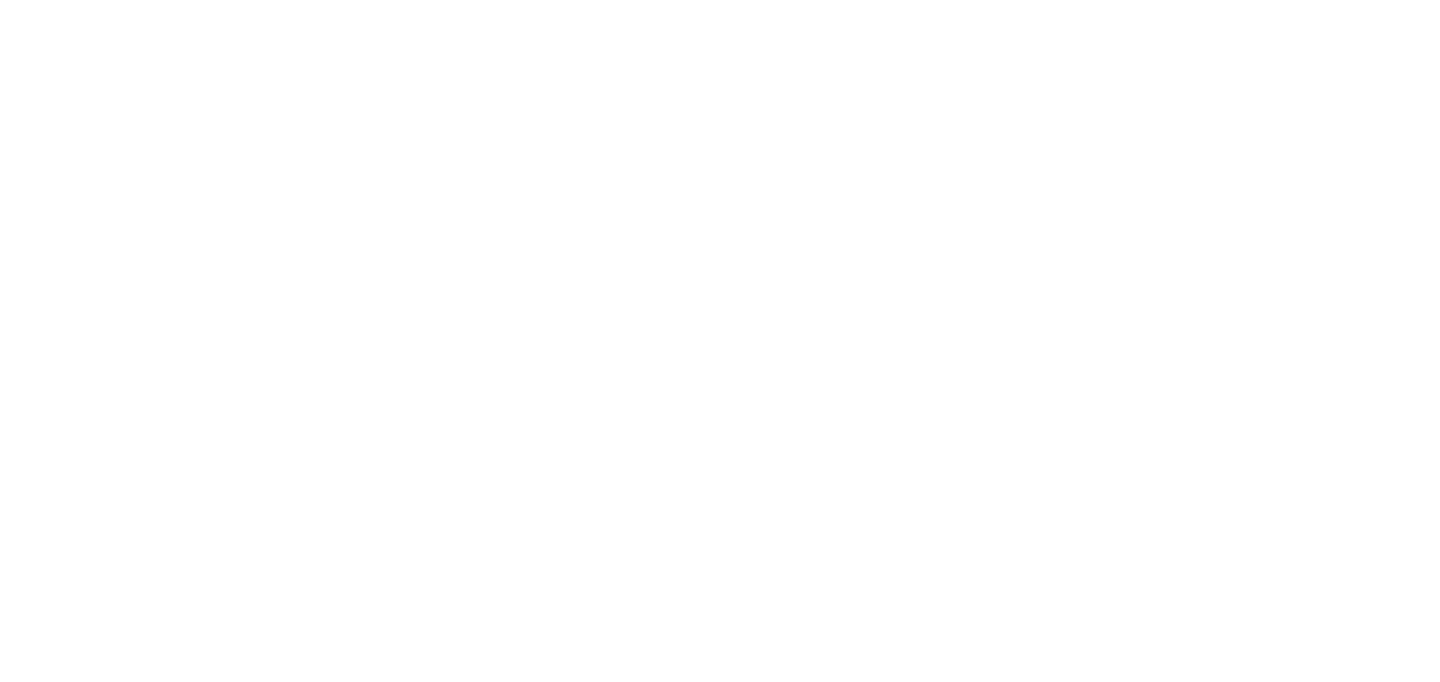 scroll, scrollTop: 0, scrollLeft: 0, axis: both 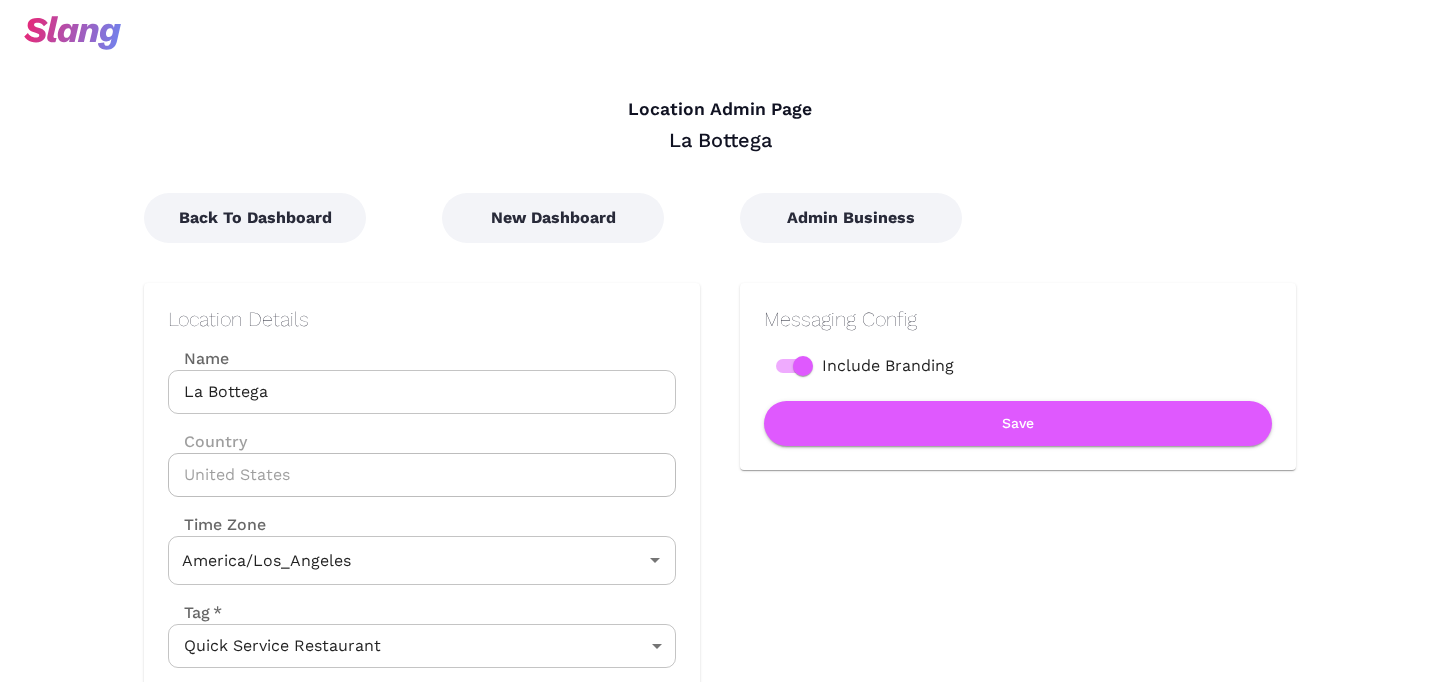 type on "Pacific Time" 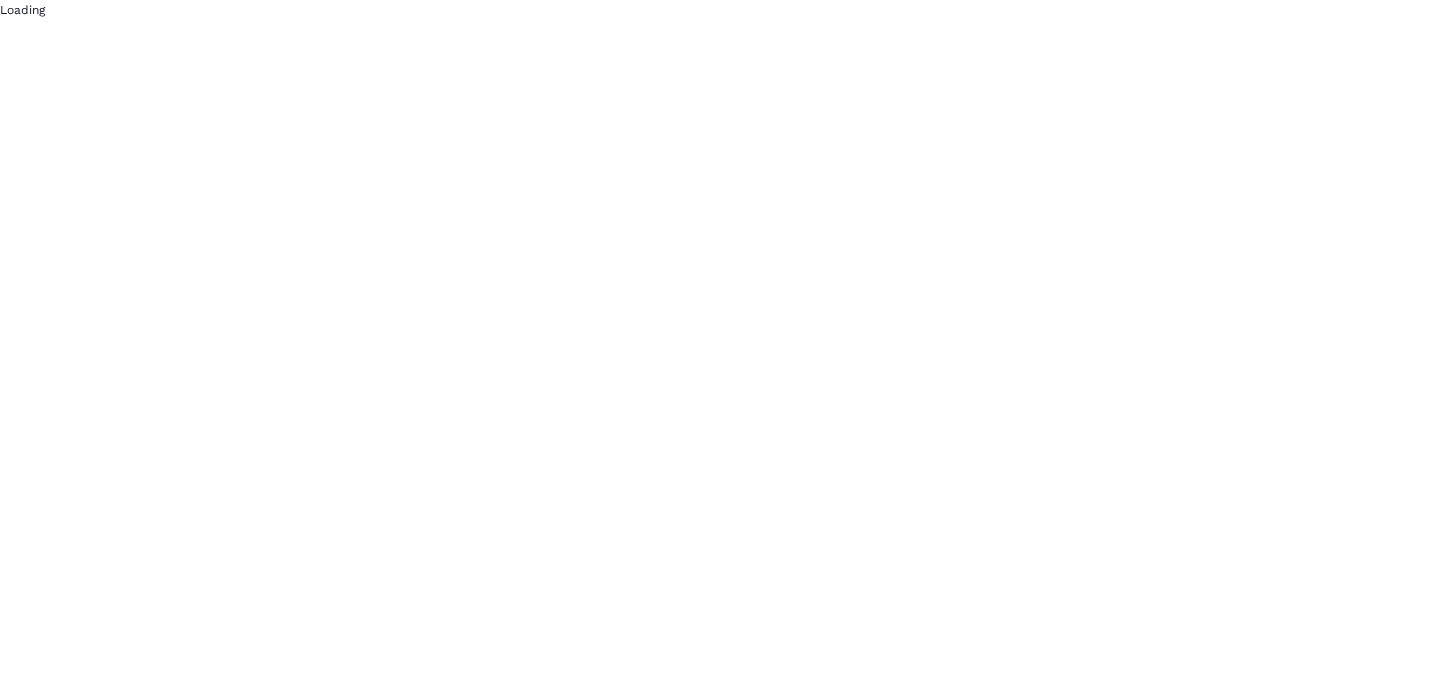 scroll, scrollTop: 0, scrollLeft: 0, axis: both 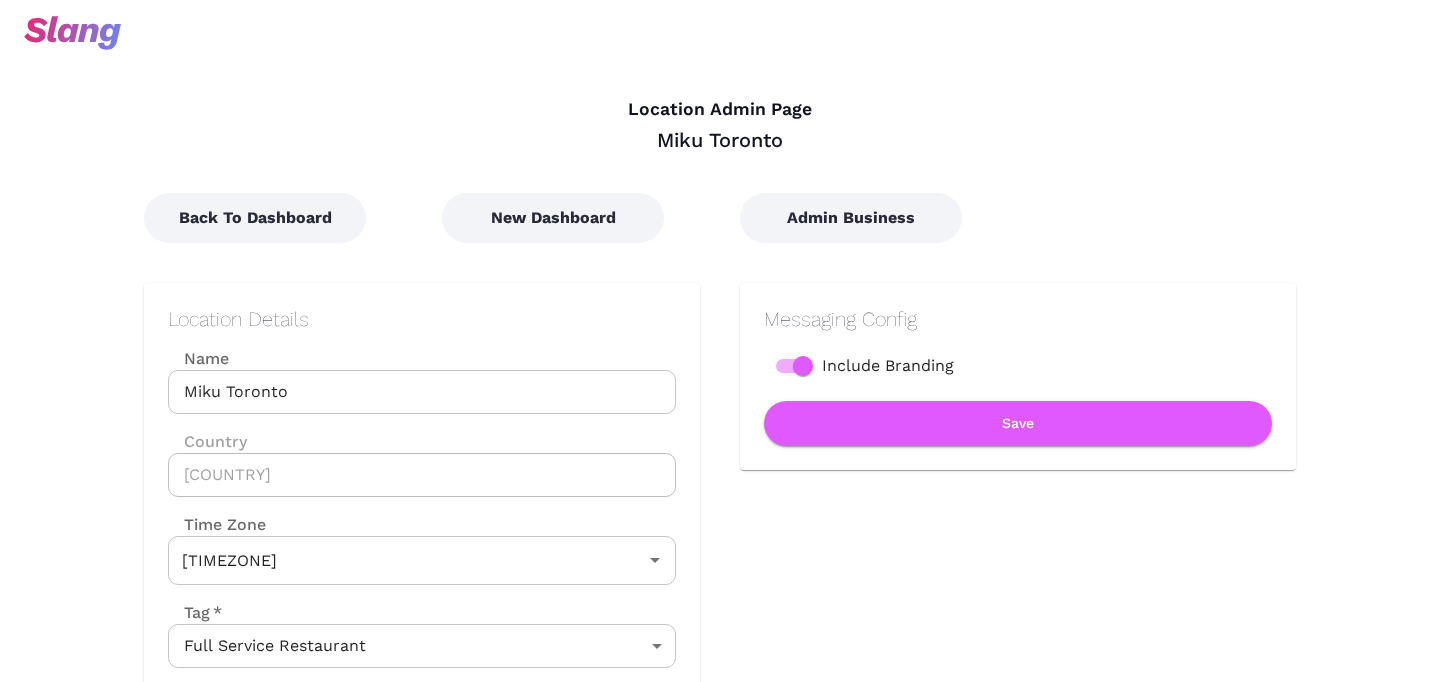 type on "Eastern Time" 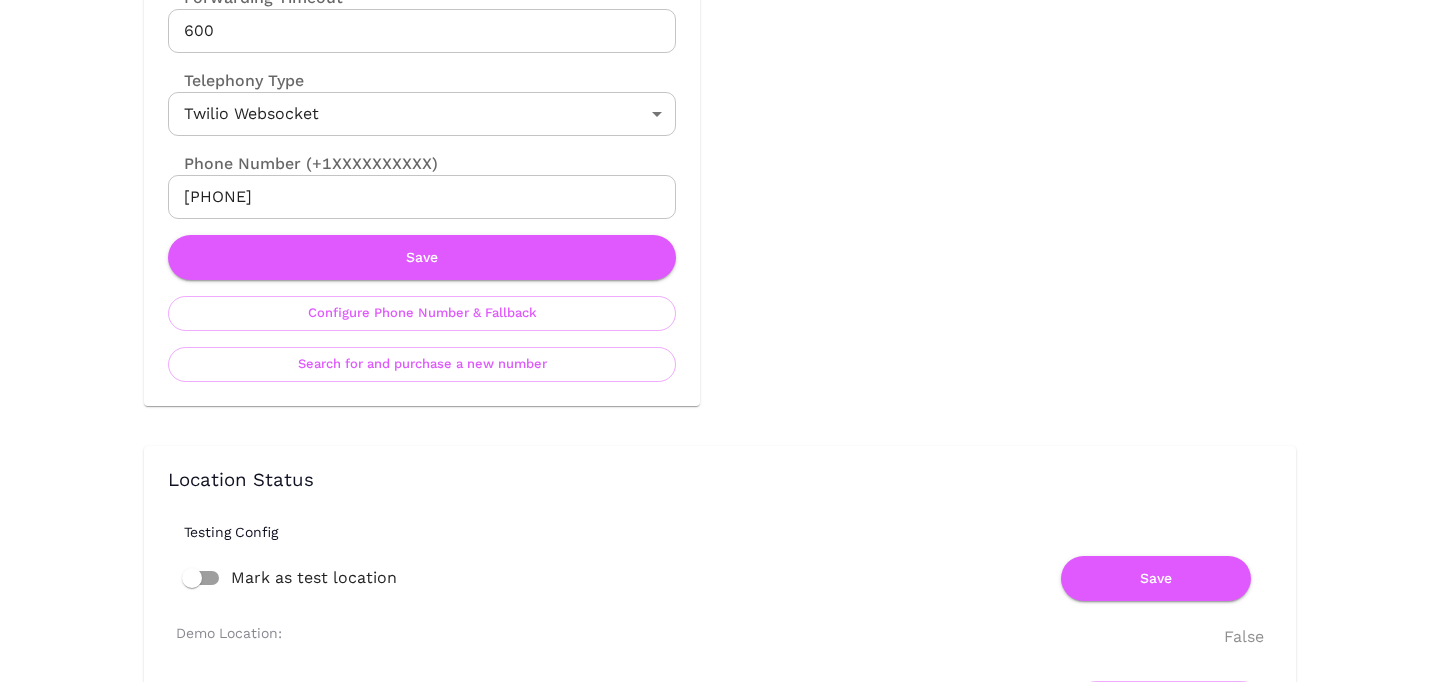 scroll, scrollTop: 1058, scrollLeft: 0, axis: vertical 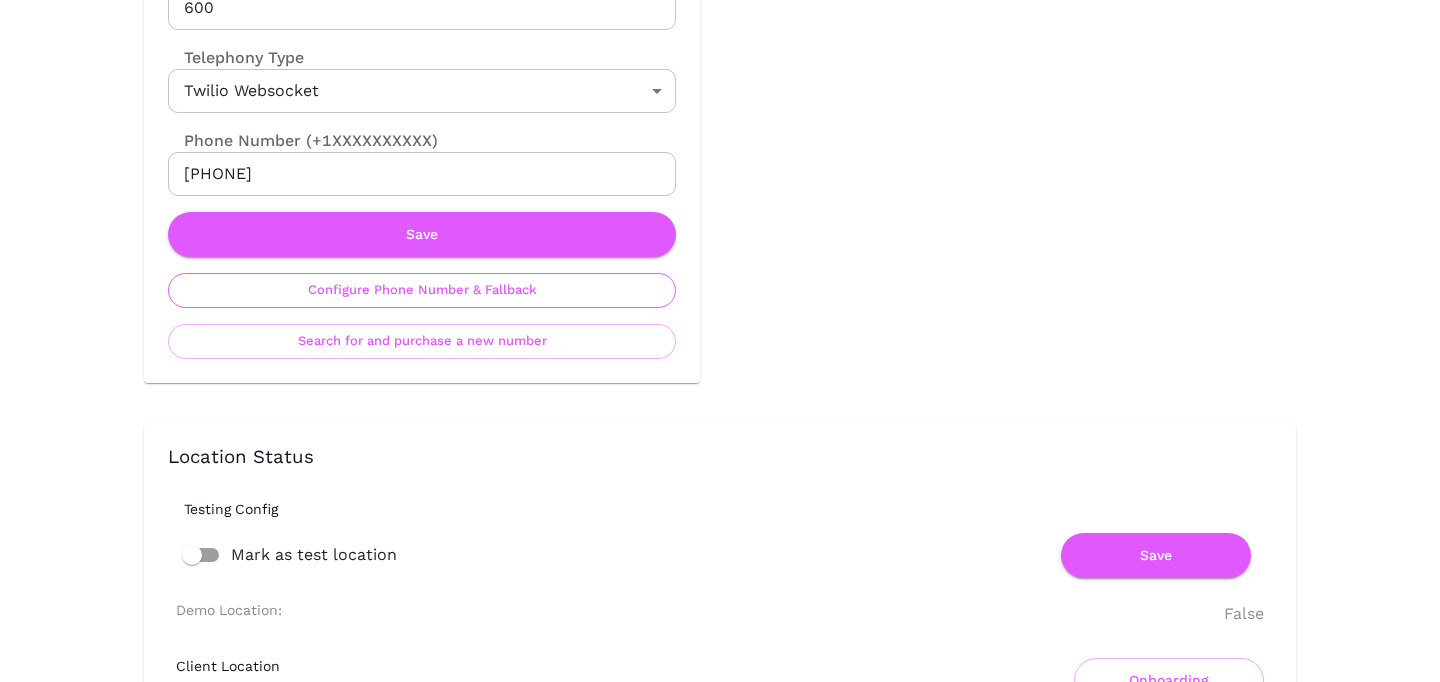 click on "Configure Phone Number & Fallback" at bounding box center [422, 290] 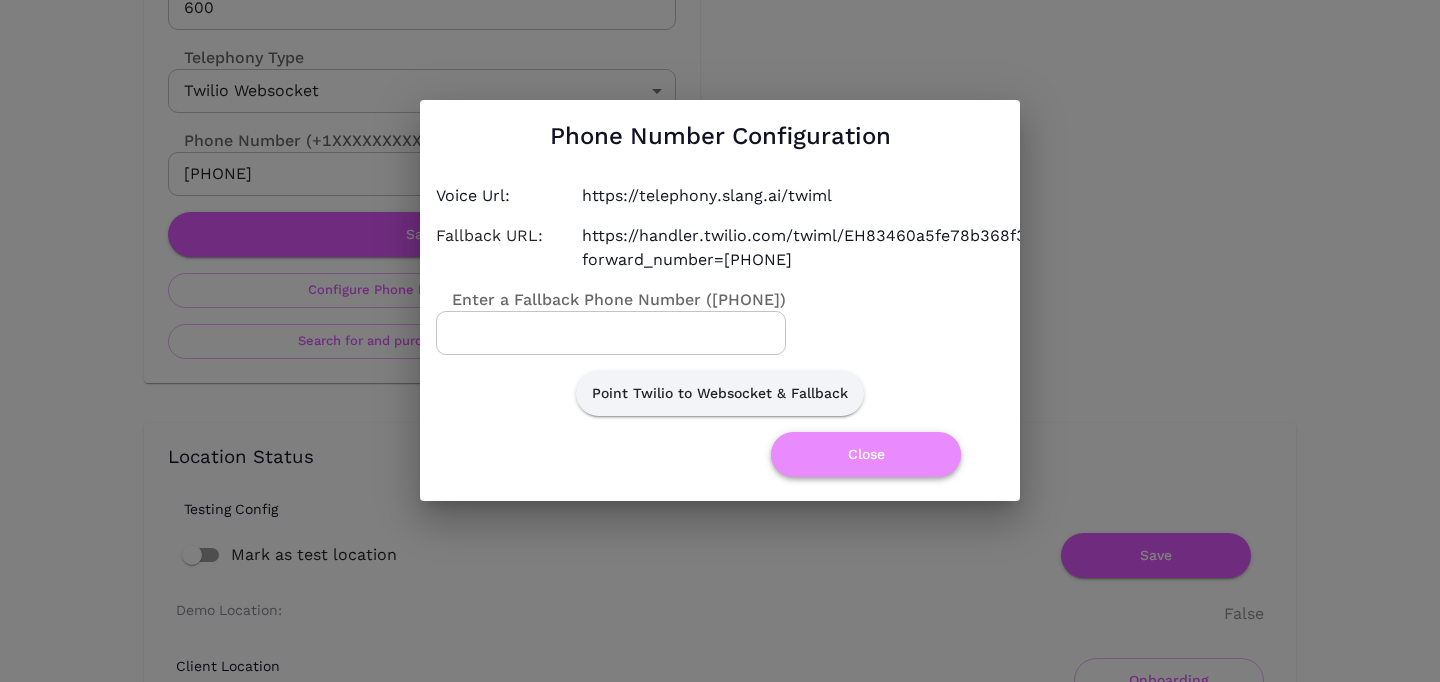 click on "Close" at bounding box center (866, 454) 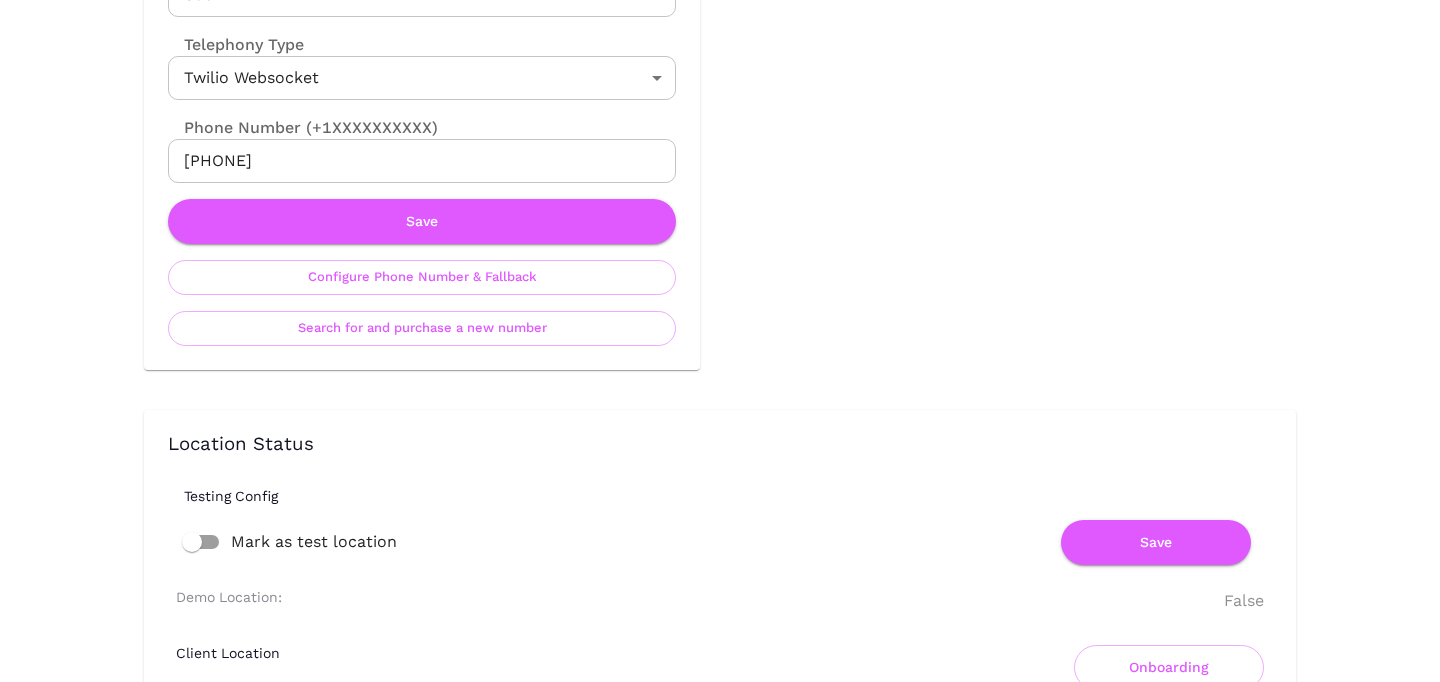 scroll, scrollTop: 1099, scrollLeft: 0, axis: vertical 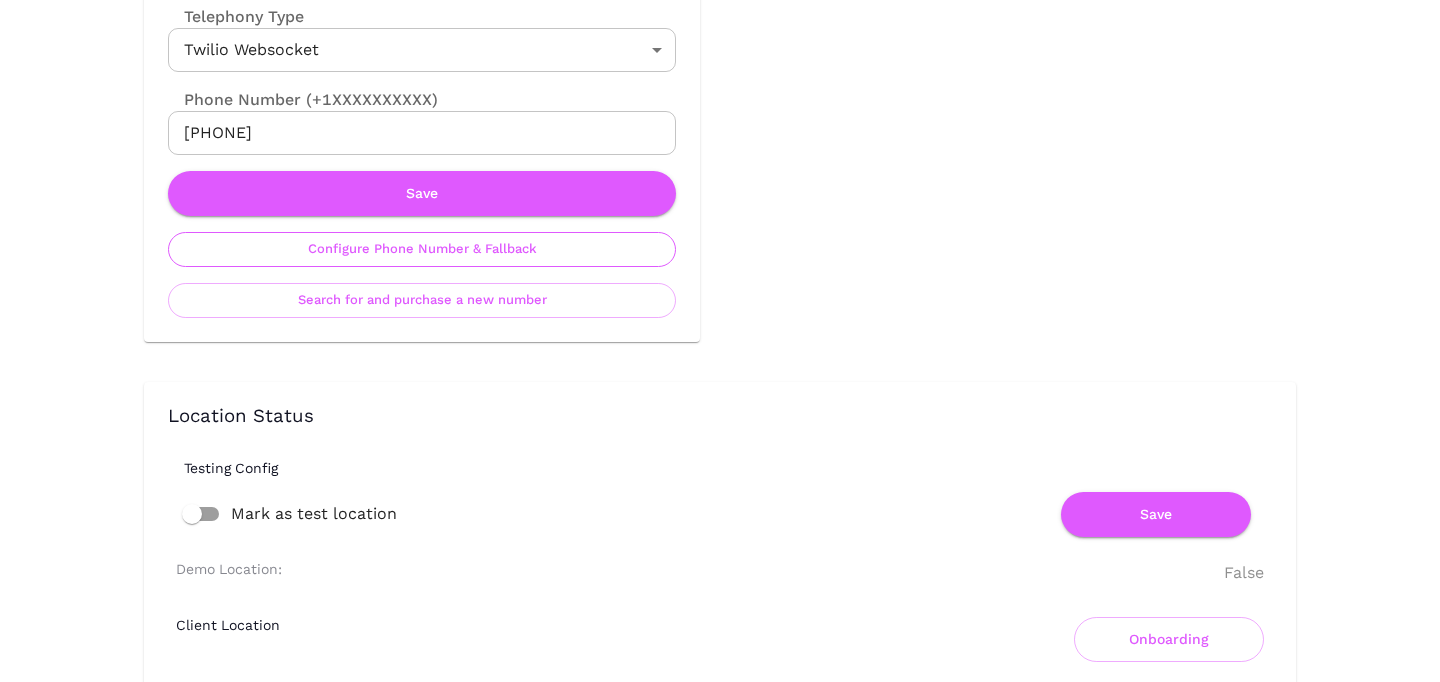 click on "Configure Phone Number & Fallback" at bounding box center (422, 249) 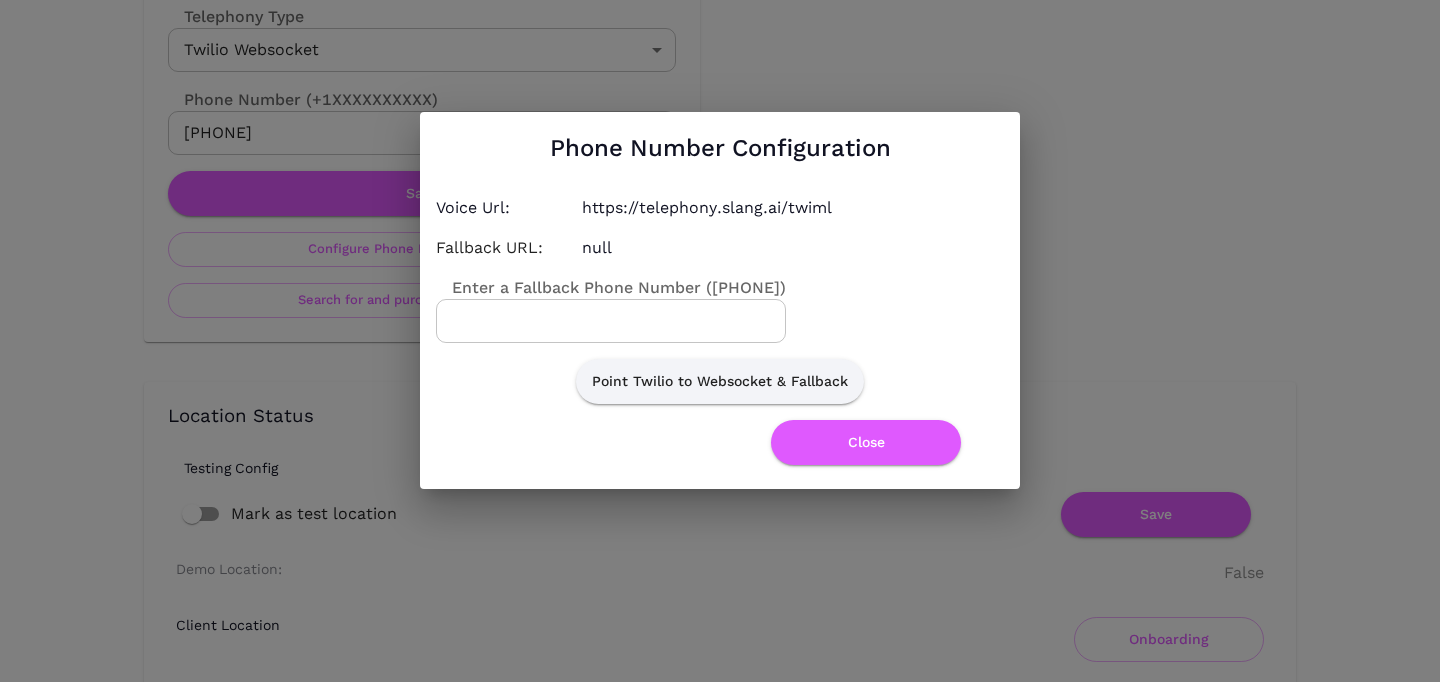 click on "Enter a Fallback Phone Number ([PHONE])" at bounding box center [611, 287] 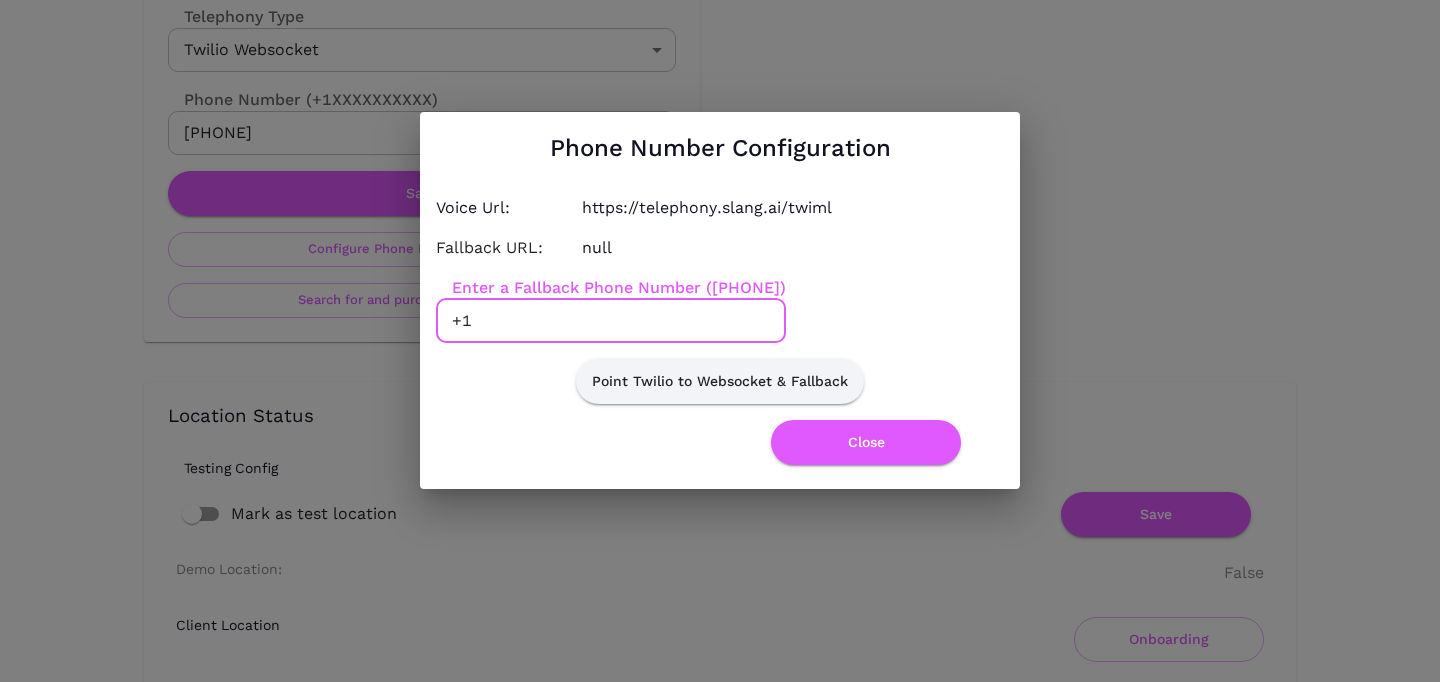 paste on "[PHONE]" 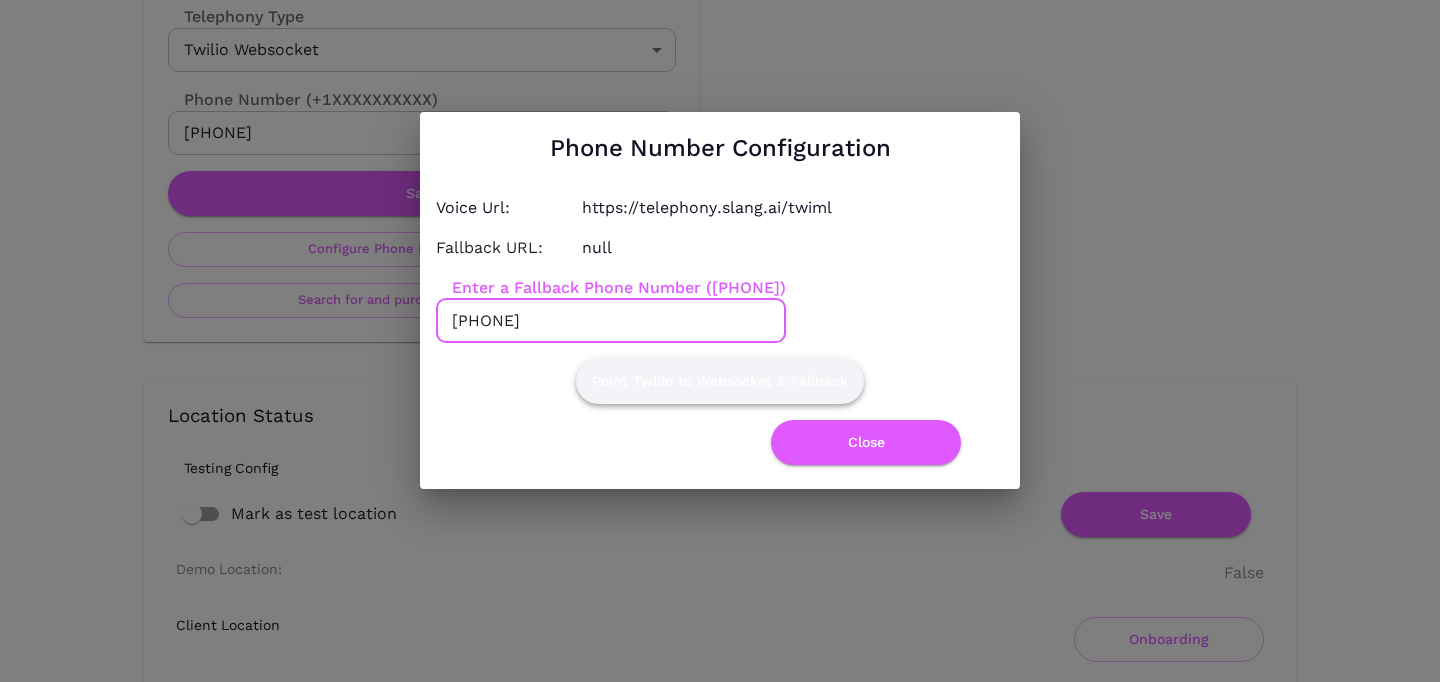 type on "[PHONE]" 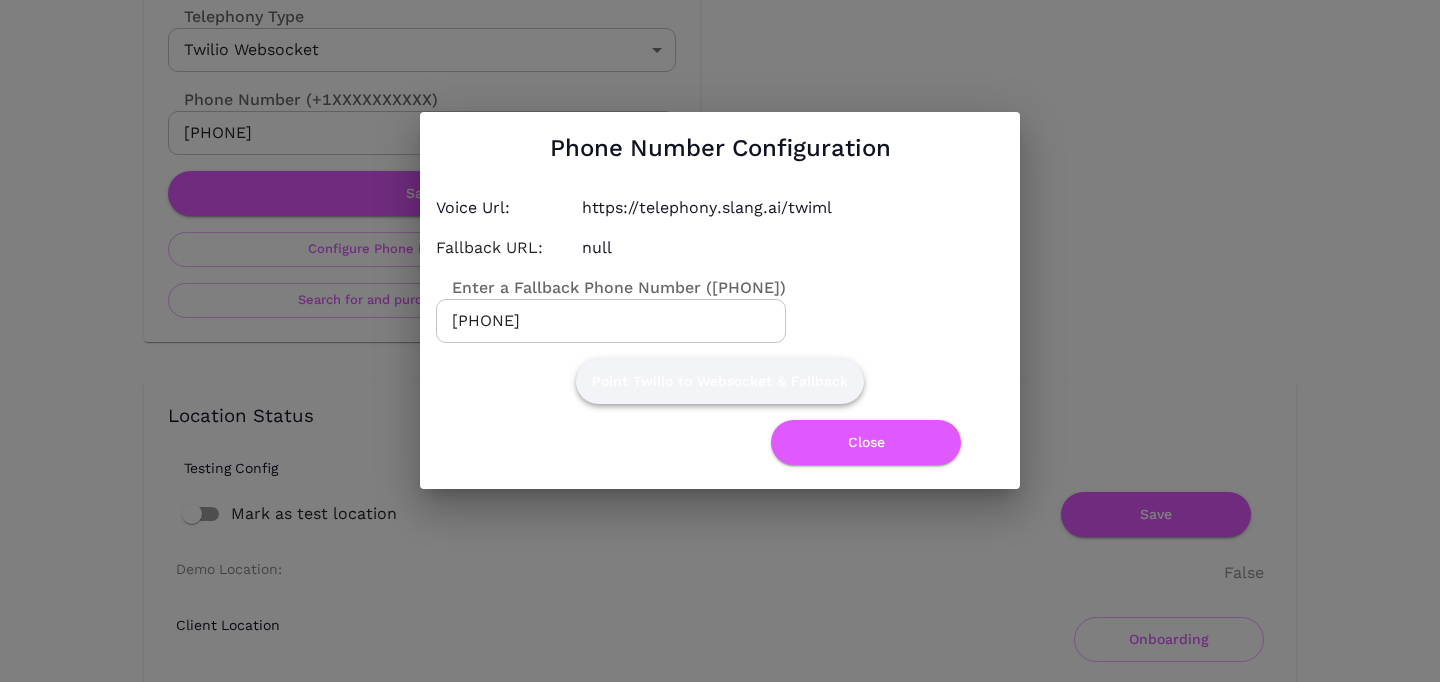 click on "Point Twilio to Websocket & Fallback" at bounding box center (720, 381) 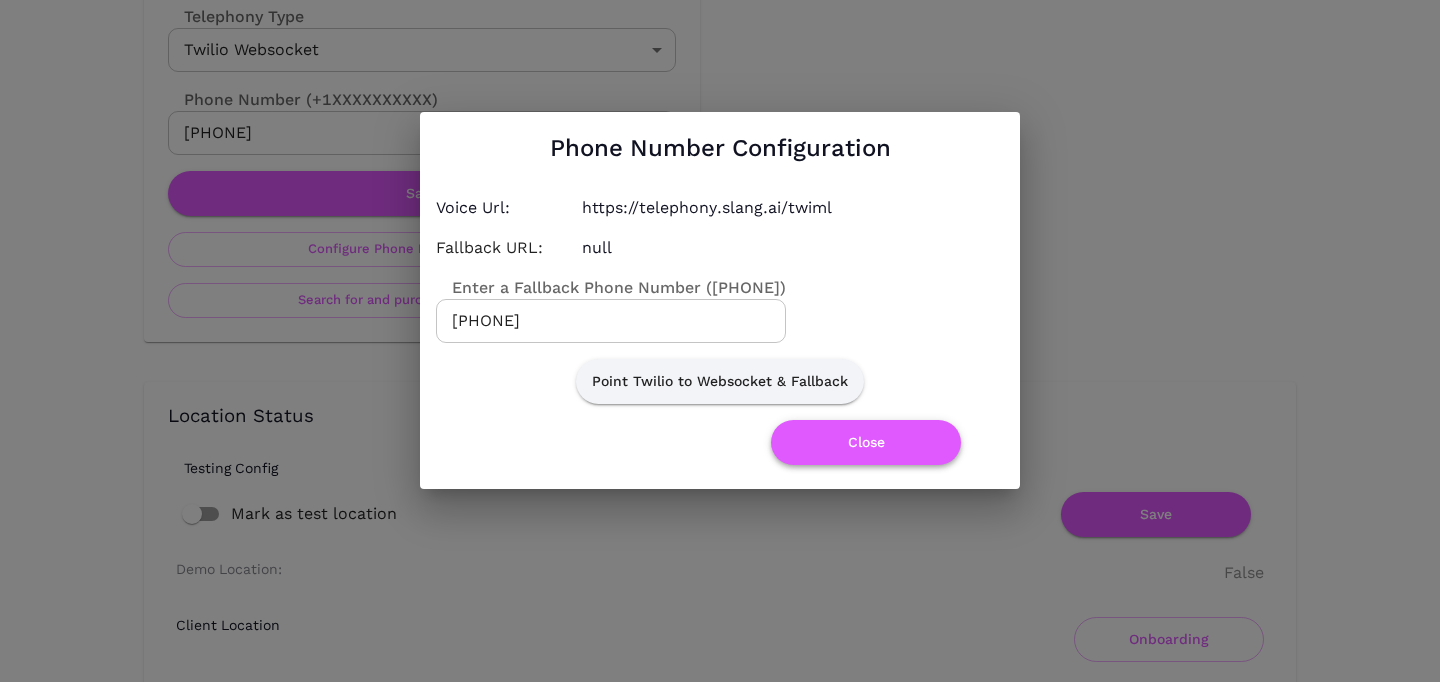 click on "Close" at bounding box center (866, 442) 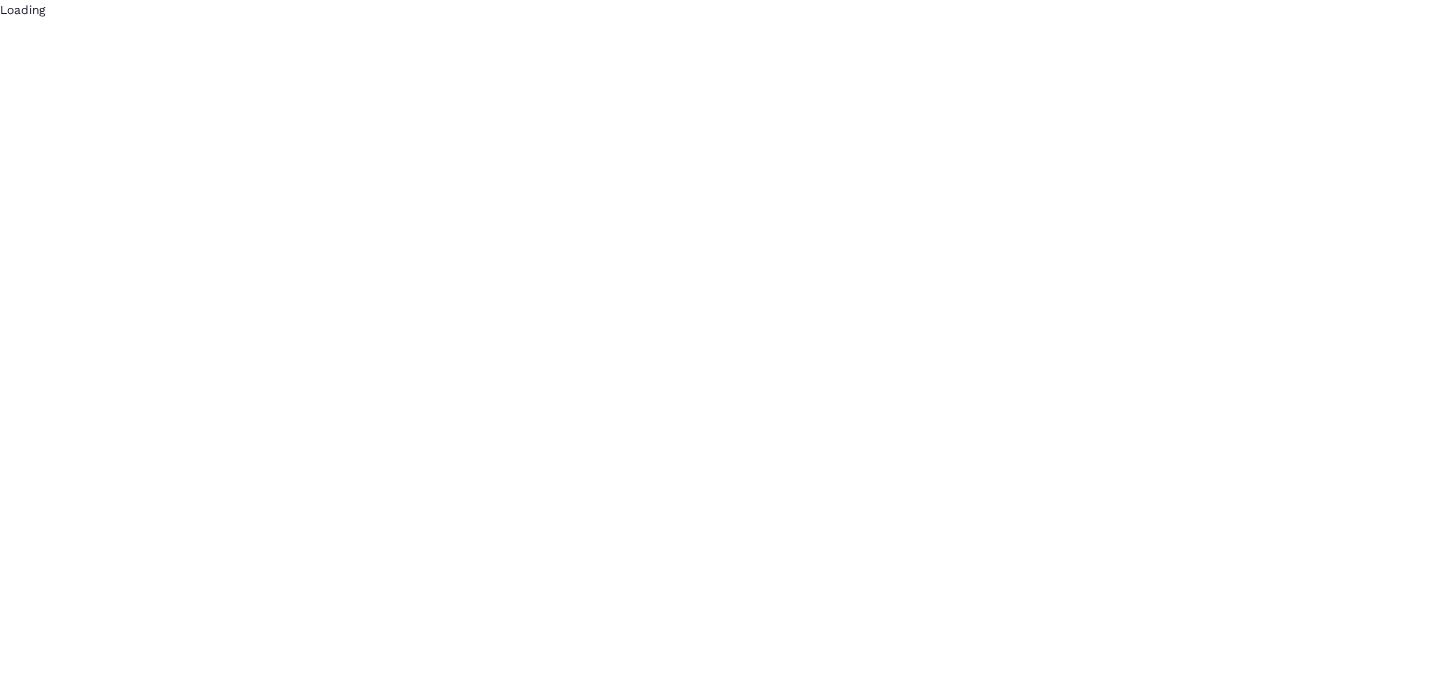 scroll, scrollTop: 0, scrollLeft: 0, axis: both 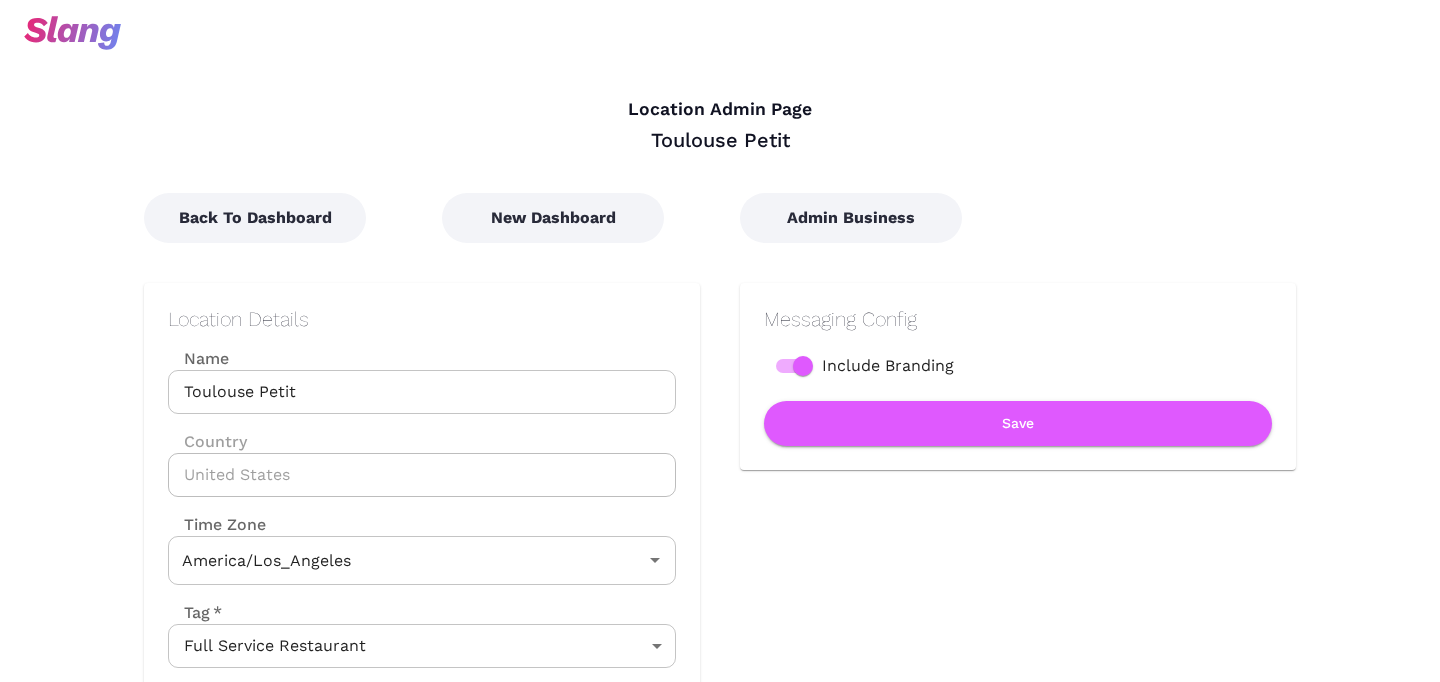 type on "Pacific Time" 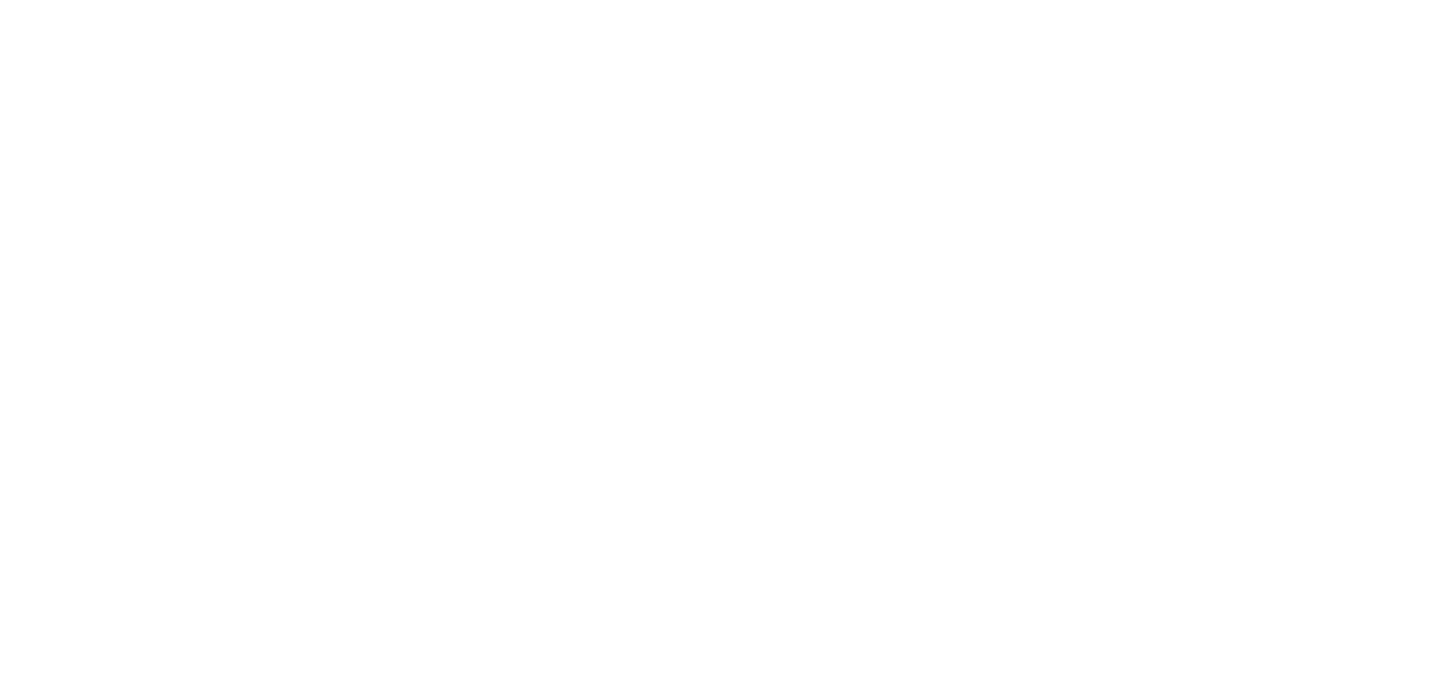 scroll, scrollTop: 0, scrollLeft: 0, axis: both 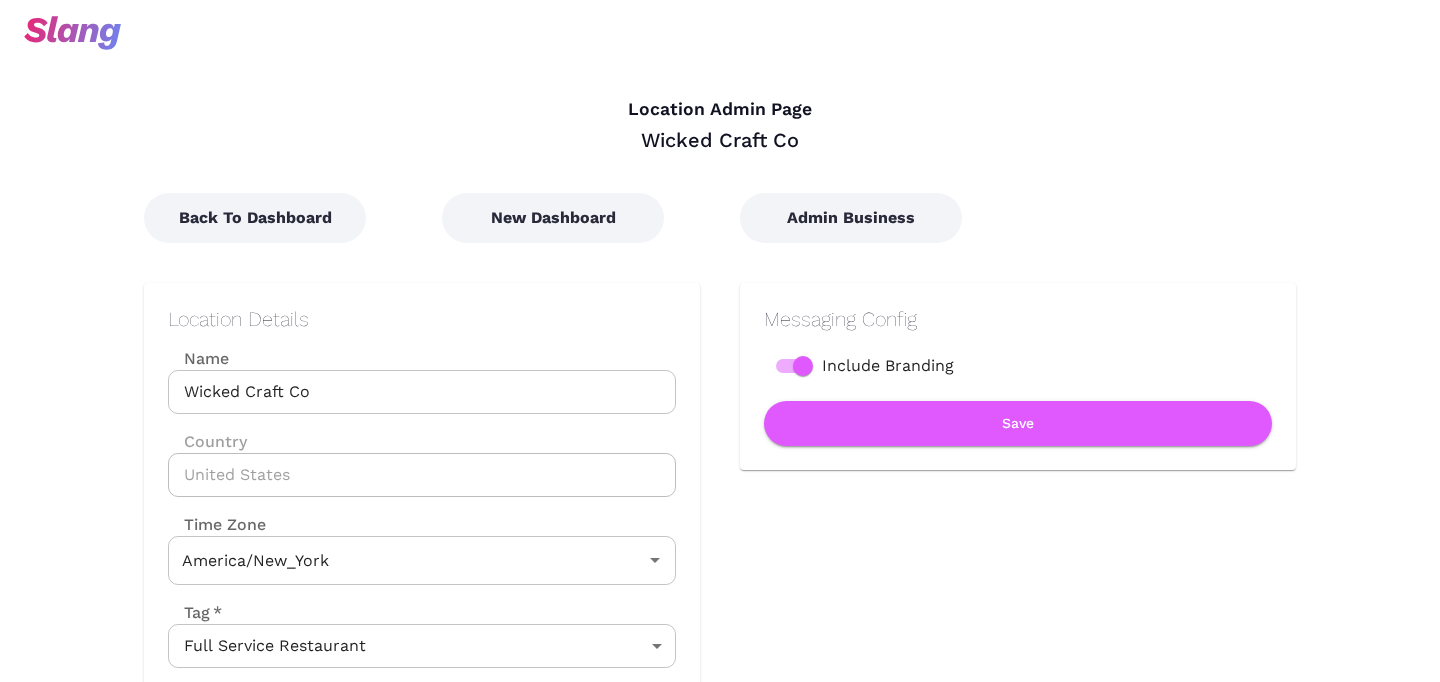 type on "Eastern Time" 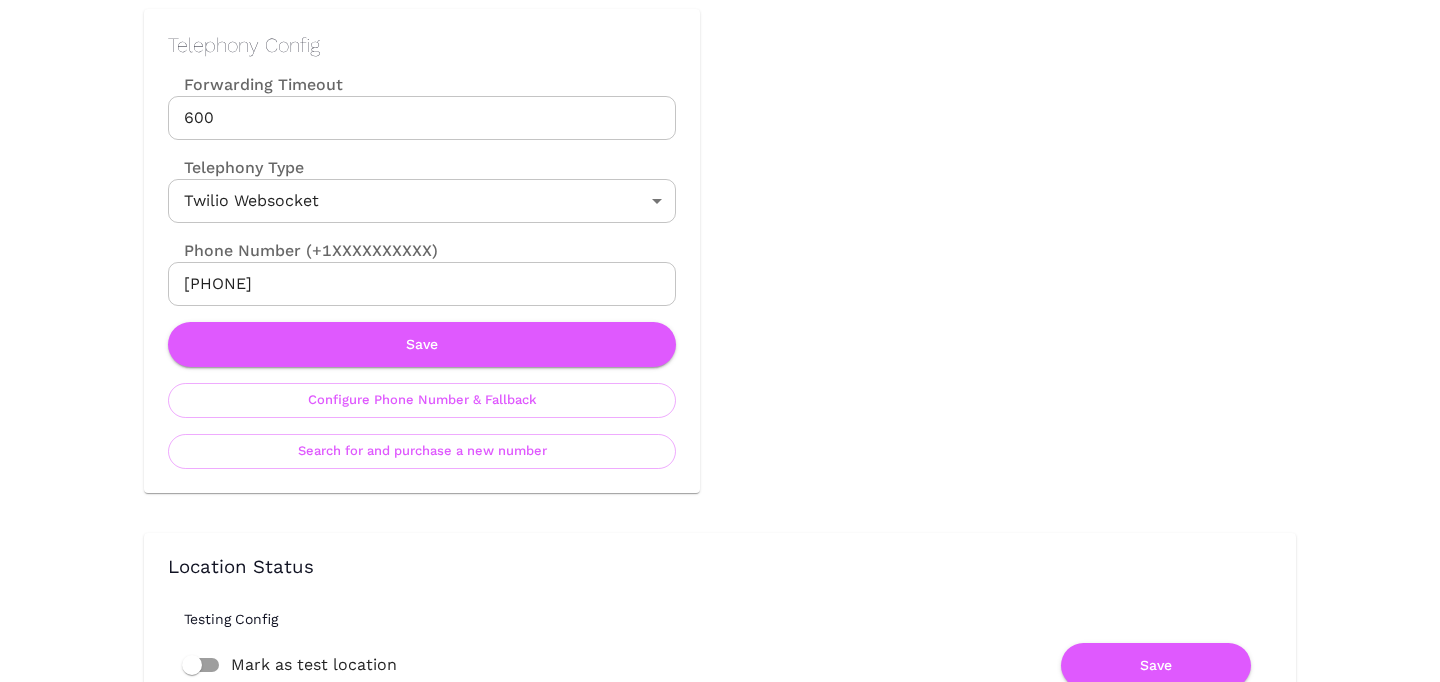 scroll, scrollTop: 951, scrollLeft: 0, axis: vertical 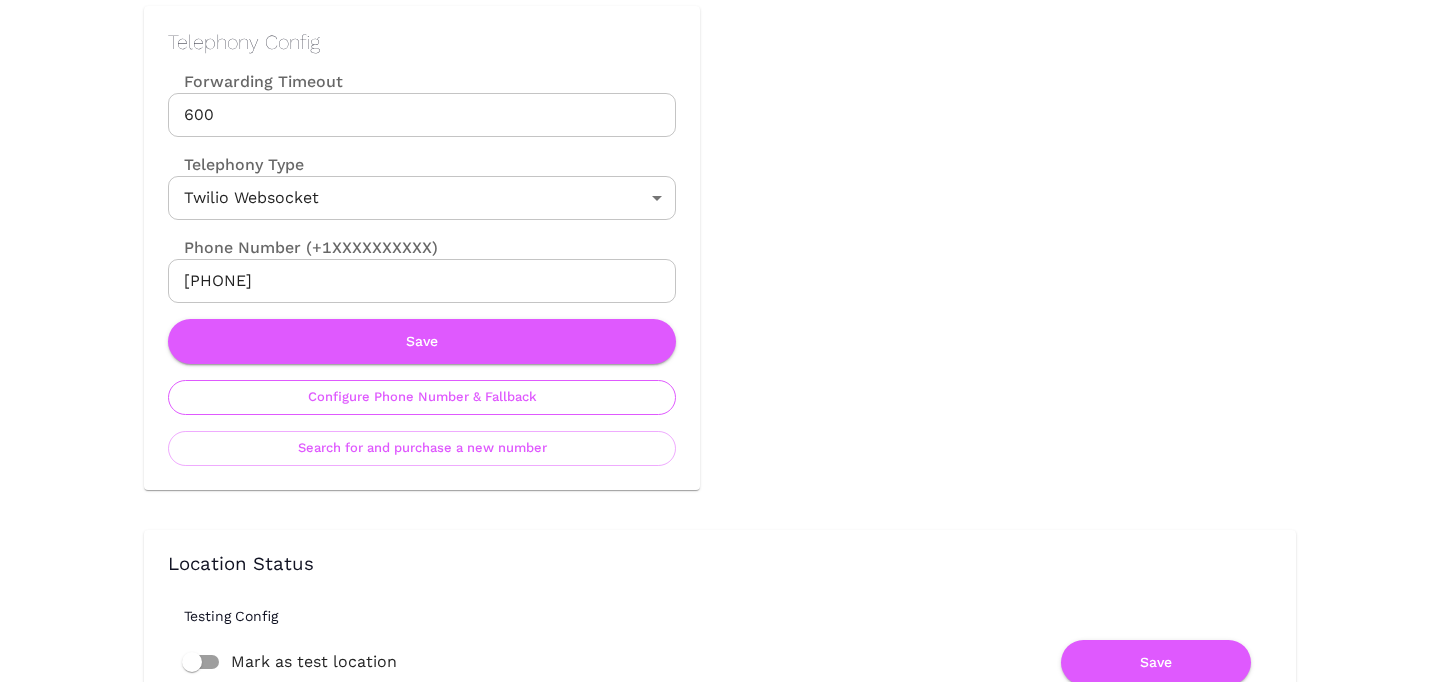 click on "Configure Phone Number & Fallback" at bounding box center (422, 397) 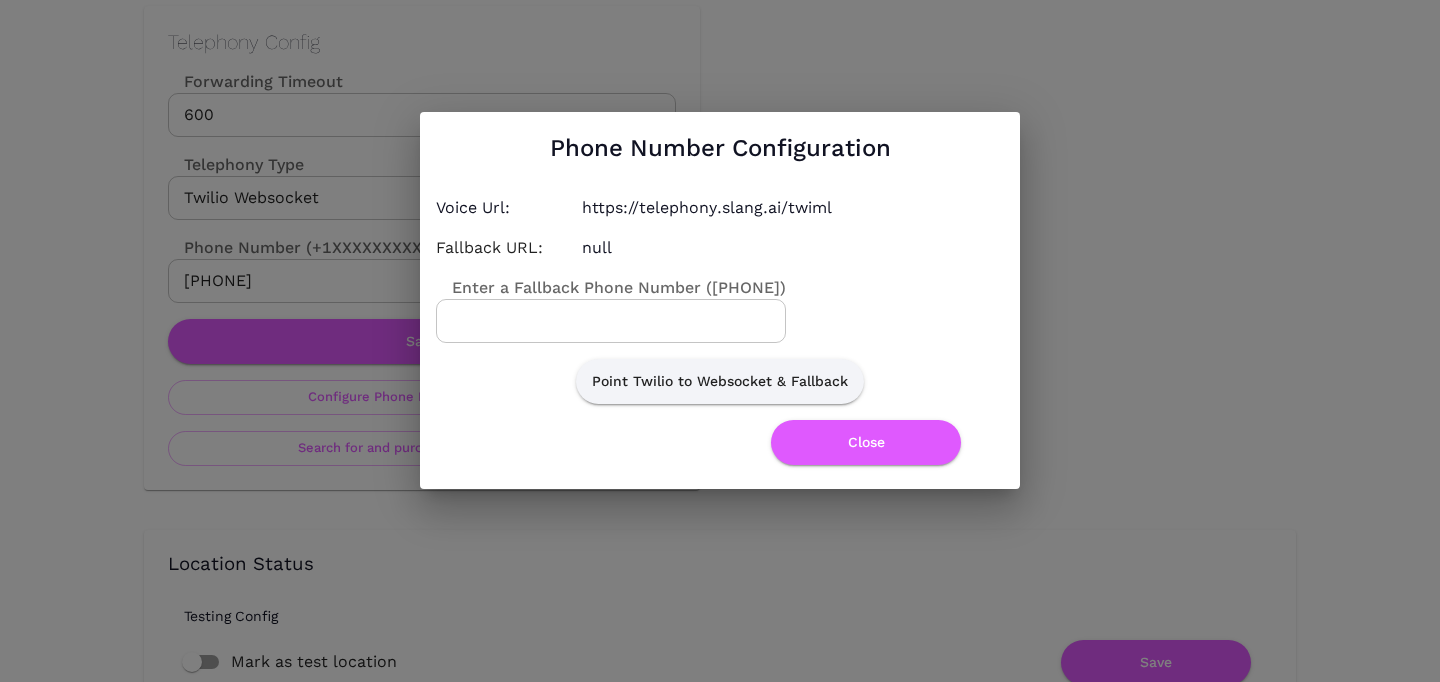 click on "Enter a Fallback Phone Number (+1XXXXXXXXXX)" at bounding box center [611, 321] 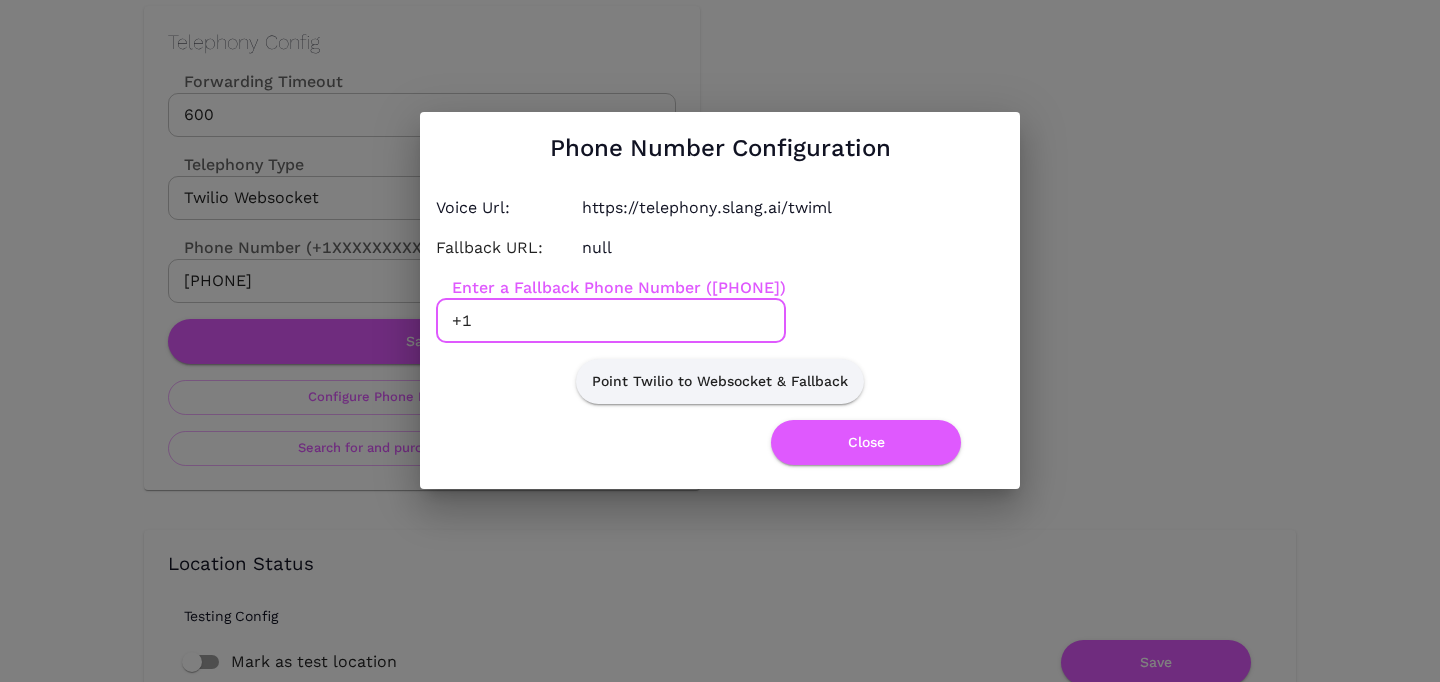 paste on "8573155953" 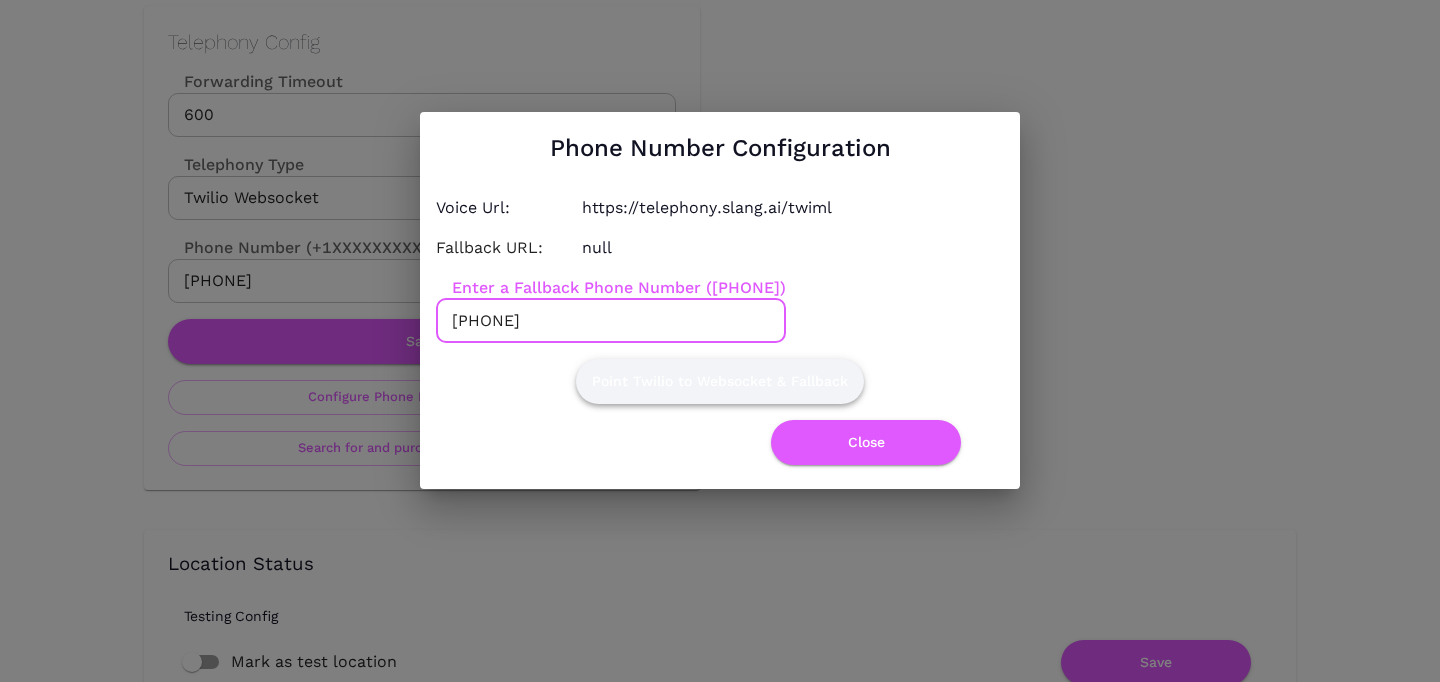 type on "+18573155953" 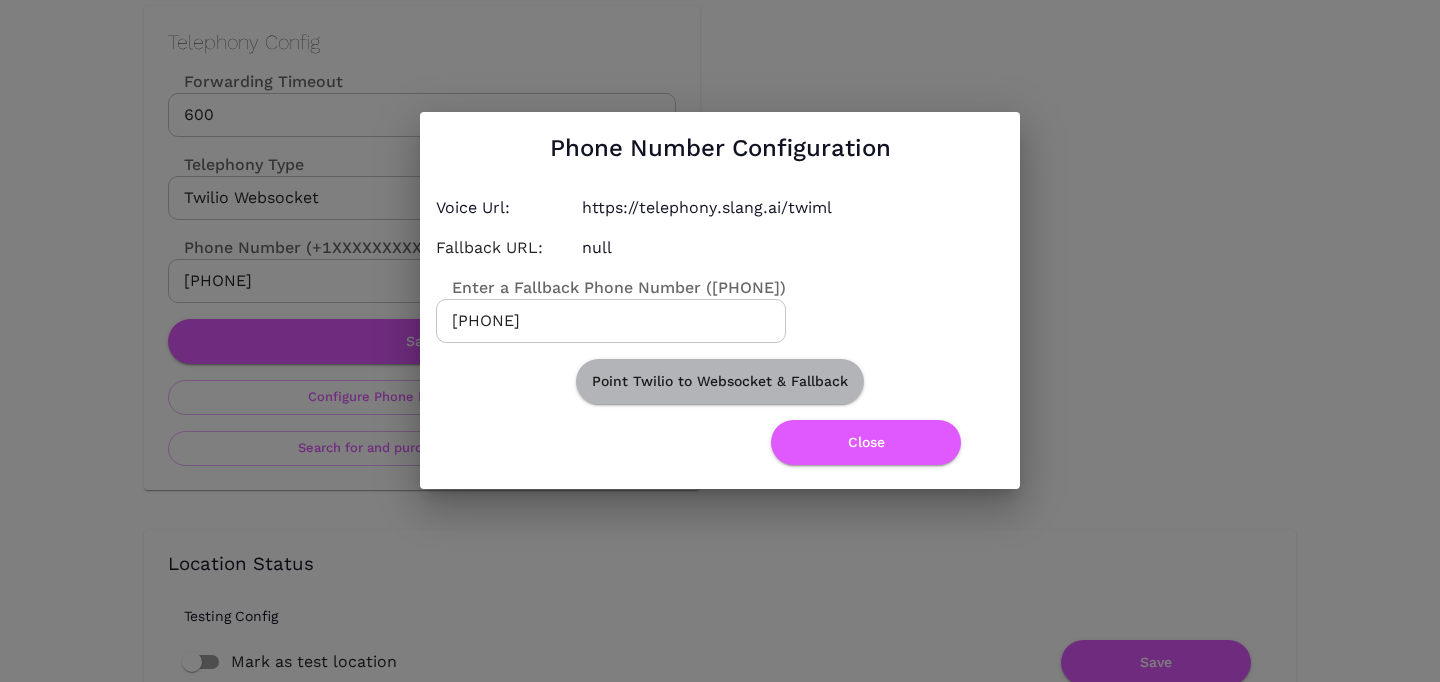 click on "Point Twilio to Websocket & Fallback" at bounding box center [720, 381] 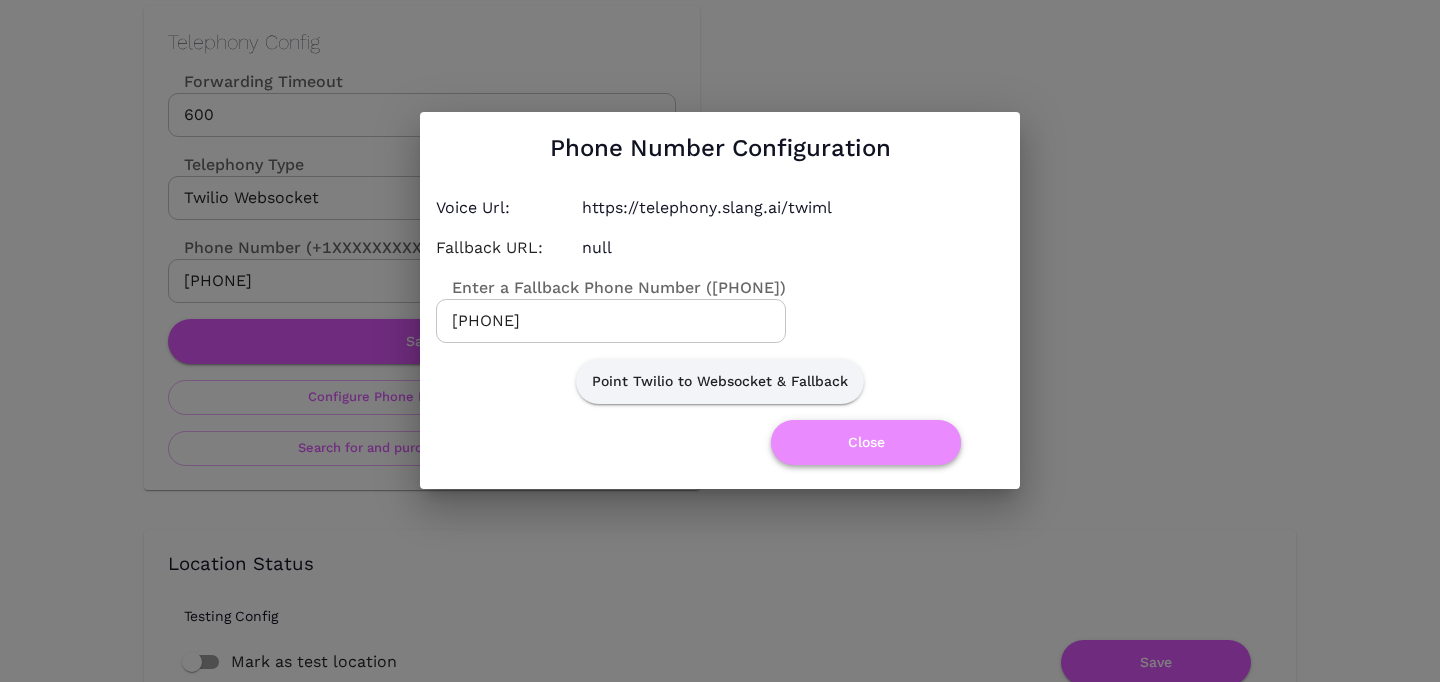 click on "Close" at bounding box center [866, 442] 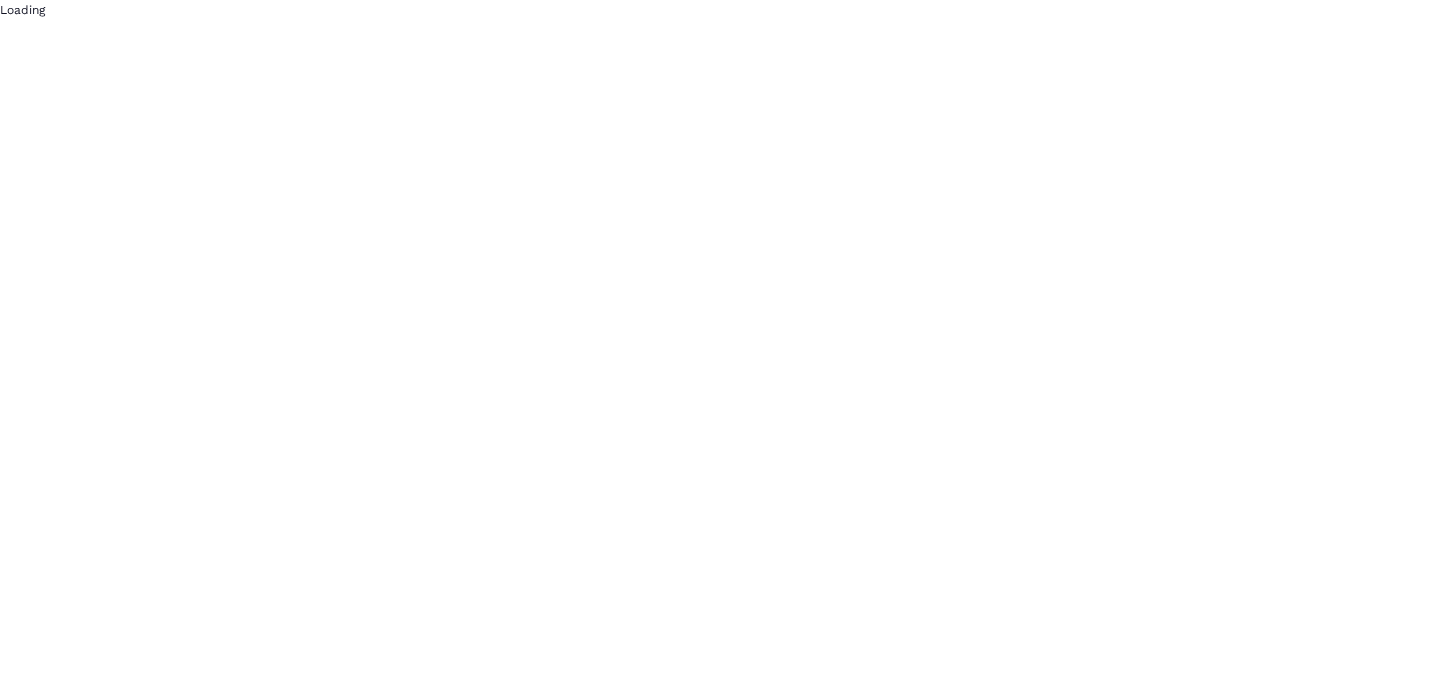 scroll, scrollTop: 0, scrollLeft: 0, axis: both 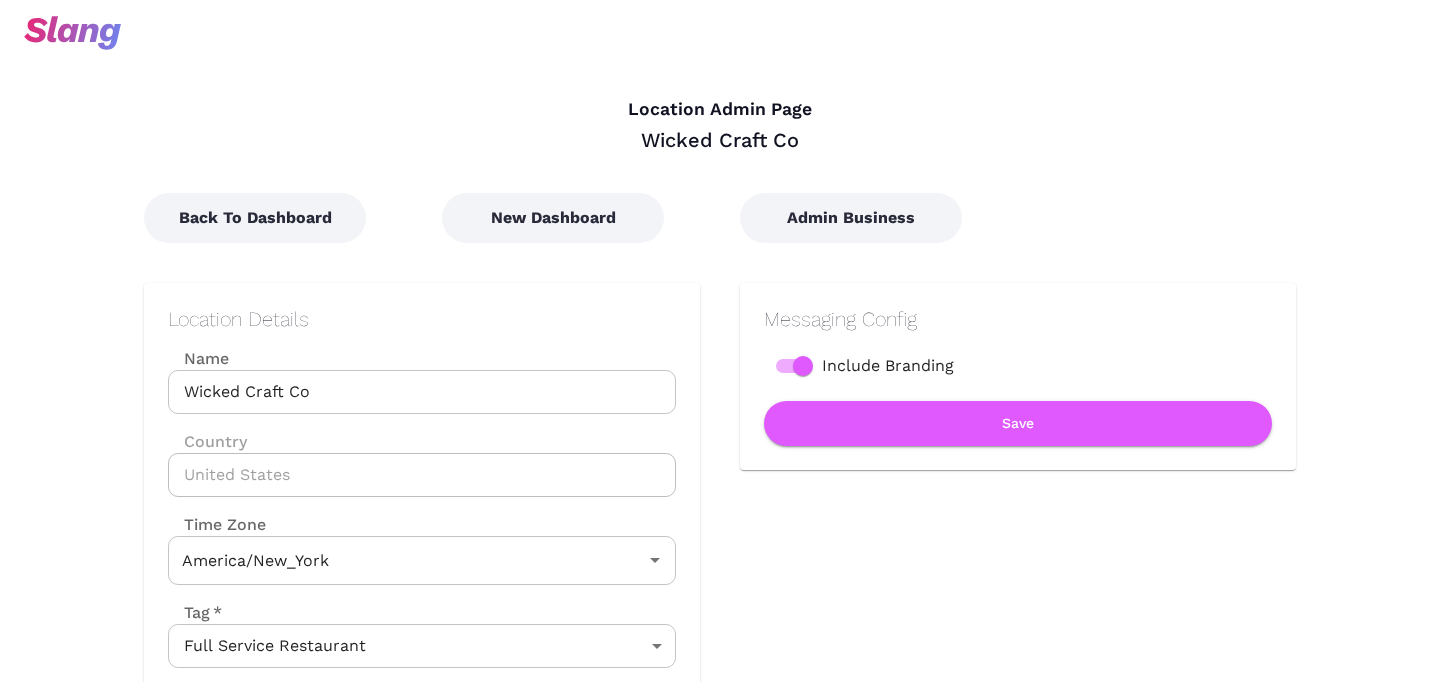 type on "Eastern Time" 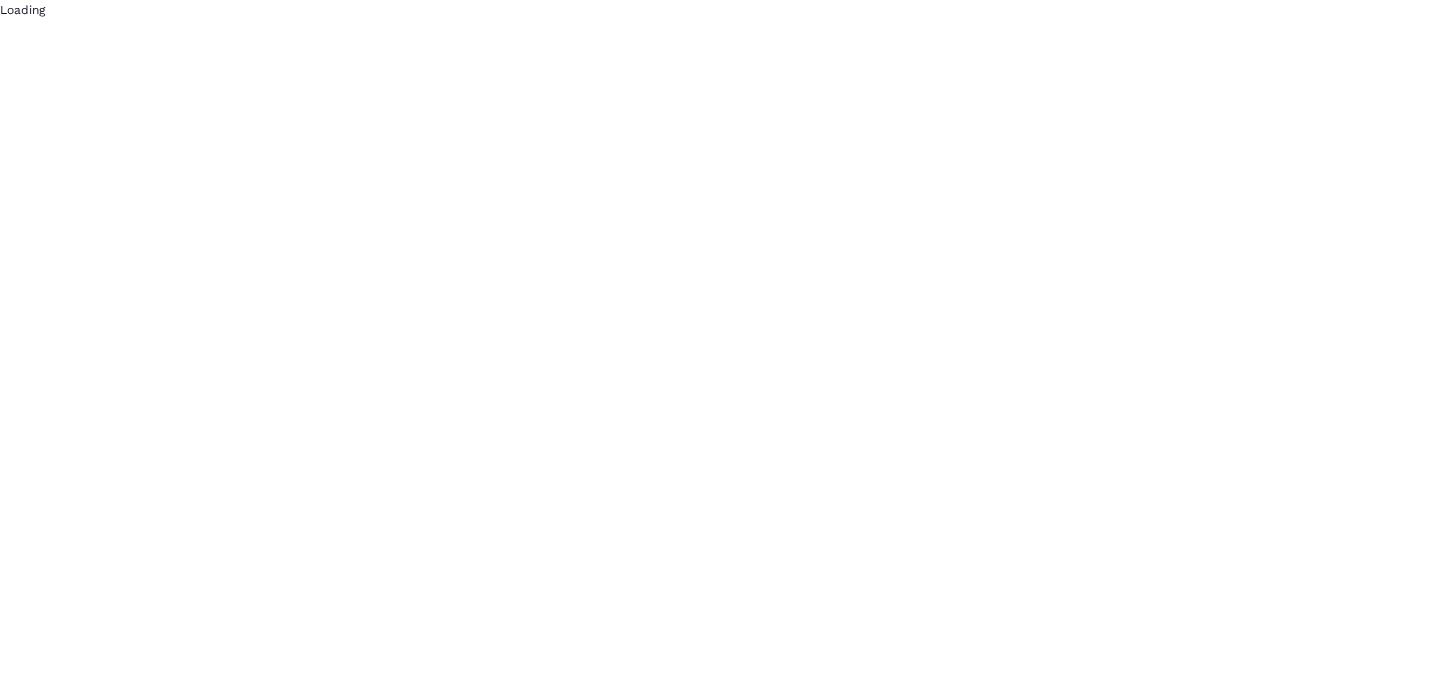 scroll, scrollTop: 0, scrollLeft: 0, axis: both 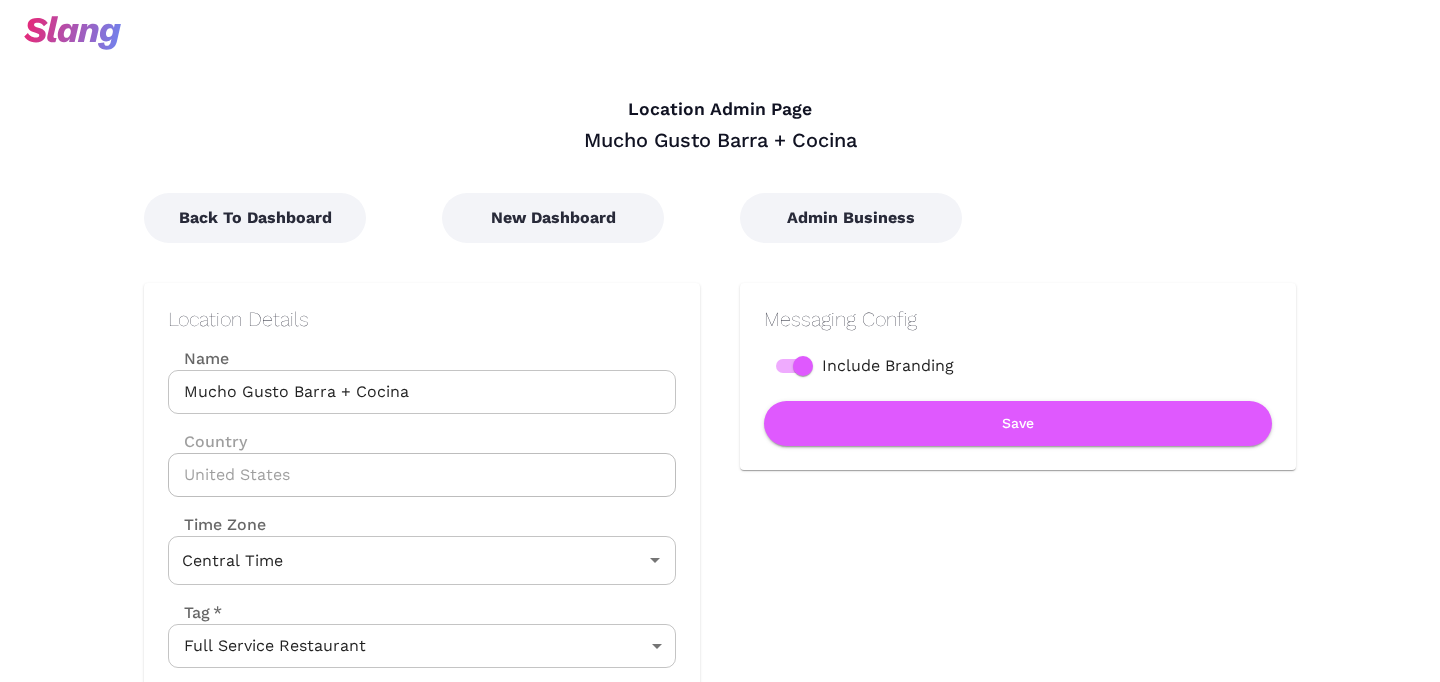 drag, startPoint x: 692, startPoint y: 484, endPoint x: 786, endPoint y: -146, distance: 636.9741 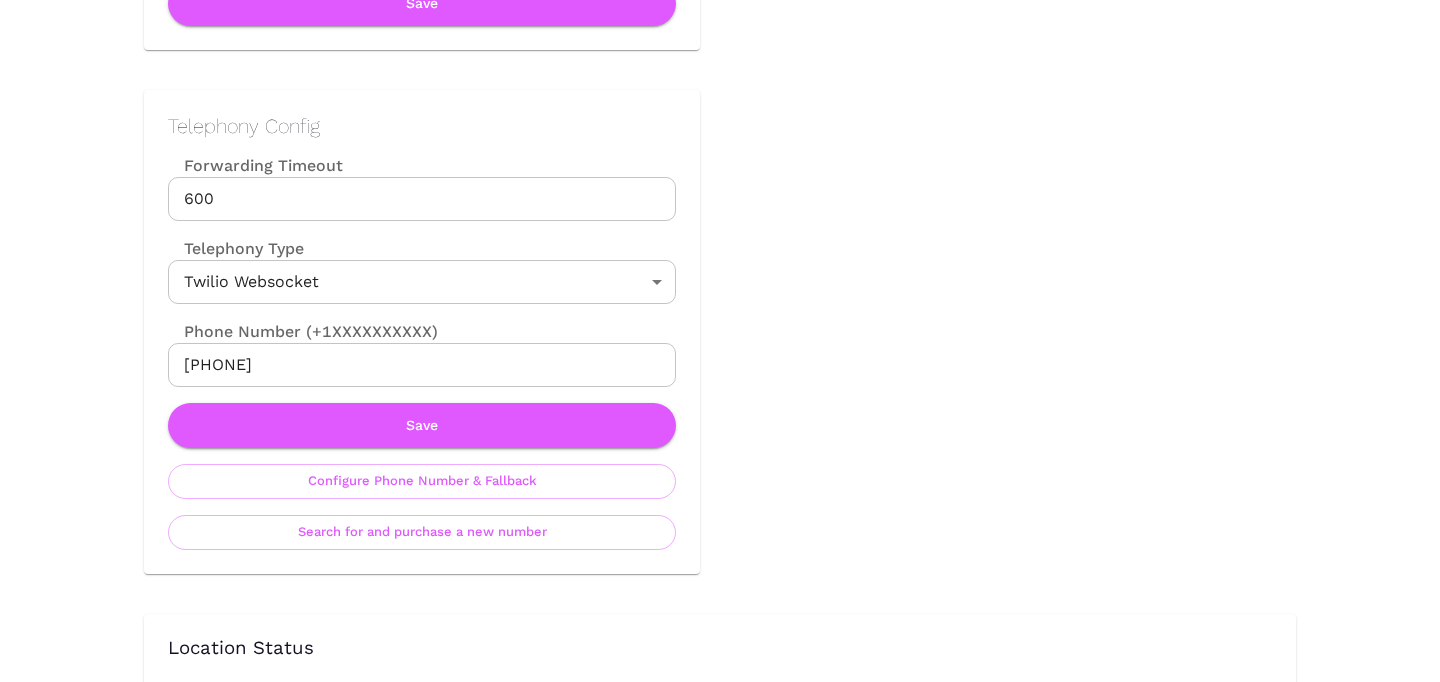 scroll, scrollTop: 891, scrollLeft: 0, axis: vertical 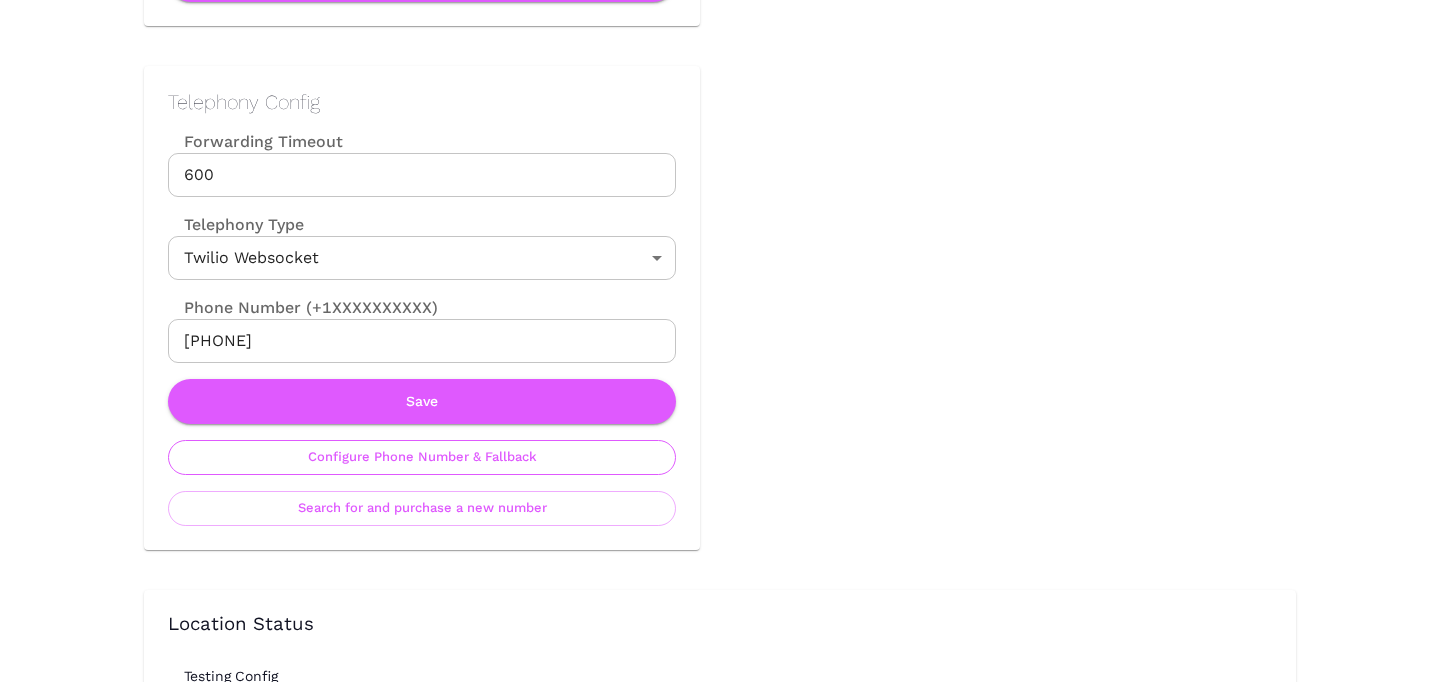 click on "Configure Phone Number & Fallback" at bounding box center (422, 457) 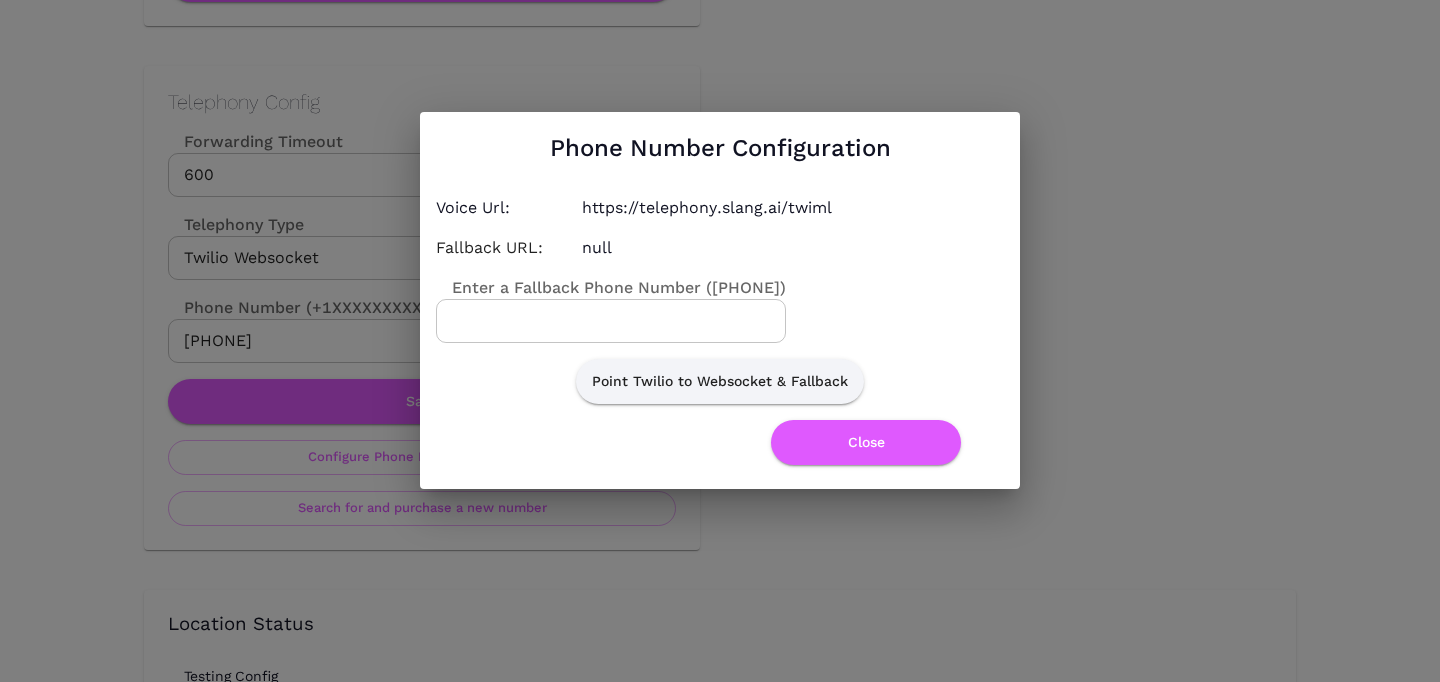 click on "Enter a Fallback Phone Number ([PHONE])" at bounding box center (611, 321) 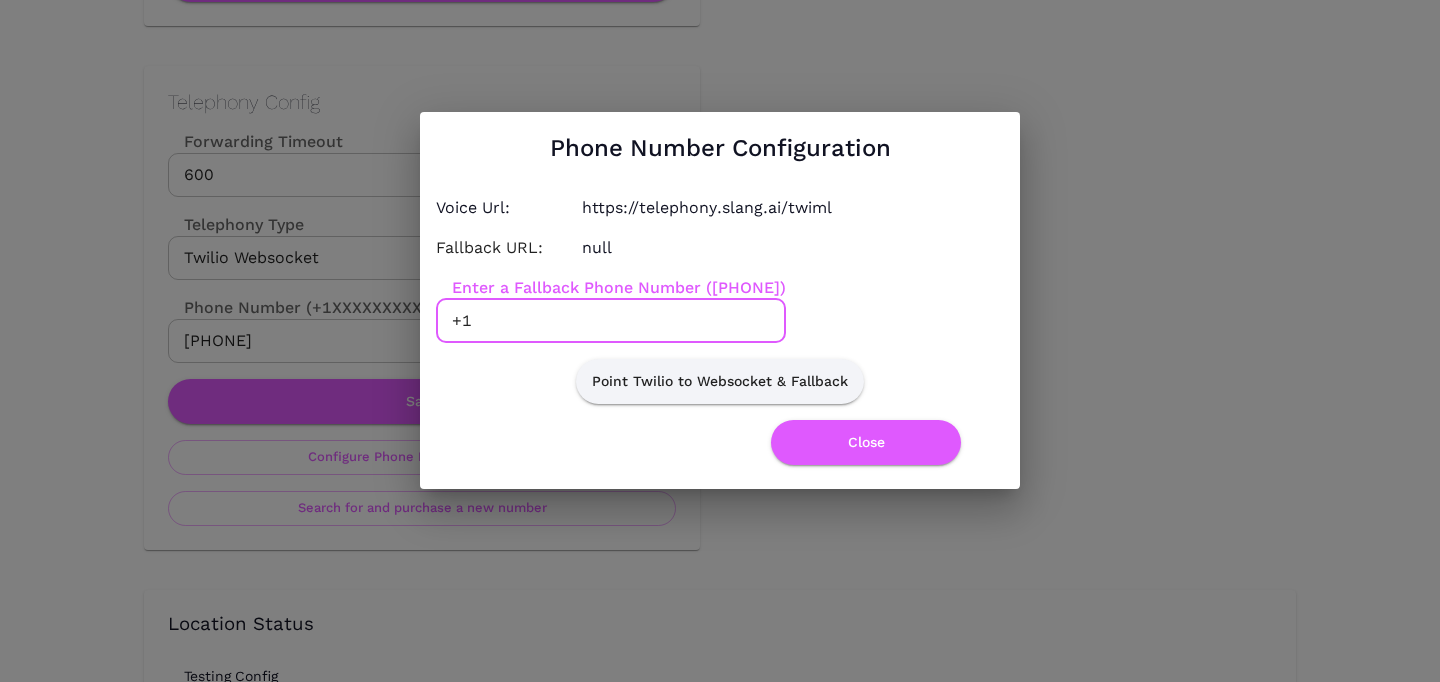 paste on "7736612190" 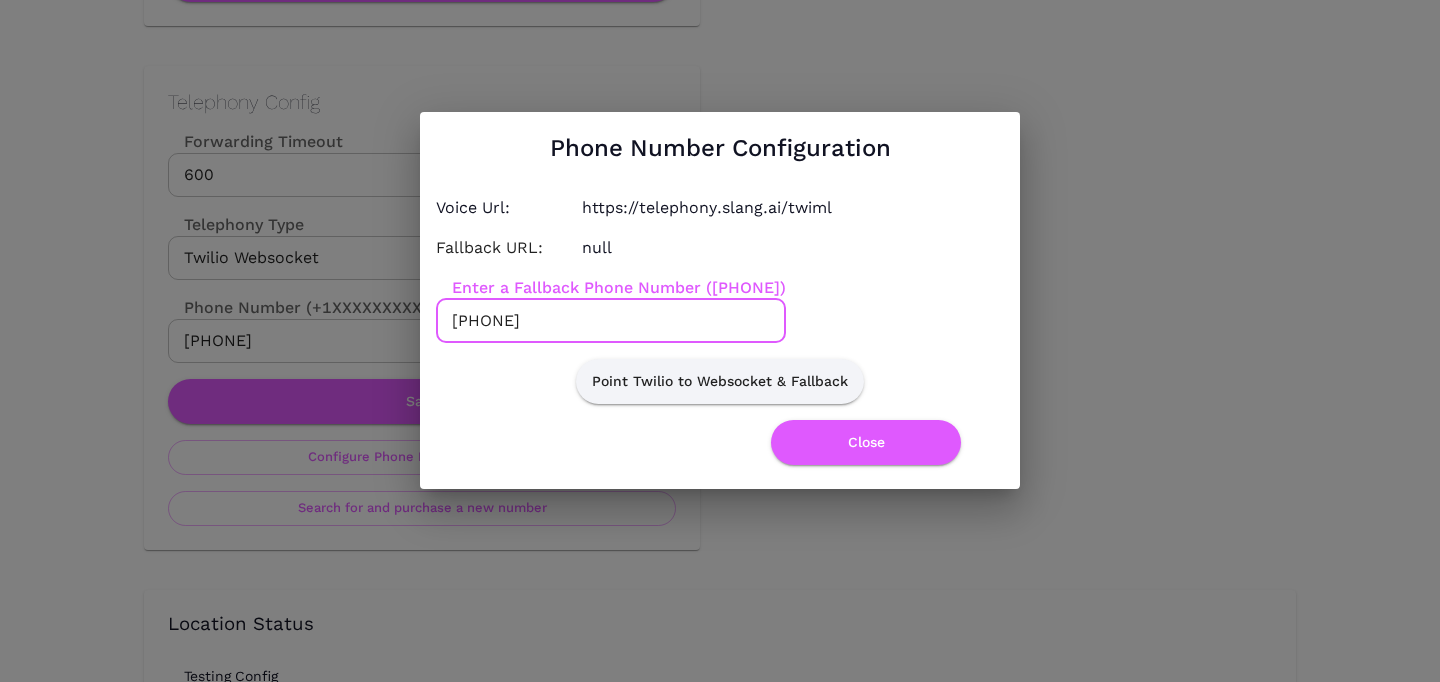 type on "+17736612190" 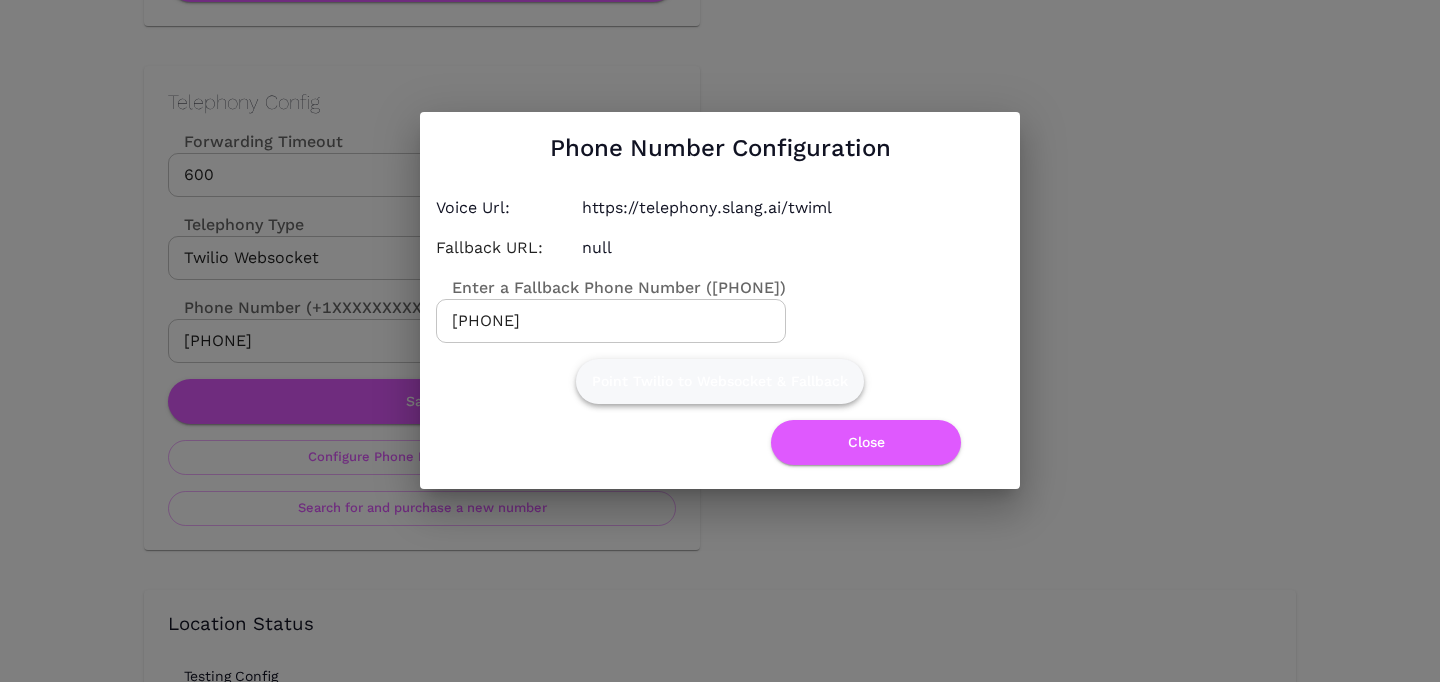 click on "Point Twilio to Websocket & Fallback" at bounding box center [720, 381] 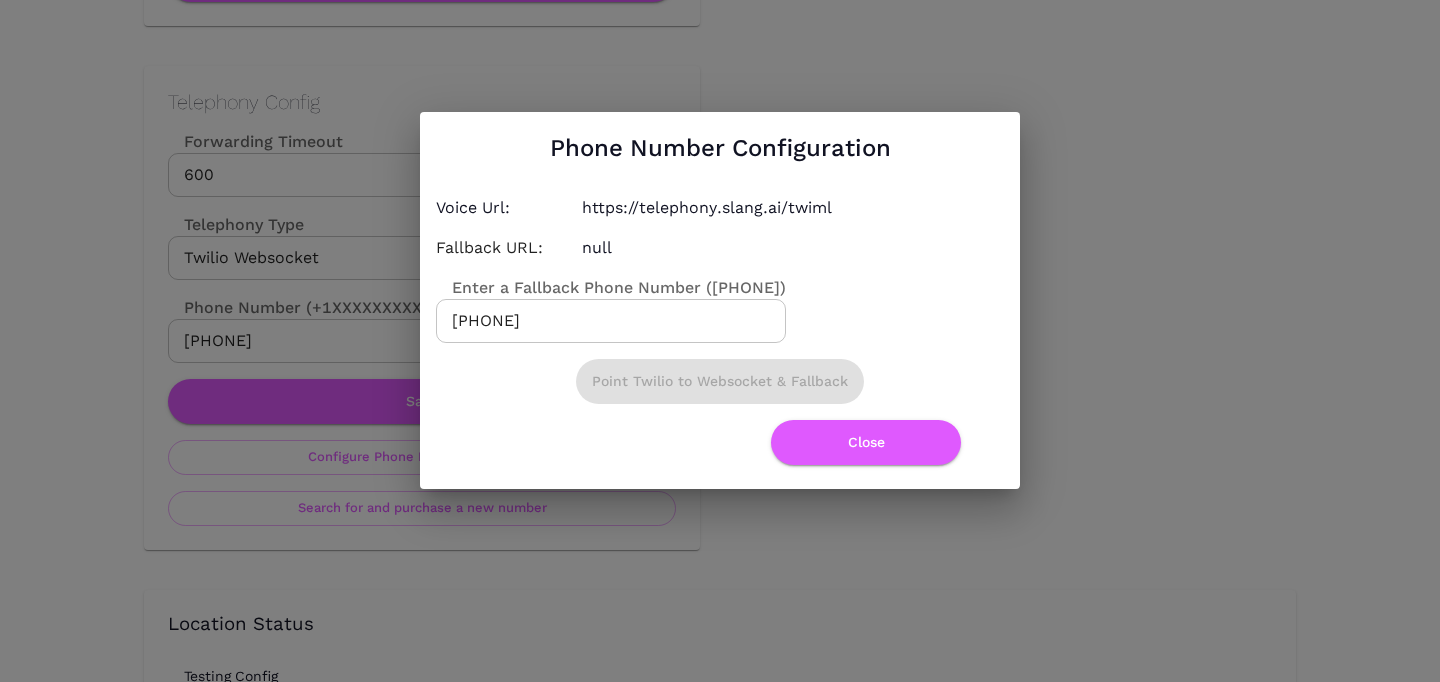 click on "Point Twilio to Websocket & Fallback" at bounding box center [720, 381] 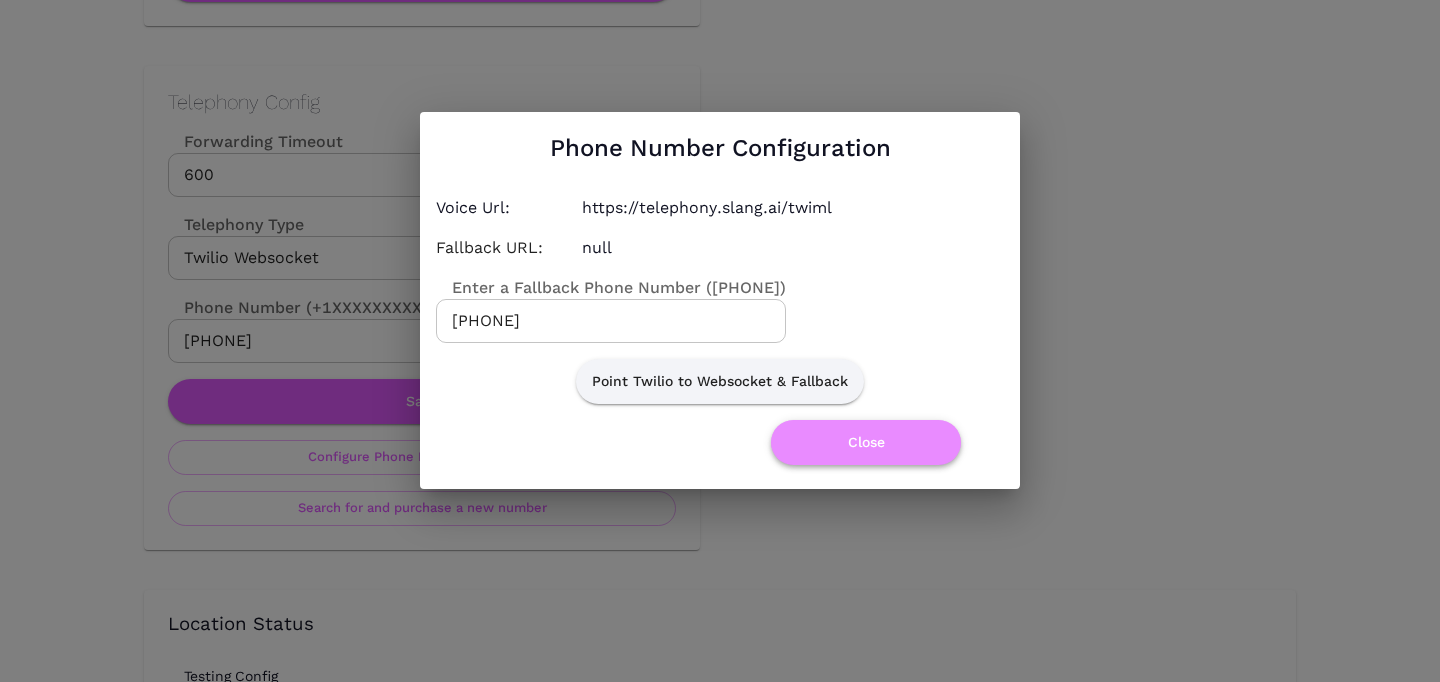 click on "Close" at bounding box center (866, 442) 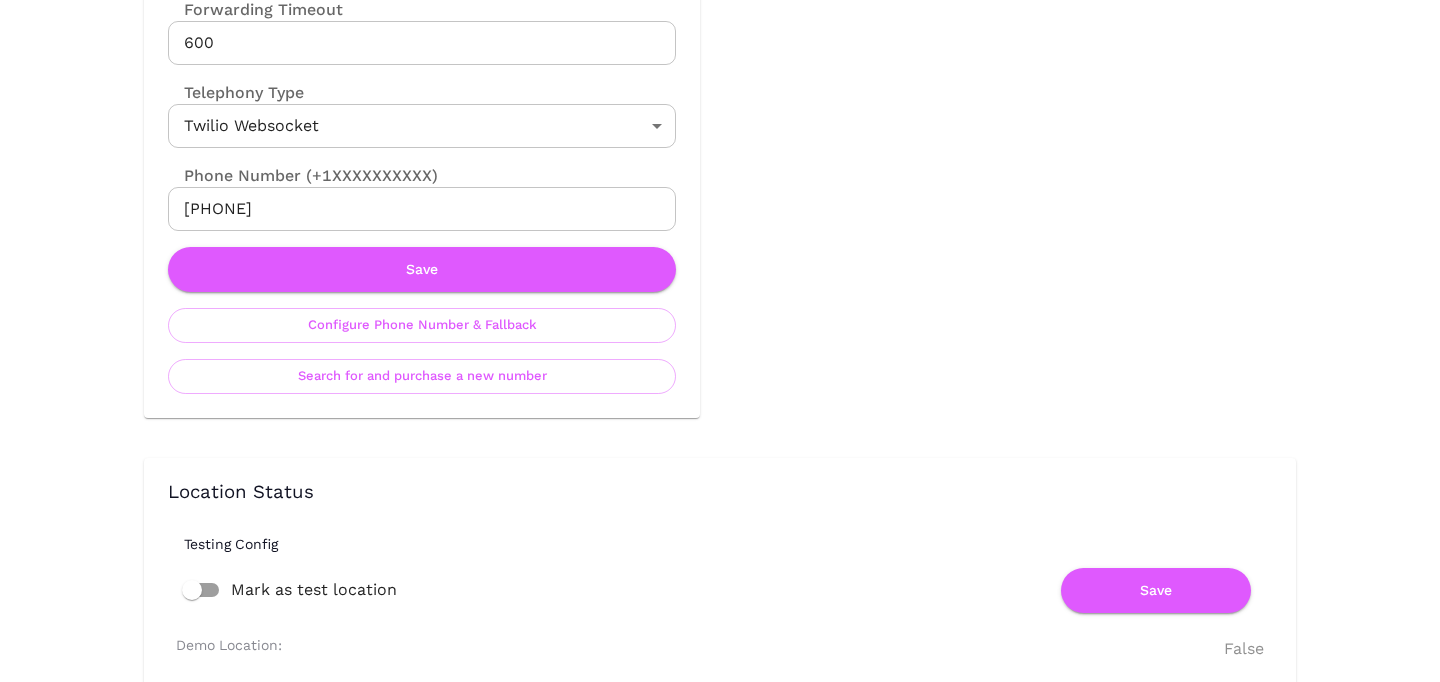 scroll, scrollTop: 1110, scrollLeft: 0, axis: vertical 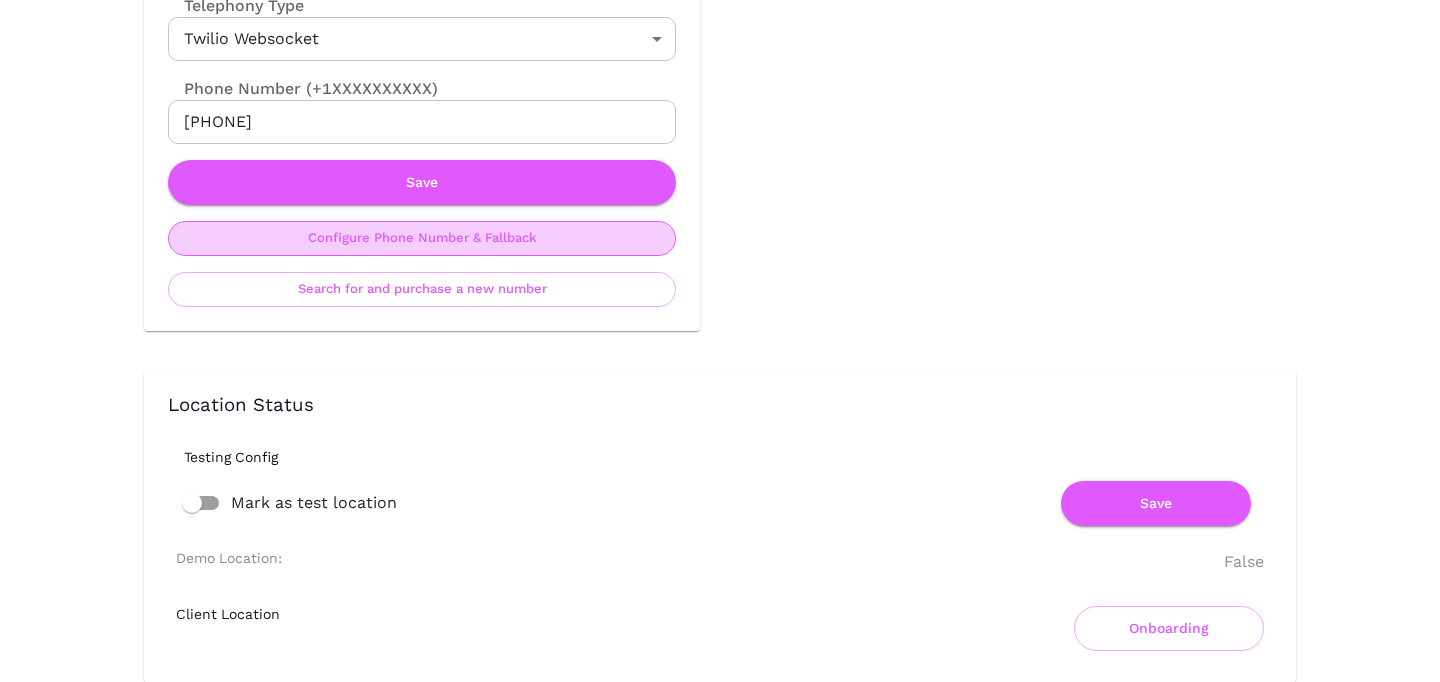 click on "Configure Phone Number & Fallback" at bounding box center [422, 238] 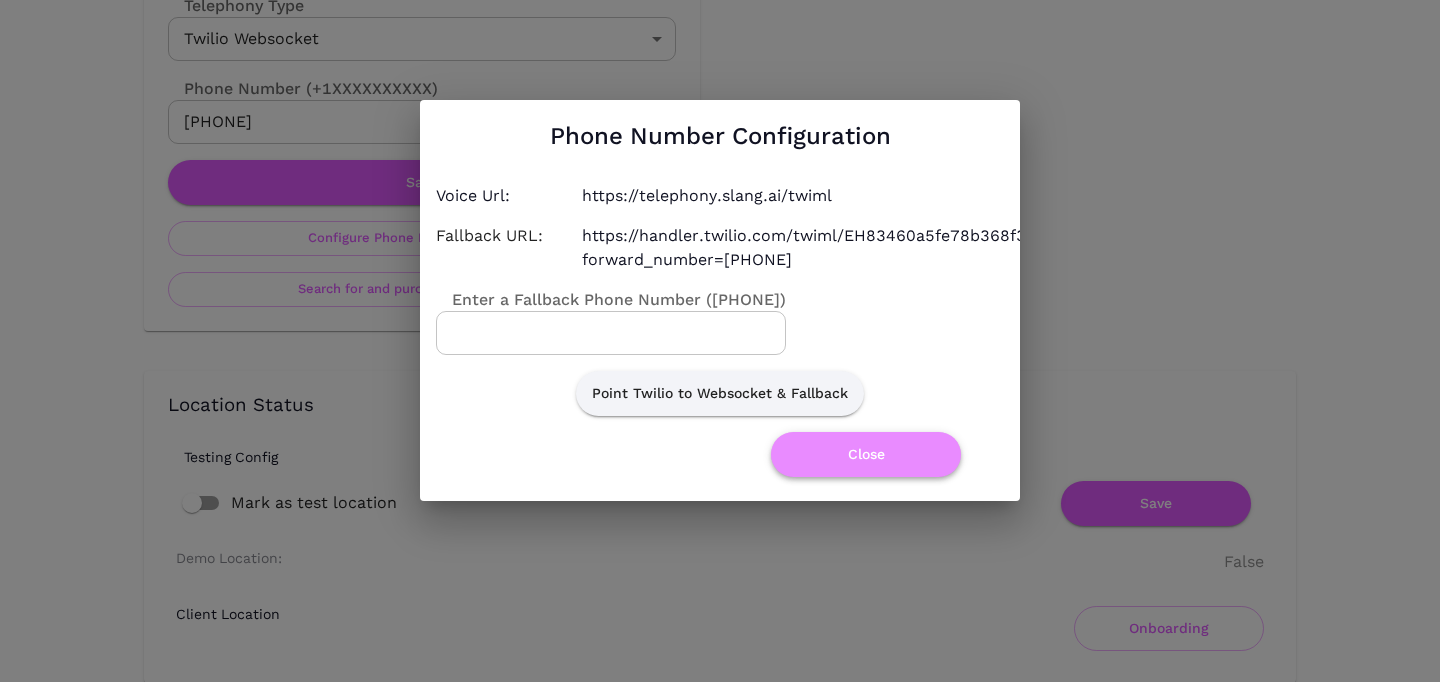 click on "Close" at bounding box center [866, 454] 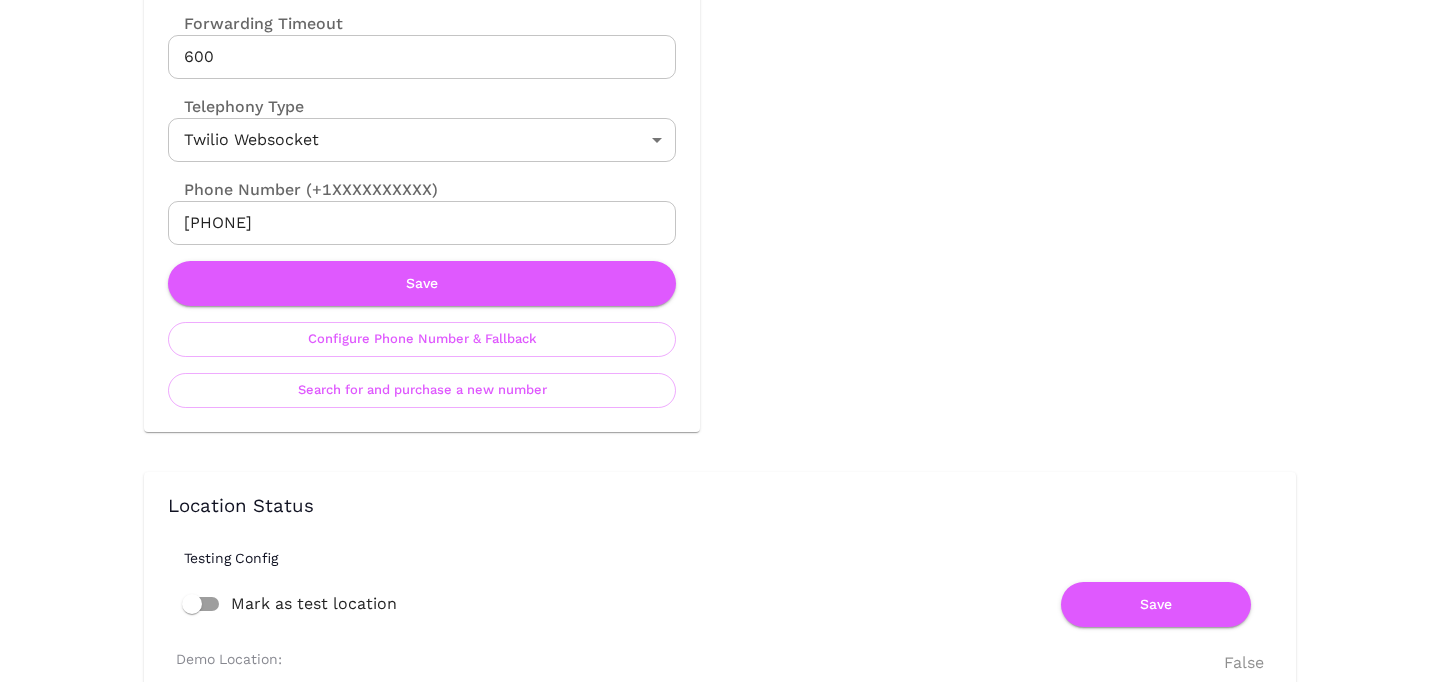 scroll, scrollTop: 1036, scrollLeft: 0, axis: vertical 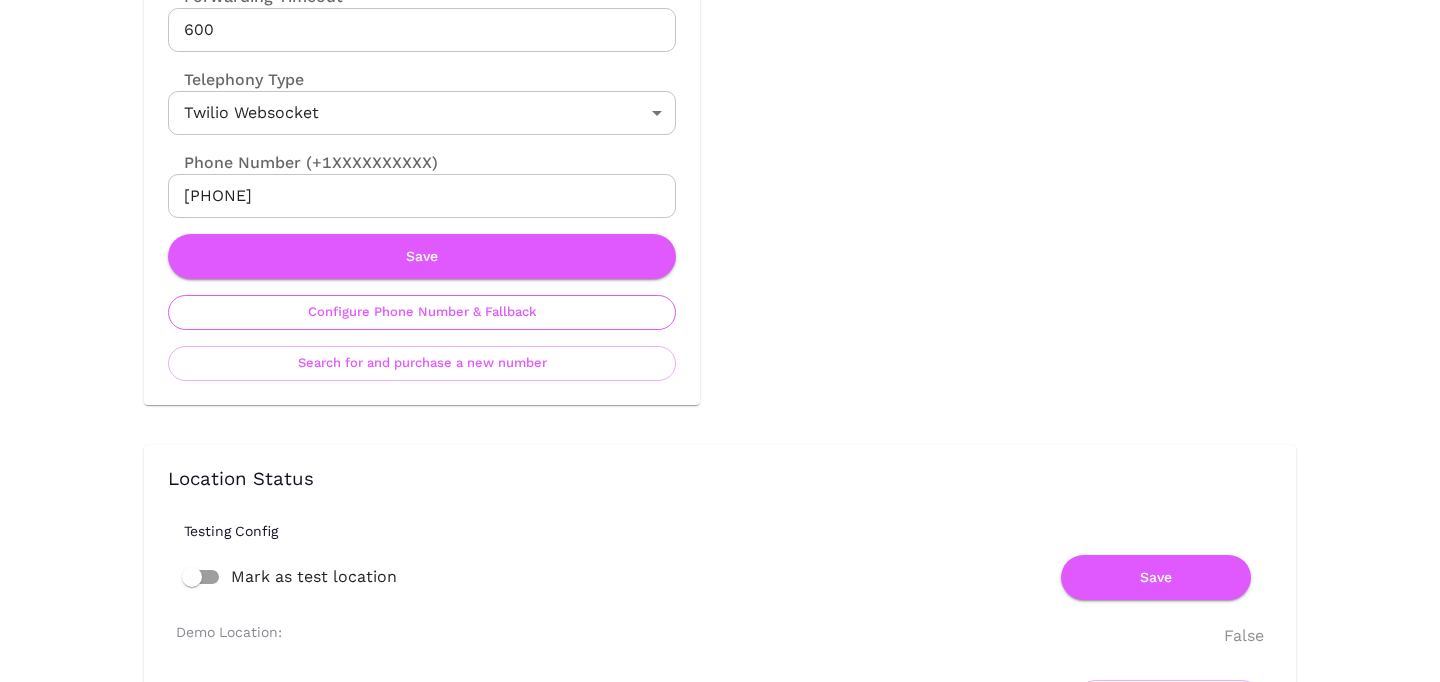 click on "Configure Phone Number & Fallback" at bounding box center (422, 312) 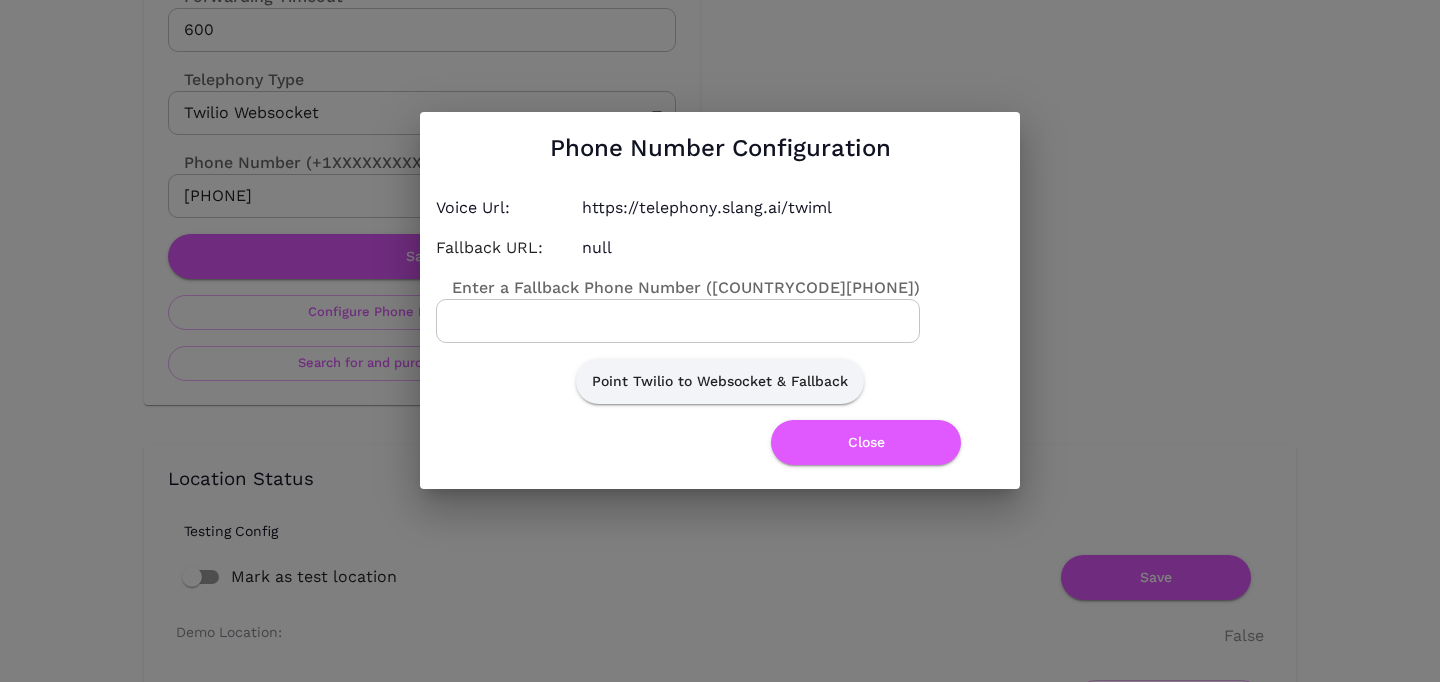click on "Enter a Fallback Phone Number ([PHONE])" at bounding box center [678, 321] 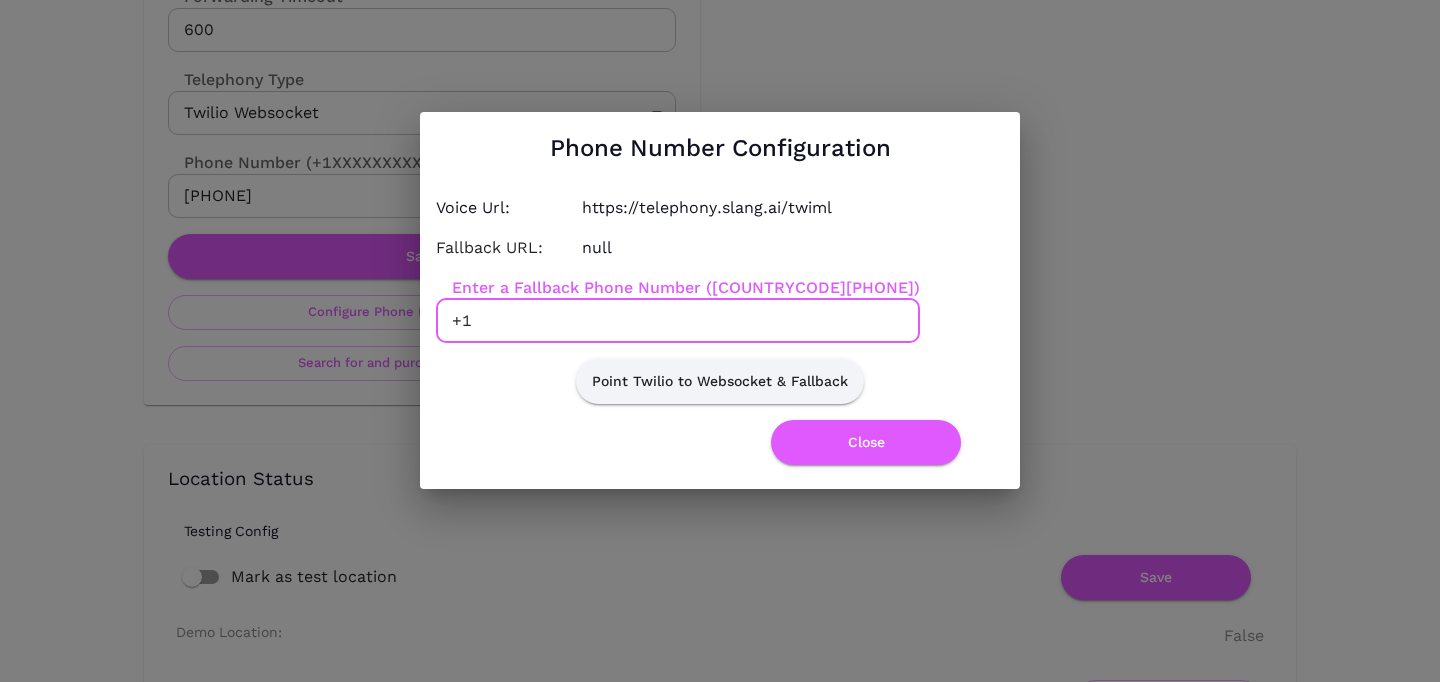 paste on "3132096811" 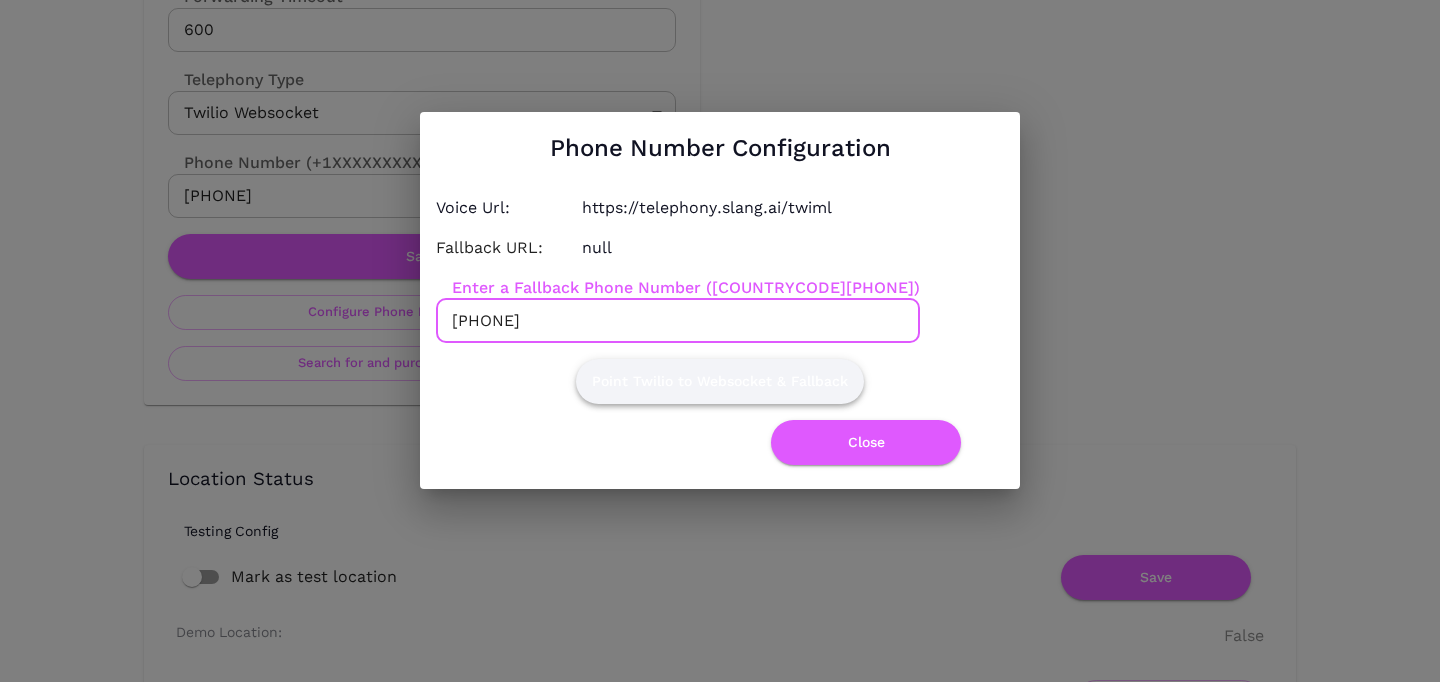 type on "+13132096811" 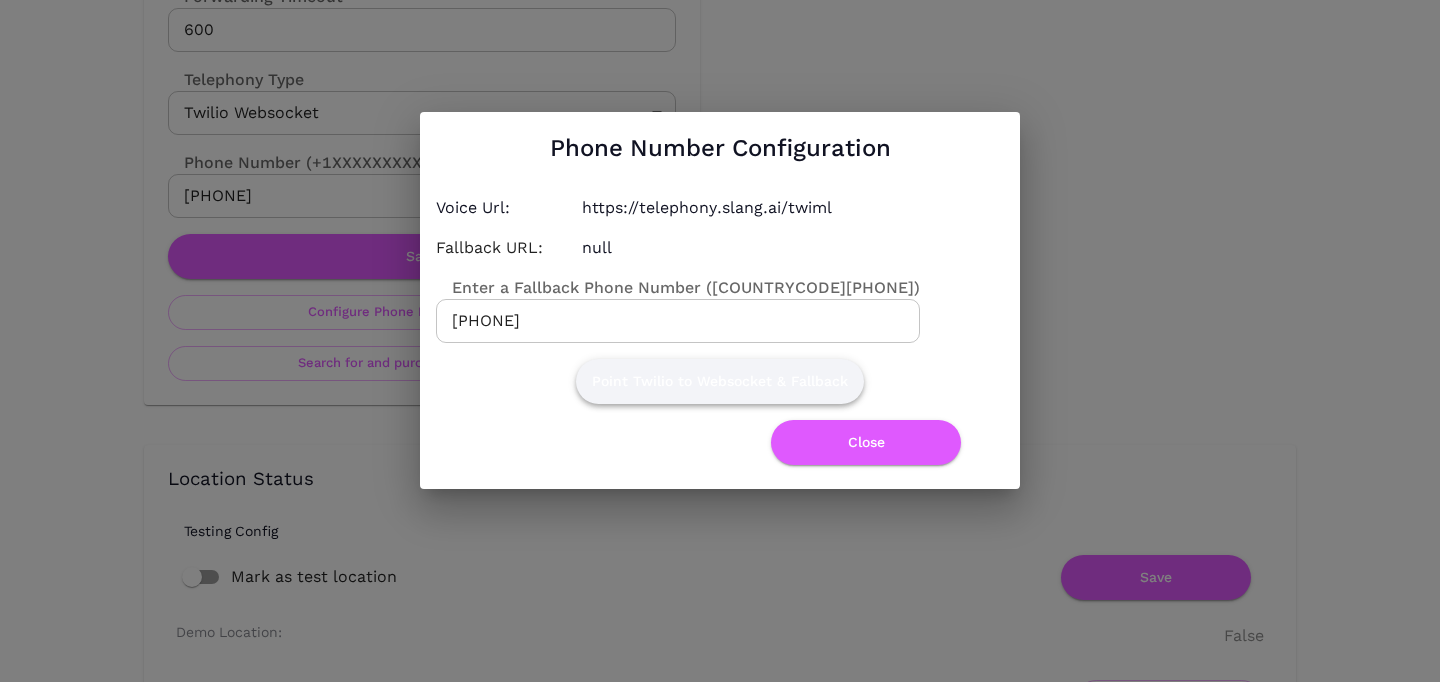 click on "Point Twilio to Websocket & Fallback" at bounding box center [720, 381] 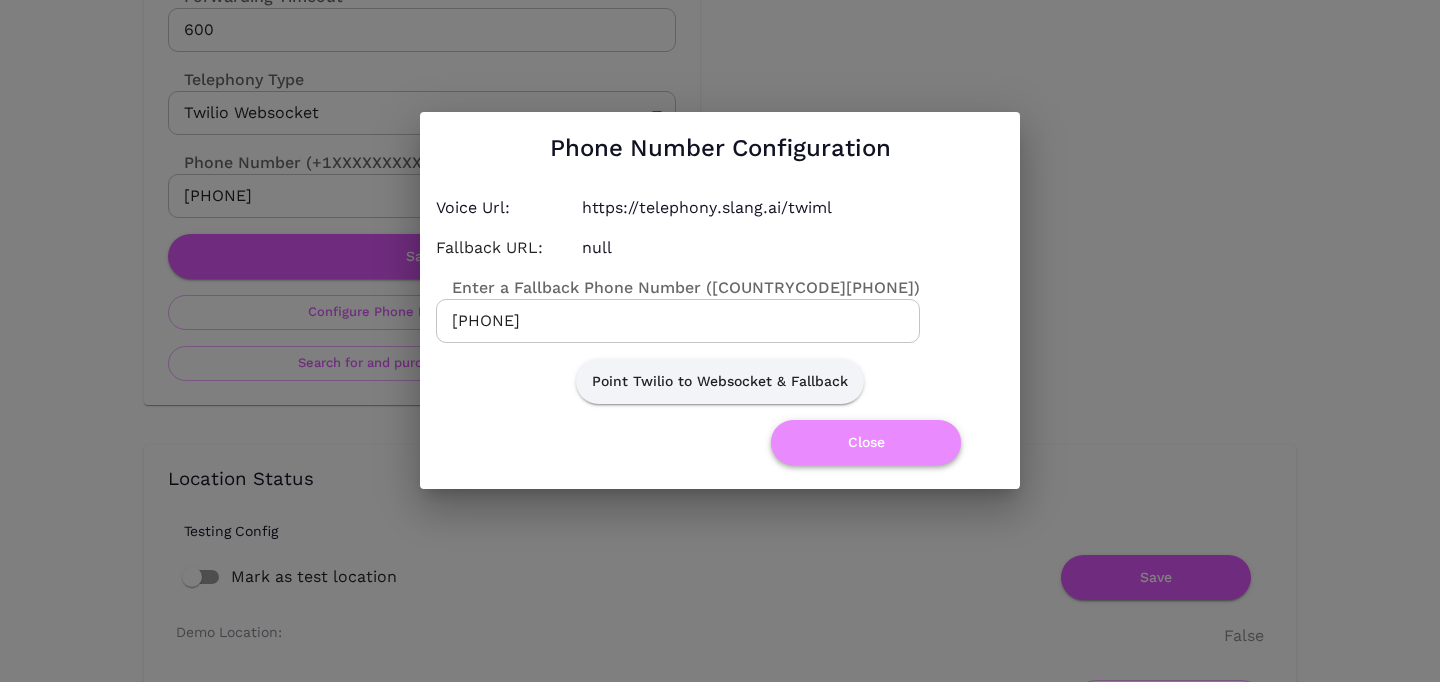click on "Close" at bounding box center [866, 442] 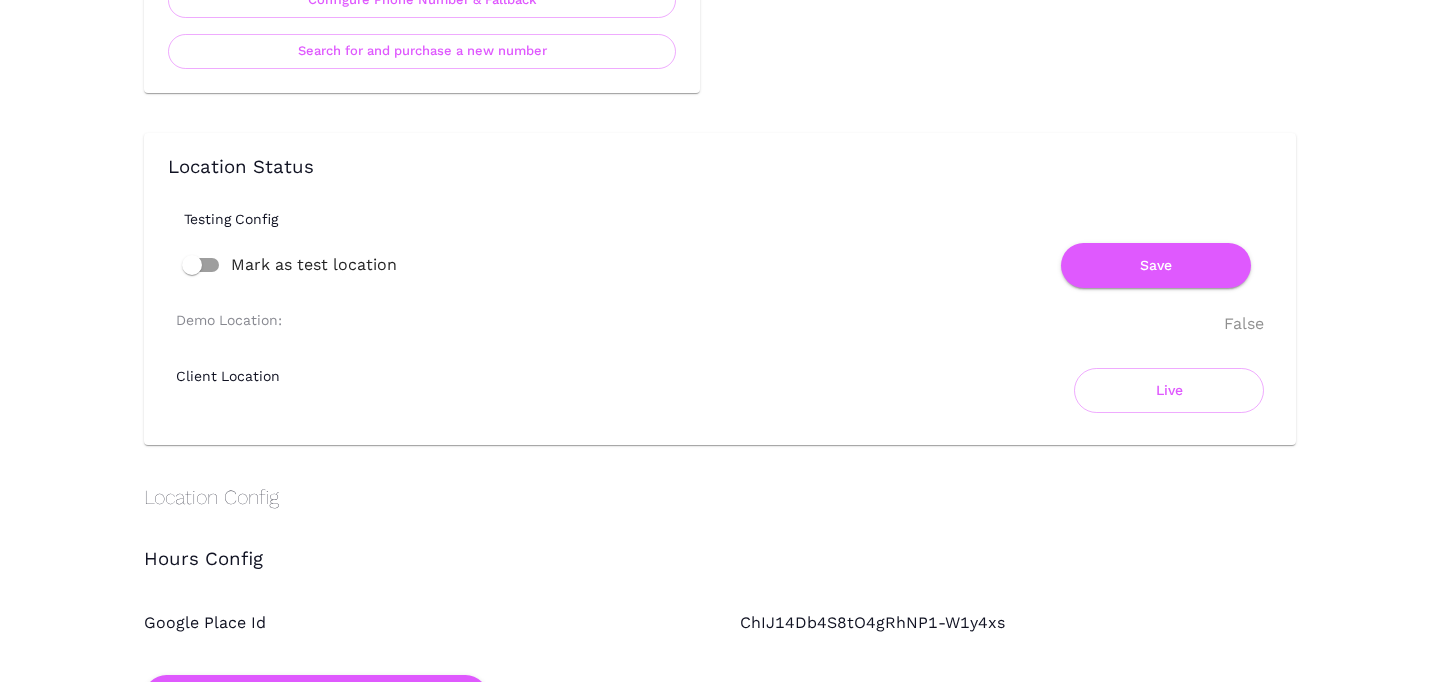 scroll, scrollTop: 857, scrollLeft: 0, axis: vertical 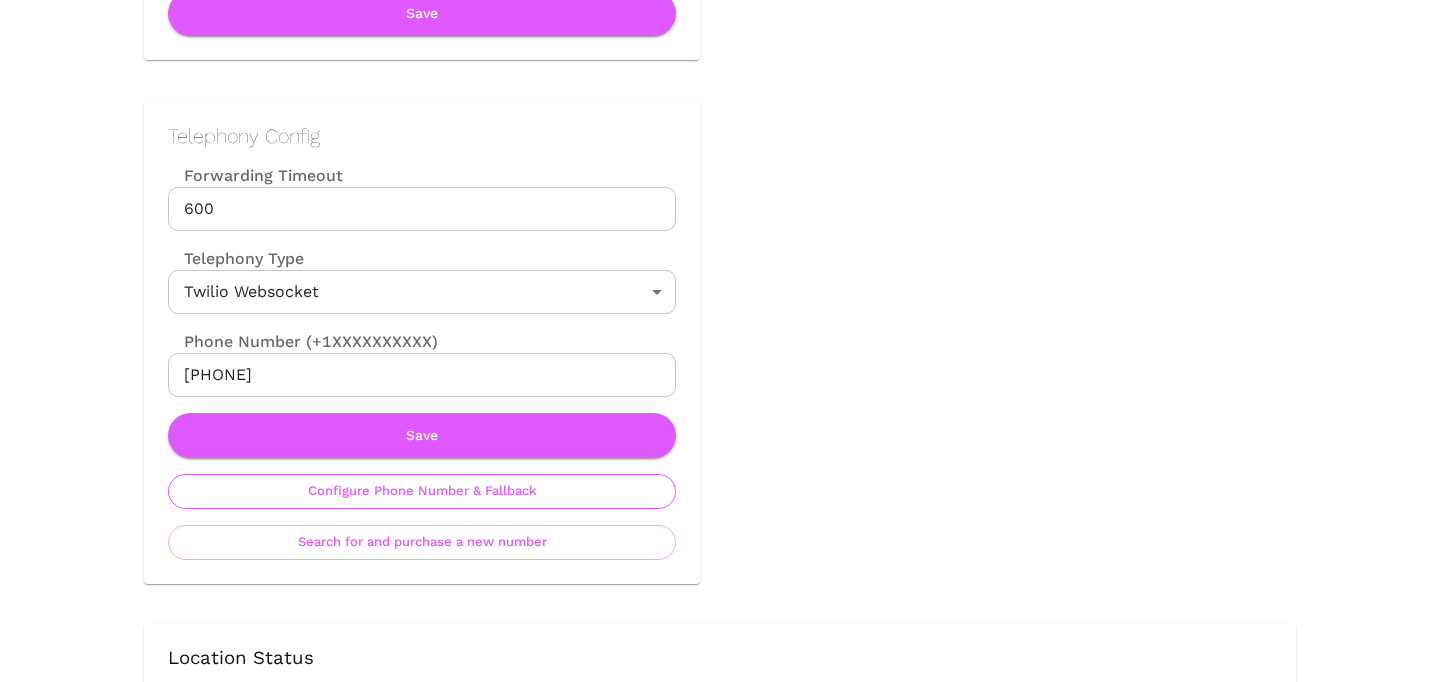 click on "Configure Phone Number & Fallback" at bounding box center [422, 491] 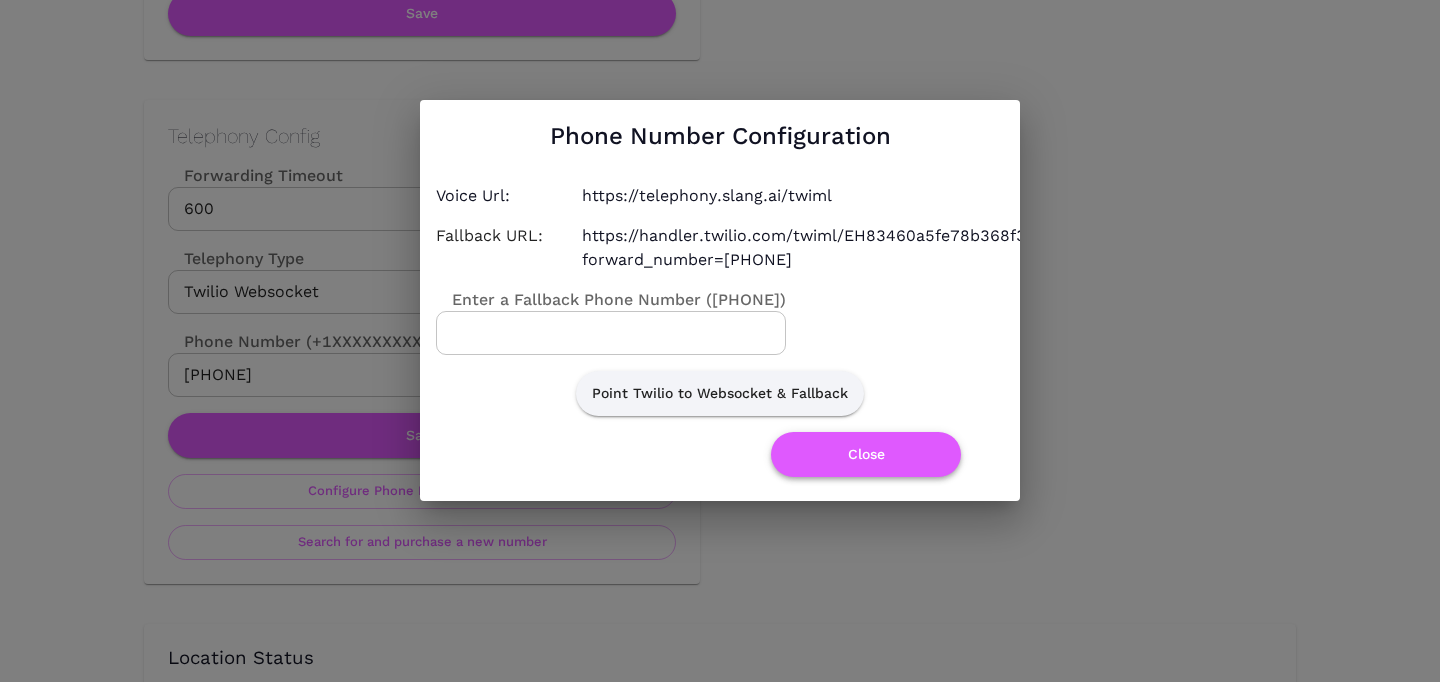 click on "Close" at bounding box center [866, 454] 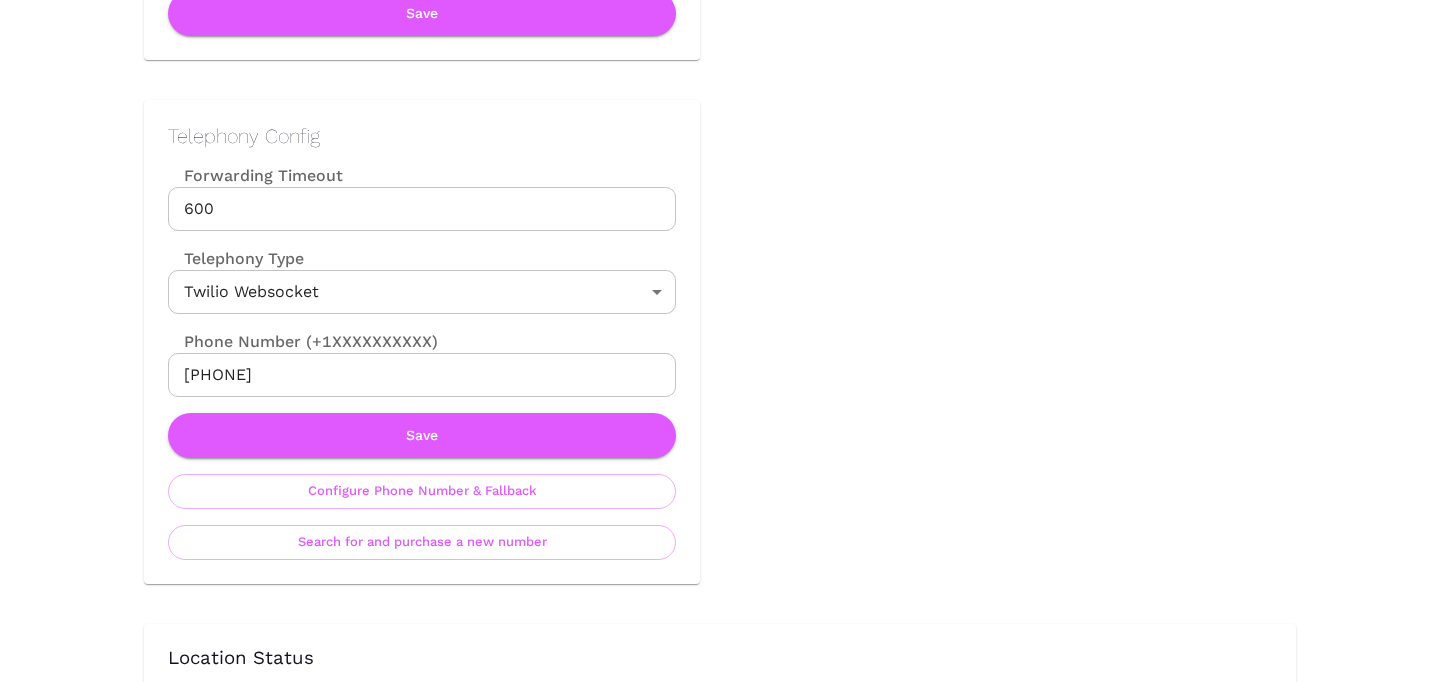 scroll, scrollTop: 0, scrollLeft: 0, axis: both 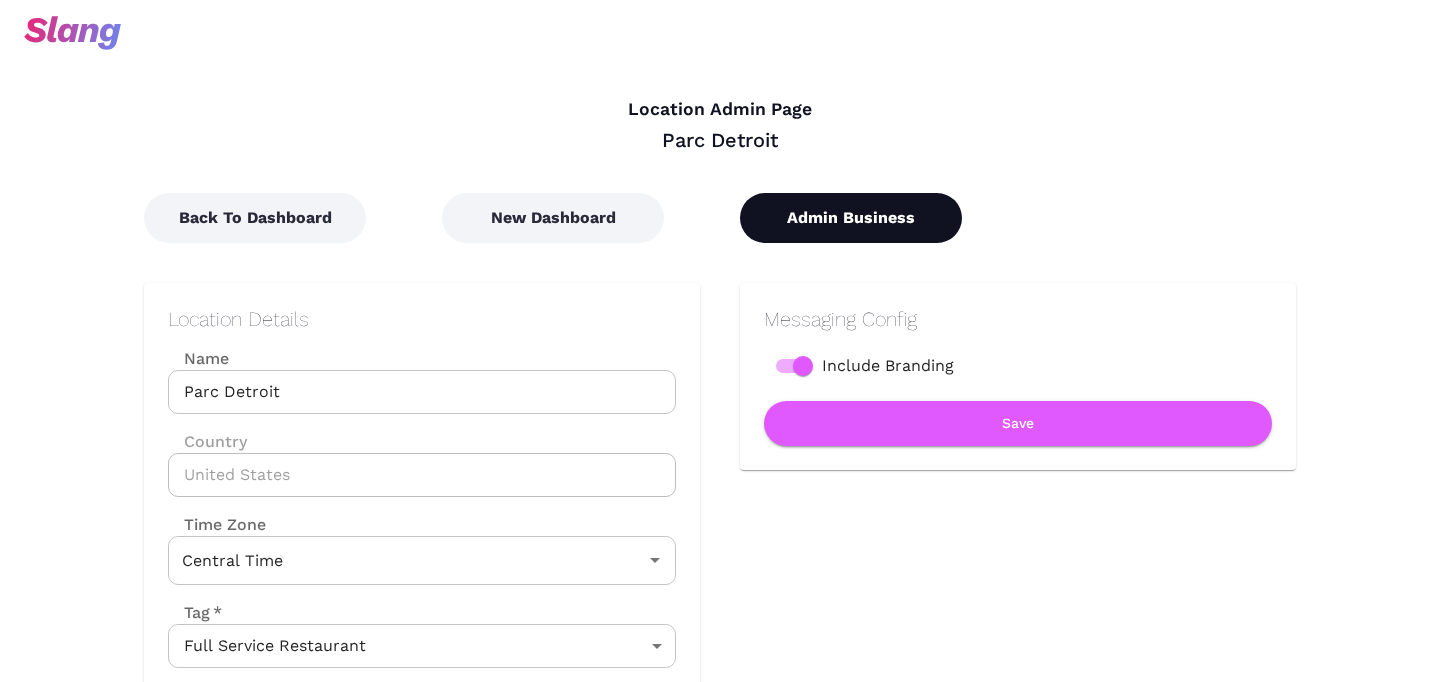 click on "Admin Business" at bounding box center (851, 218) 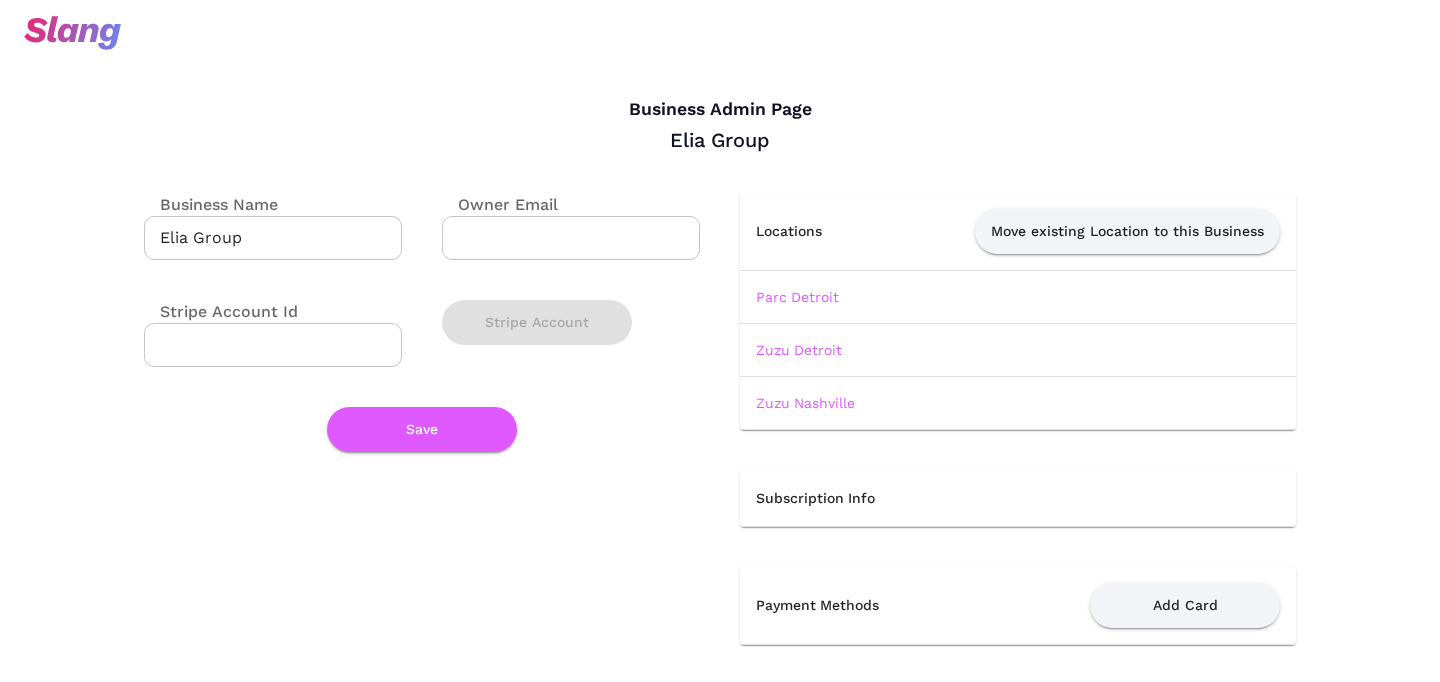 click on "Zuzu Nashville" at bounding box center (1018, 402) 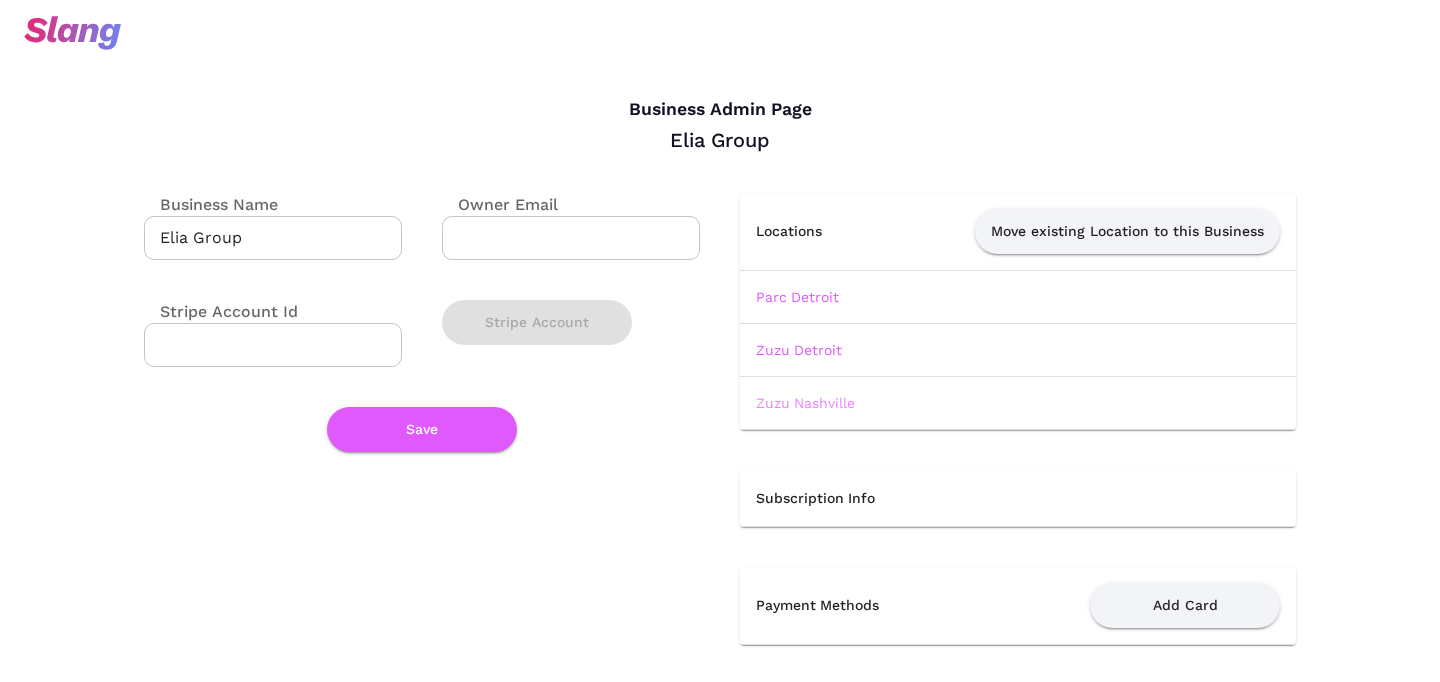 click on "Zuzu Nashville" at bounding box center [805, 403] 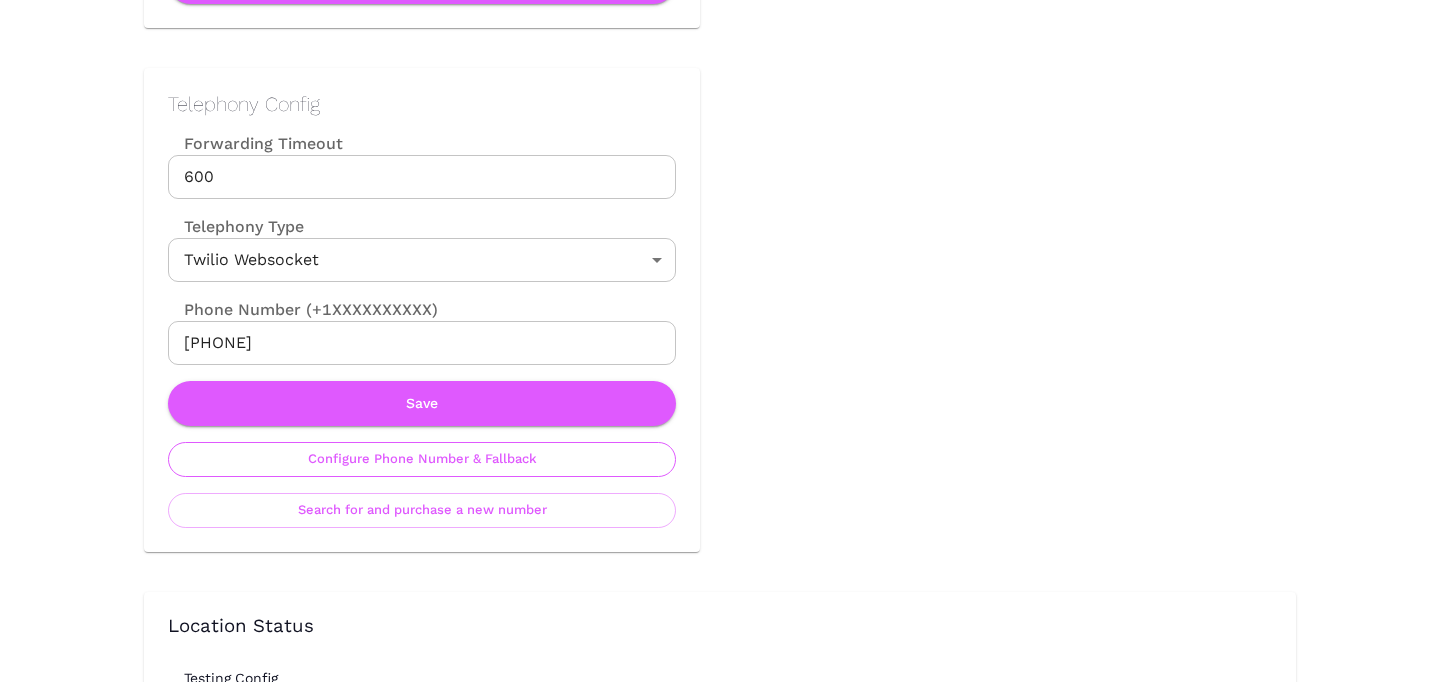 scroll, scrollTop: 992, scrollLeft: 0, axis: vertical 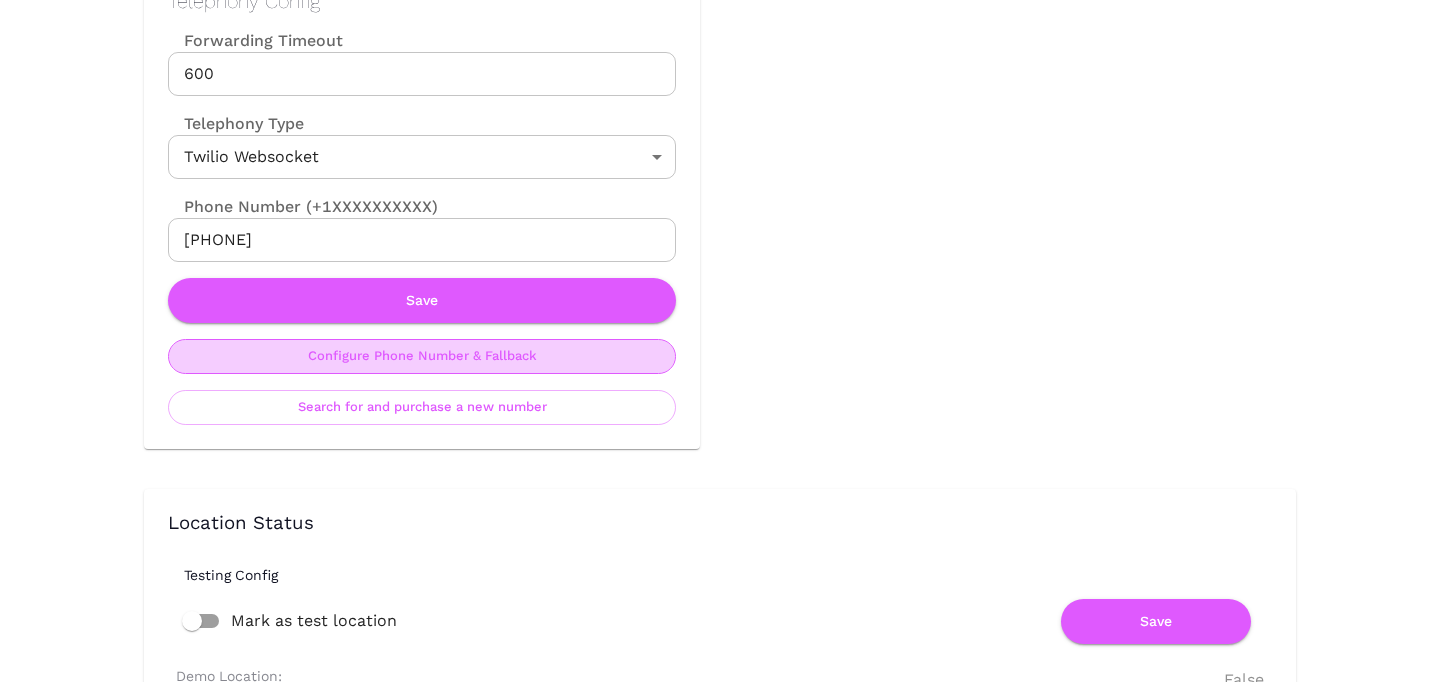 click on "Configure Phone Number & Fallback" at bounding box center [422, 356] 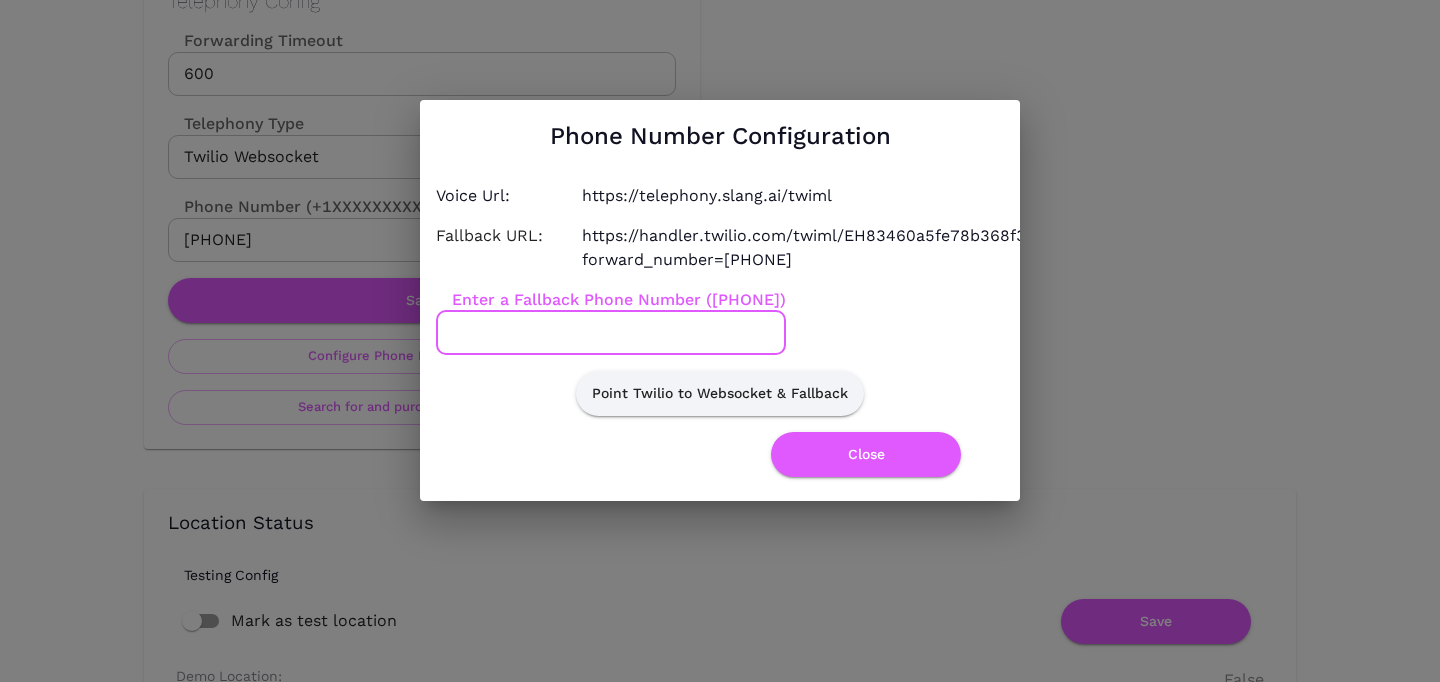click on "Enter a Fallback Phone Number ([PHONE])" at bounding box center [611, 333] 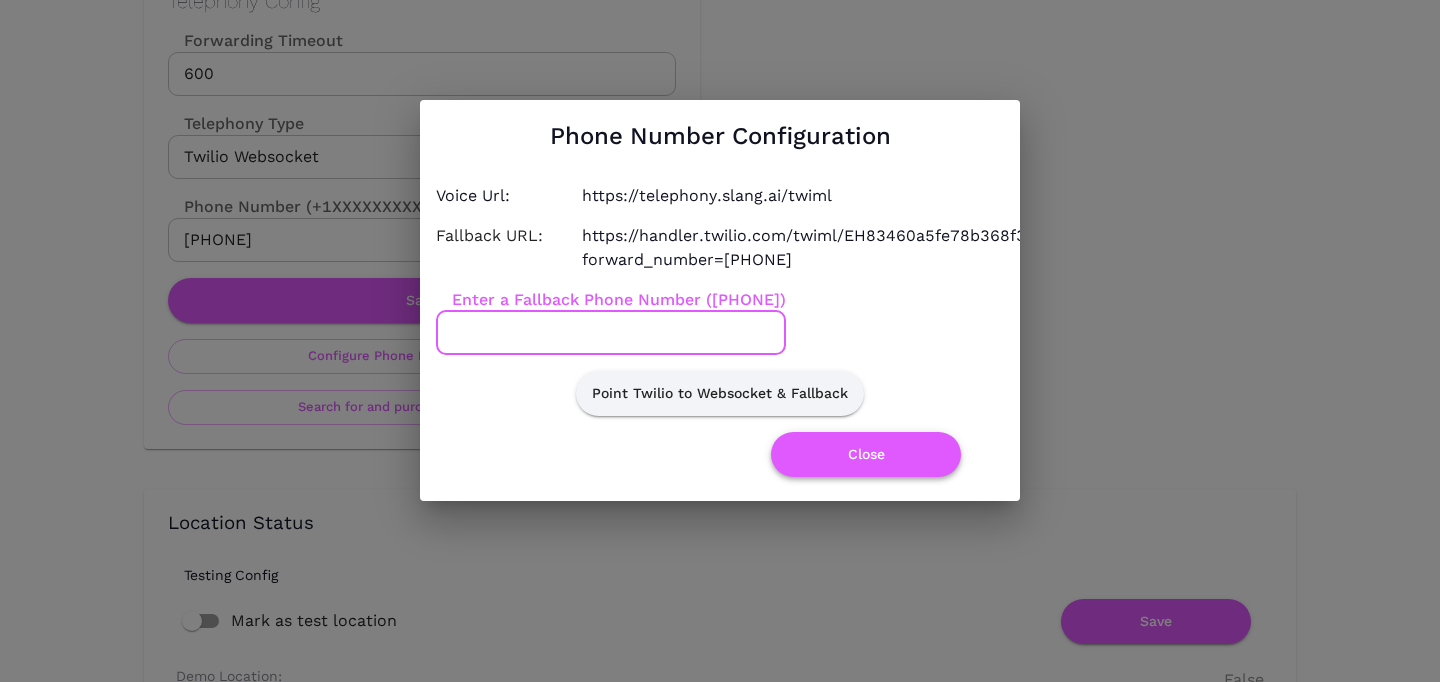 click on "Close" at bounding box center (866, 454) 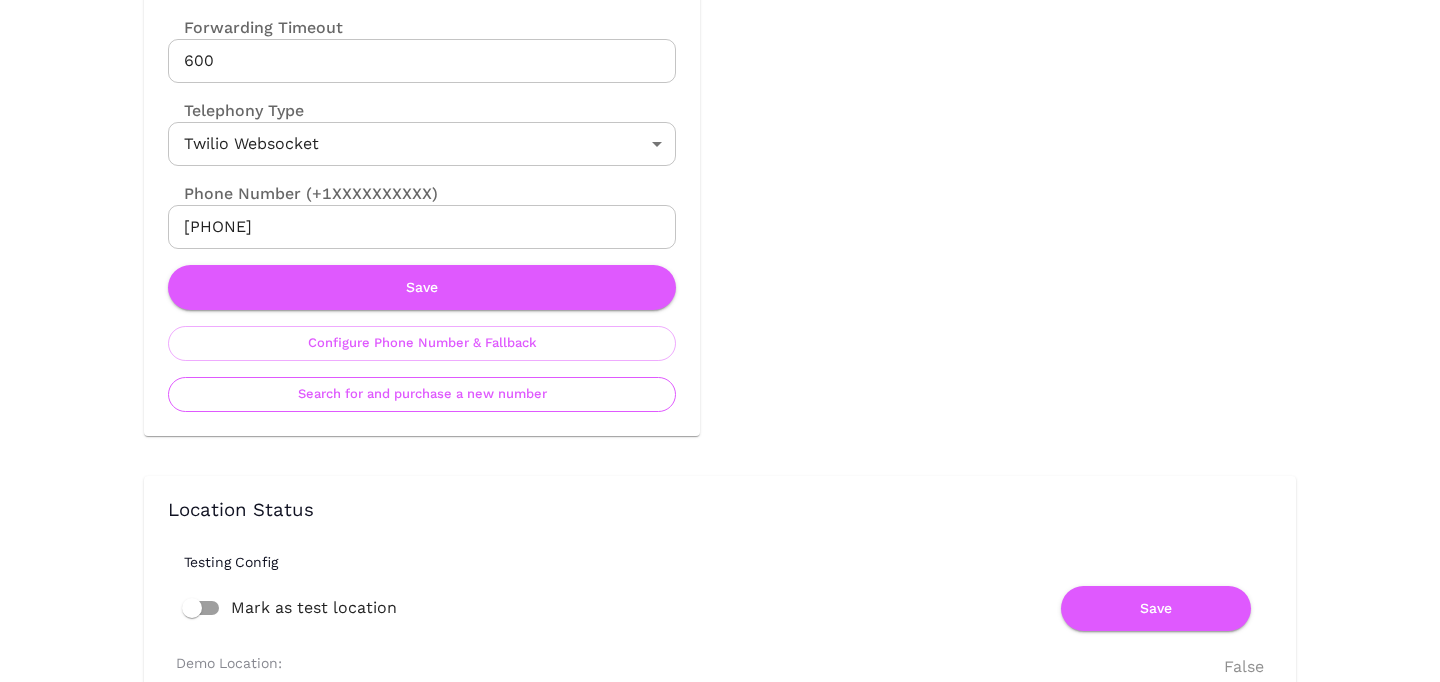 scroll, scrollTop: 1011, scrollLeft: 0, axis: vertical 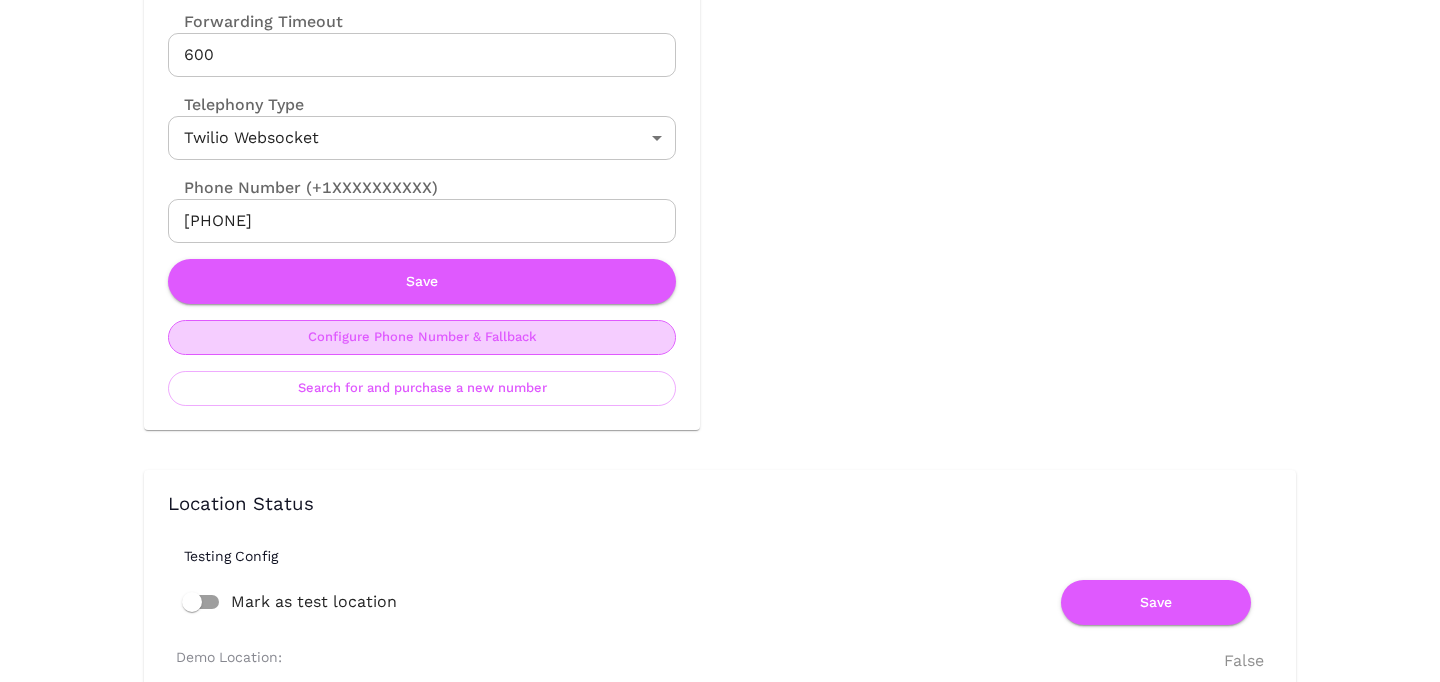 click on "Configure Phone Number & Fallback" at bounding box center [422, 337] 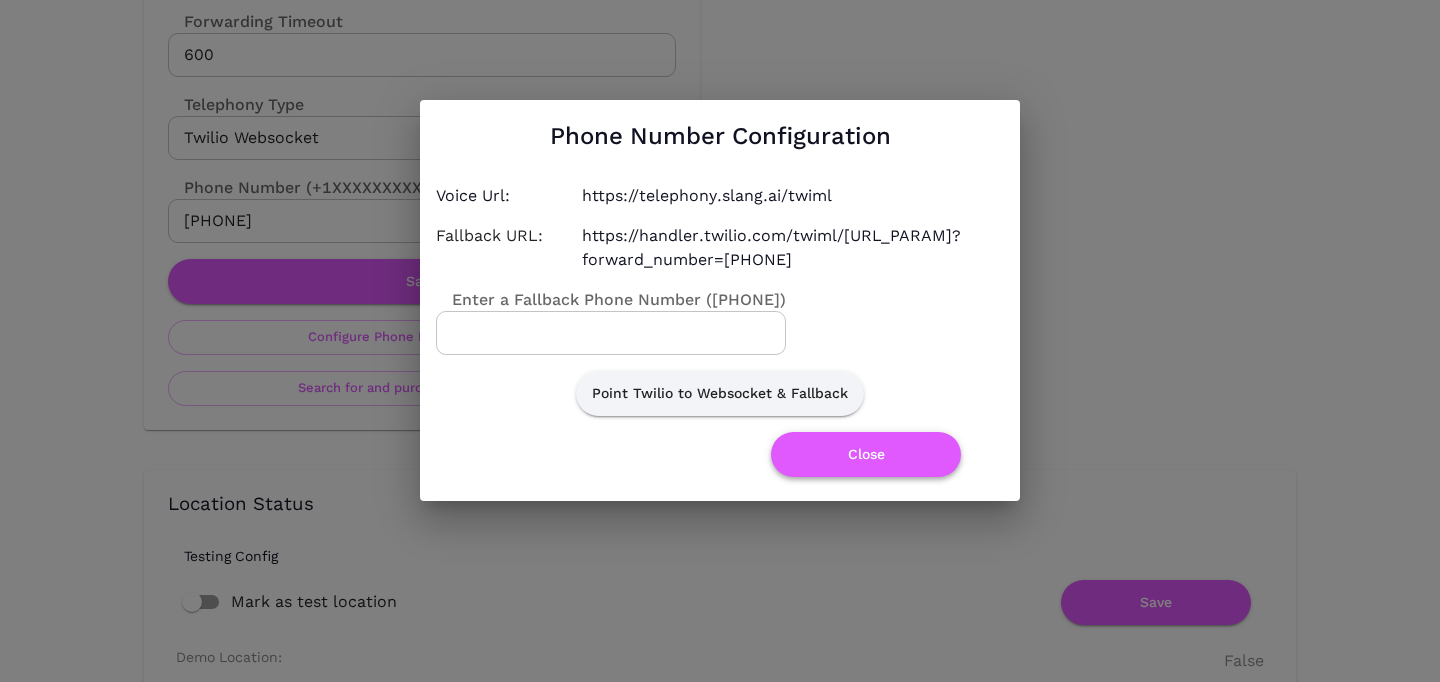 click on "Close" at bounding box center [866, 454] 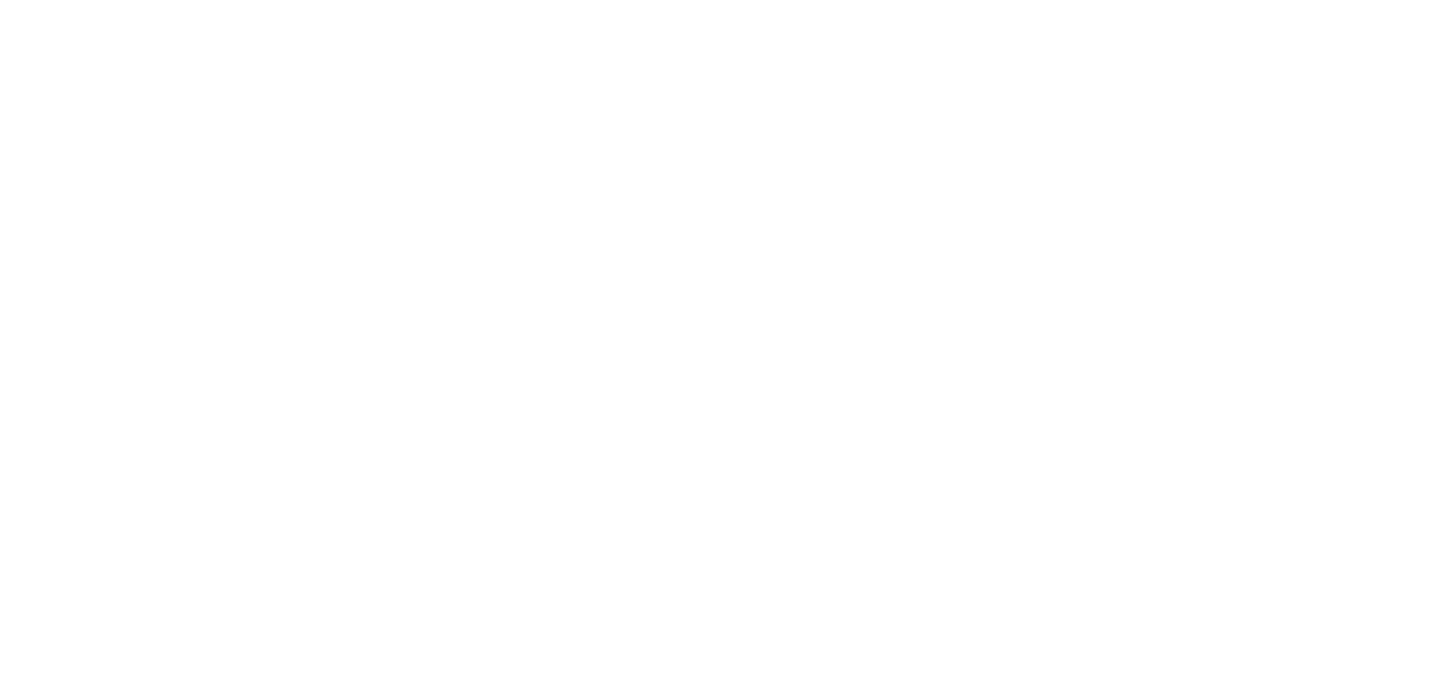 scroll, scrollTop: 0, scrollLeft: 0, axis: both 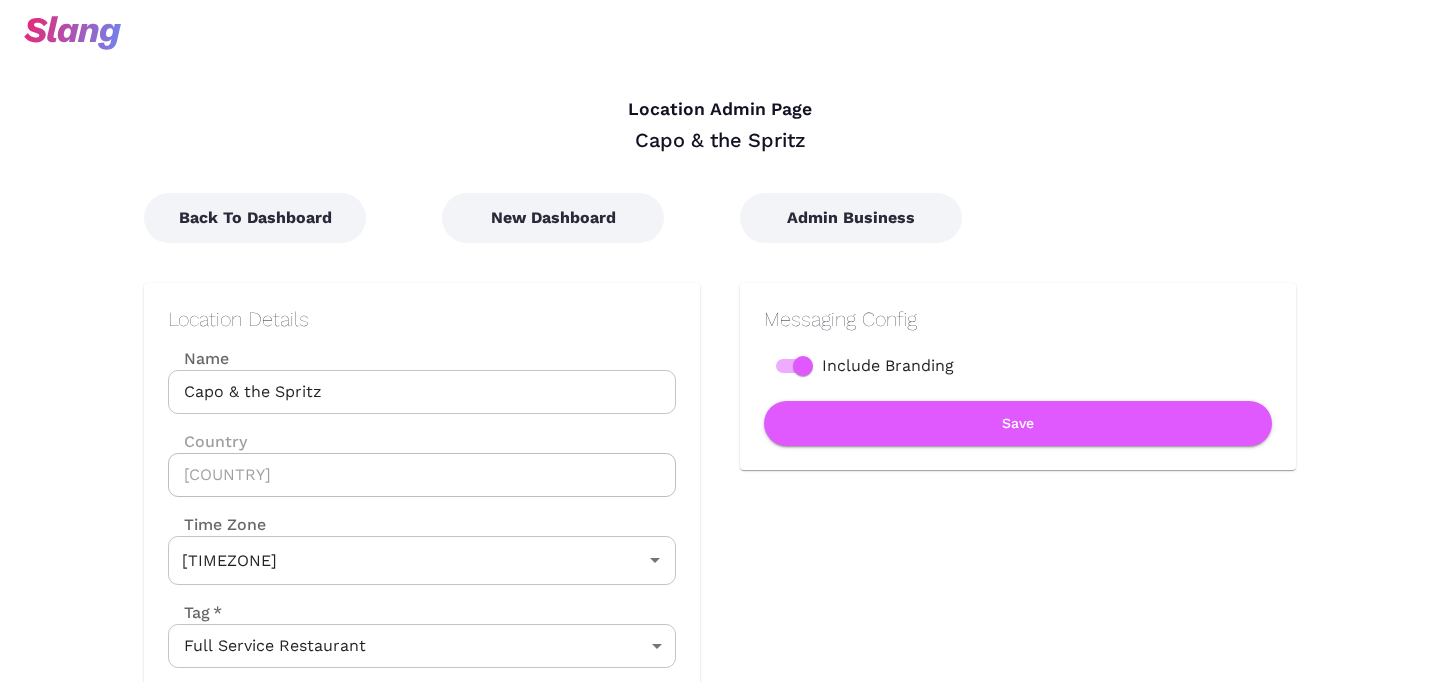 type on "Pacific Time" 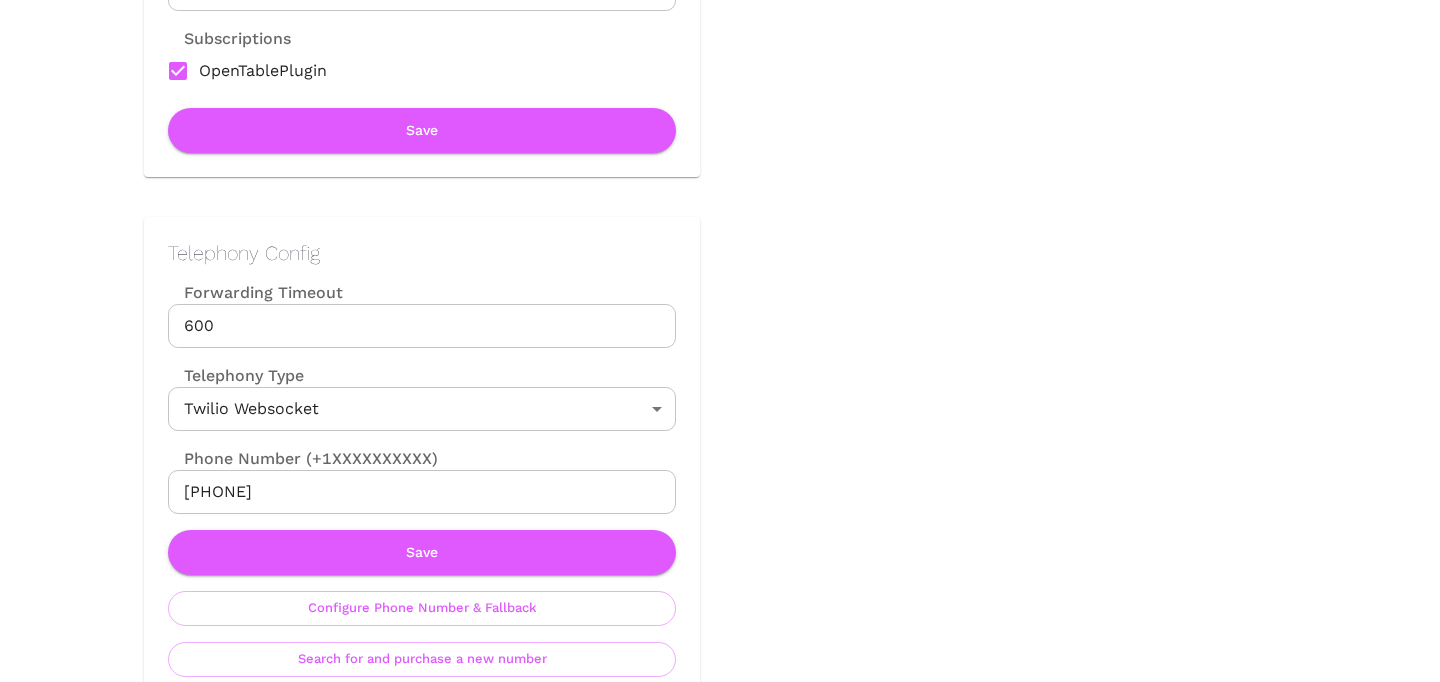 scroll, scrollTop: 927, scrollLeft: 0, axis: vertical 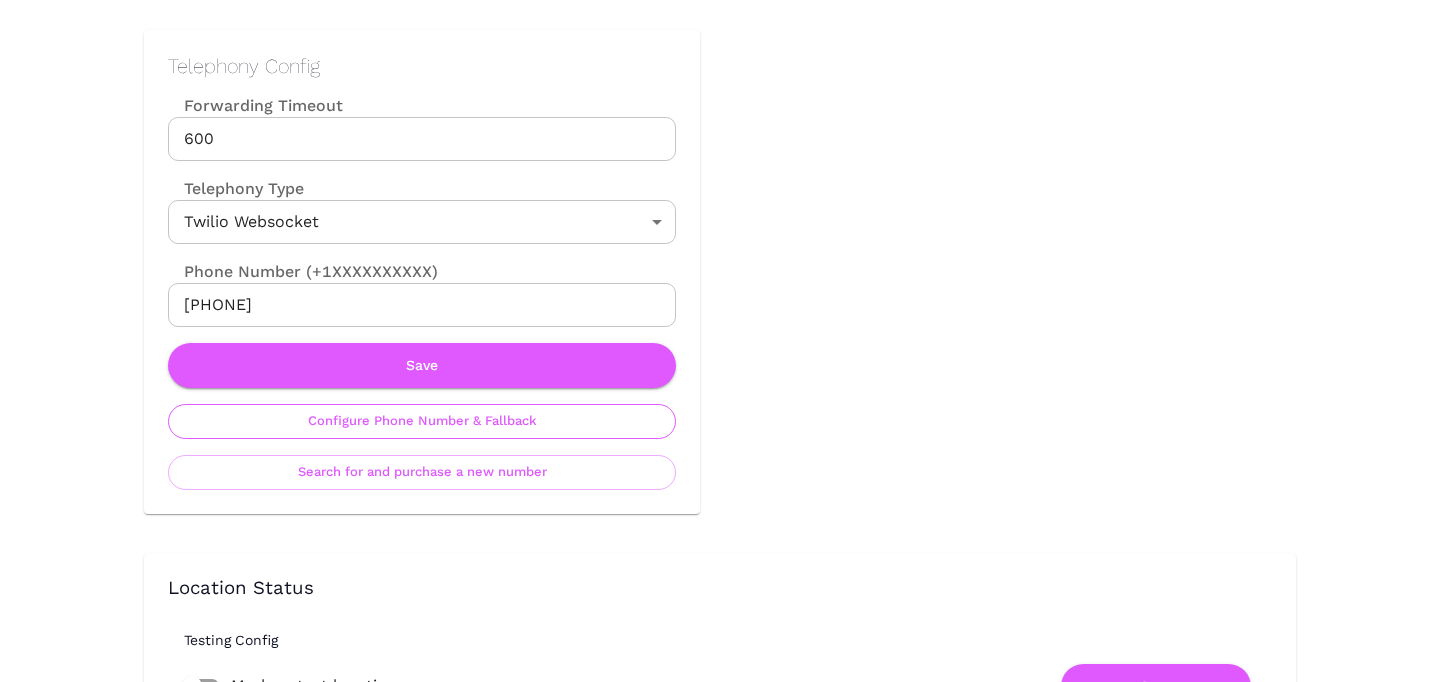 click on "Configure Phone Number & Fallback" at bounding box center (422, 421) 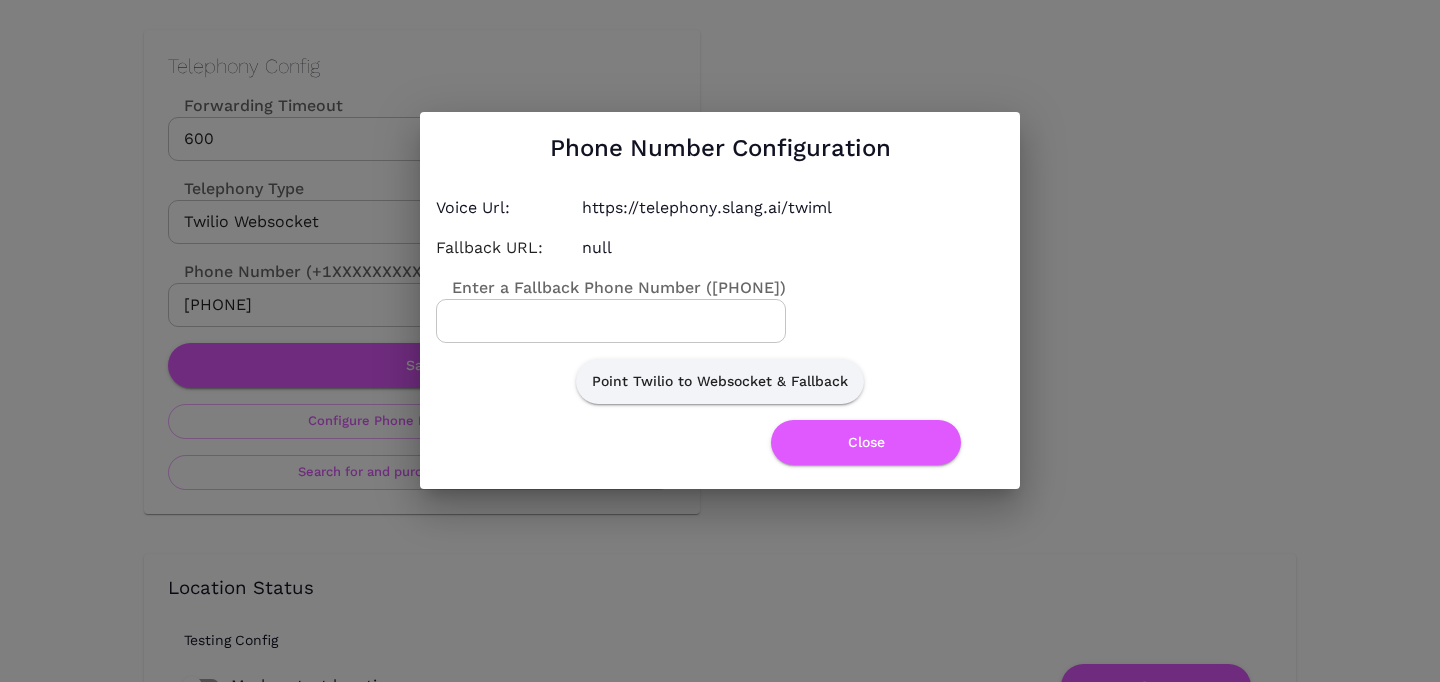 click on "Enter a Fallback Phone Number ([PHONE])" at bounding box center (611, 321) 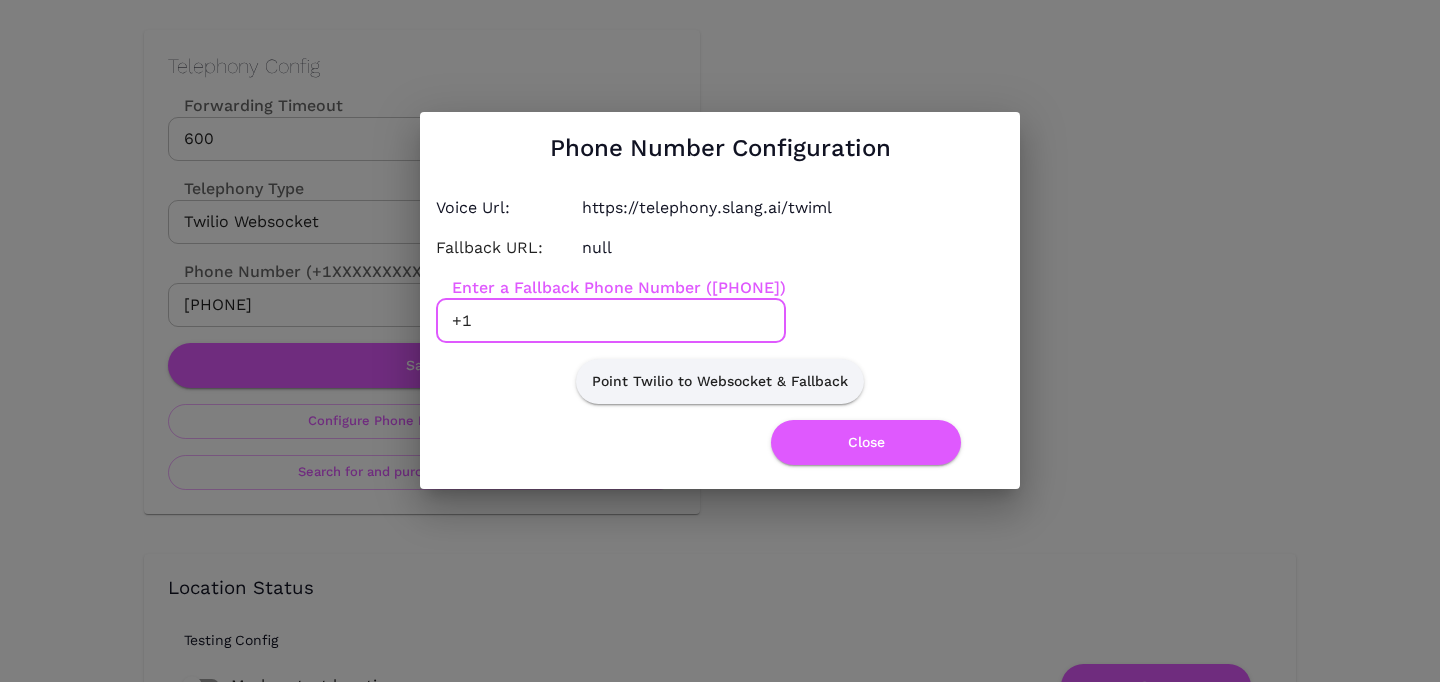 paste on "6046942116" 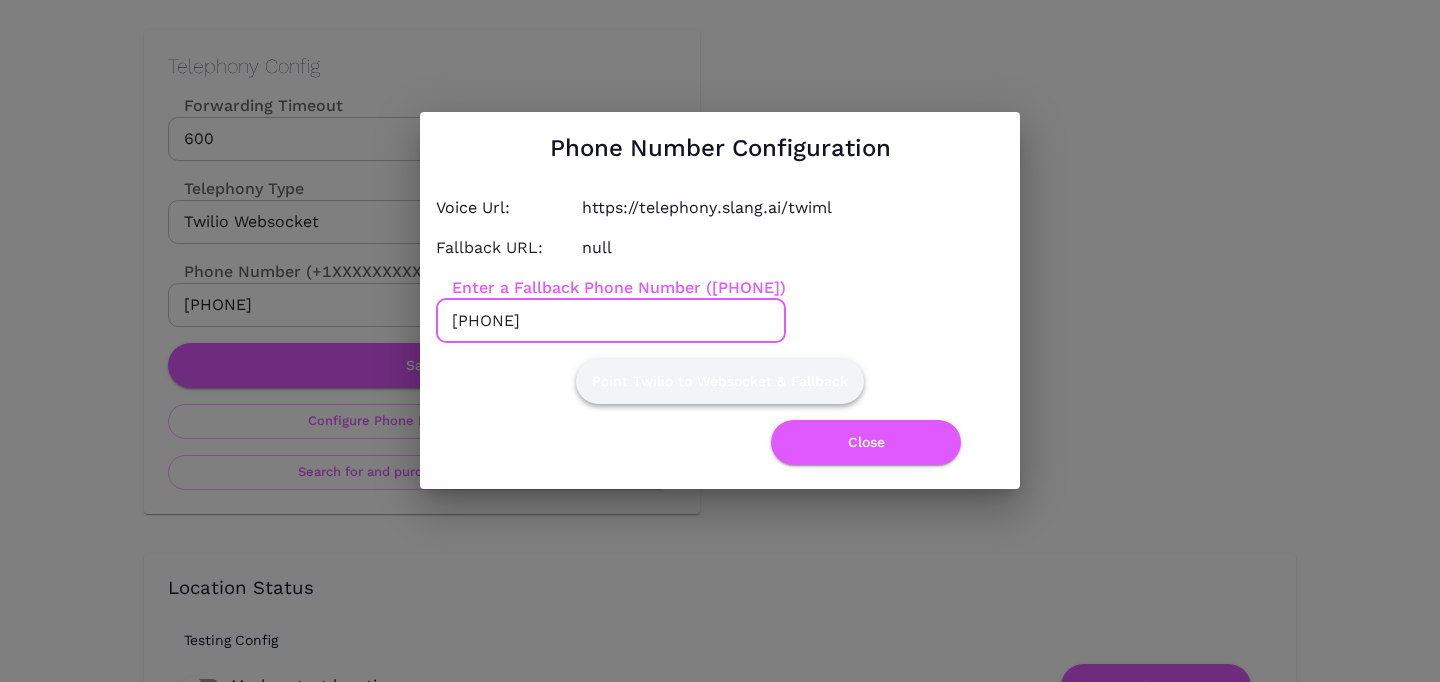 type on "+16046942116" 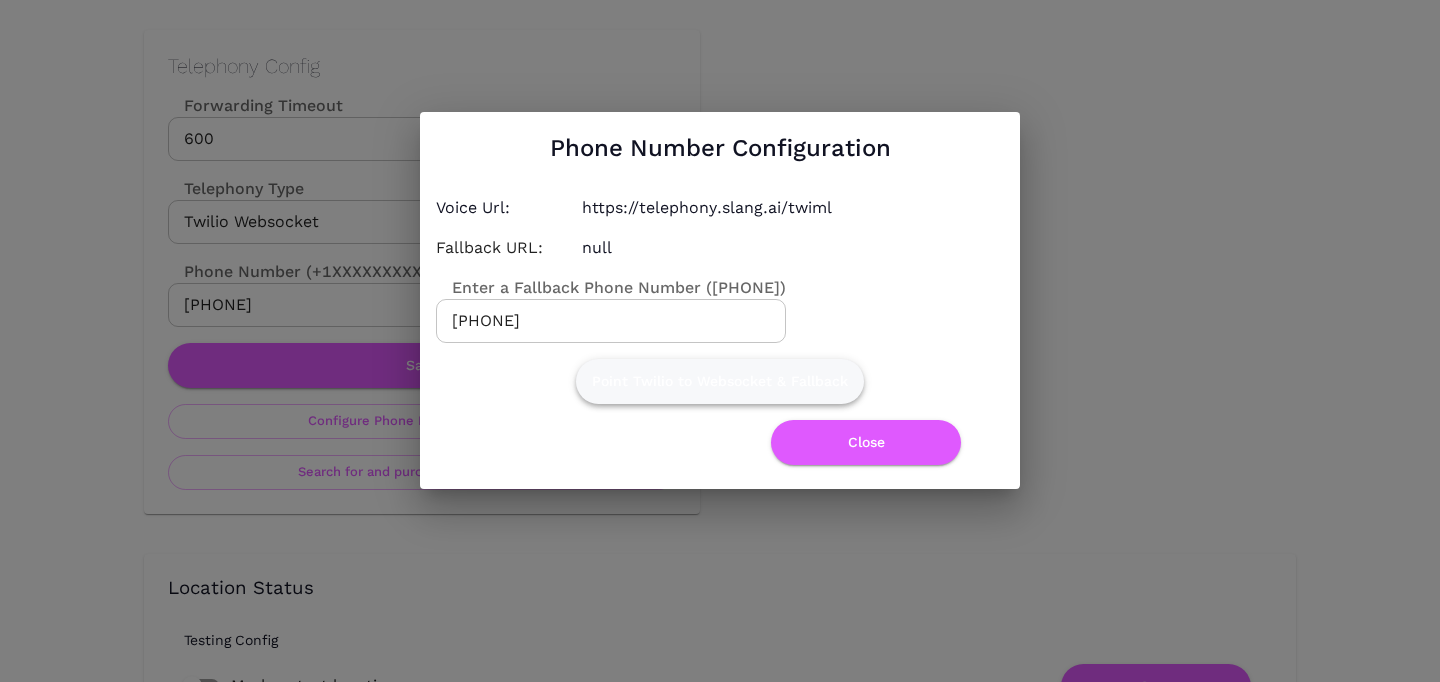 click on "Point Twilio to Websocket & Fallback" at bounding box center (720, 381) 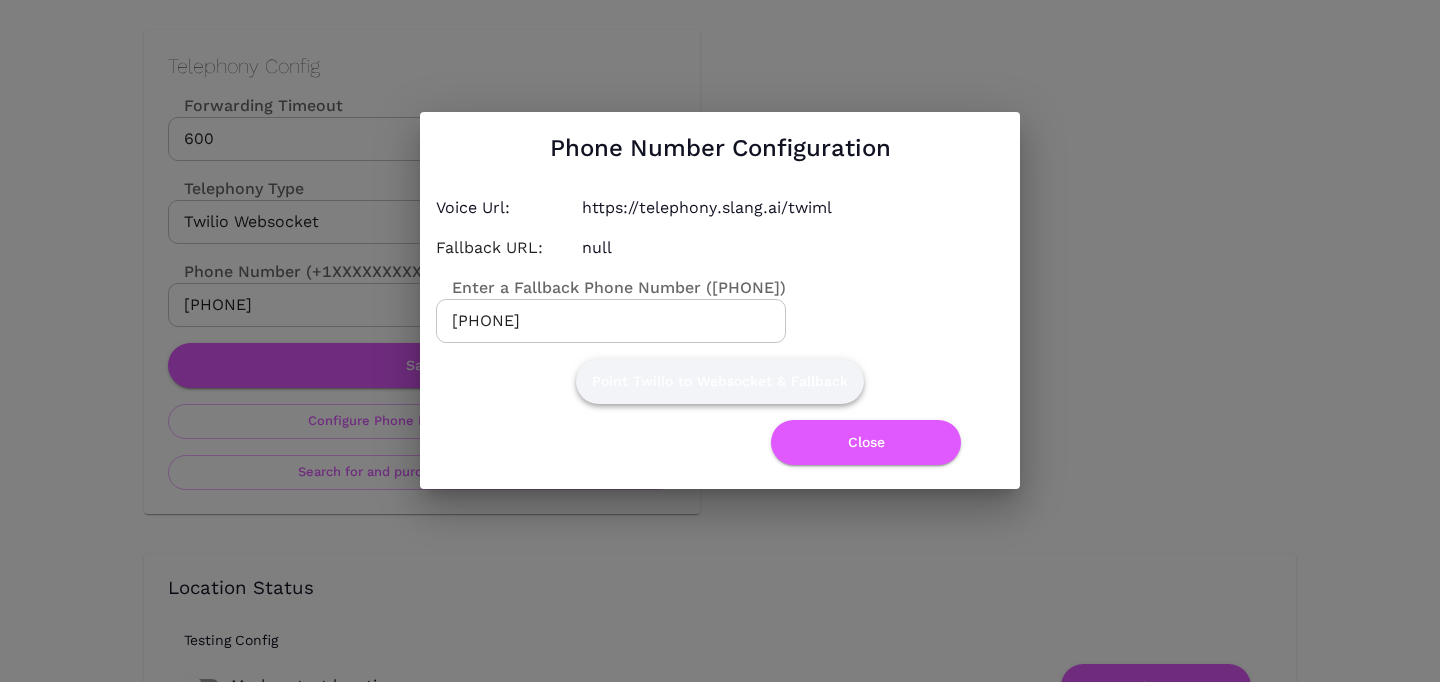 click on "Point Twilio to Websocket & Fallback" at bounding box center [720, 381] 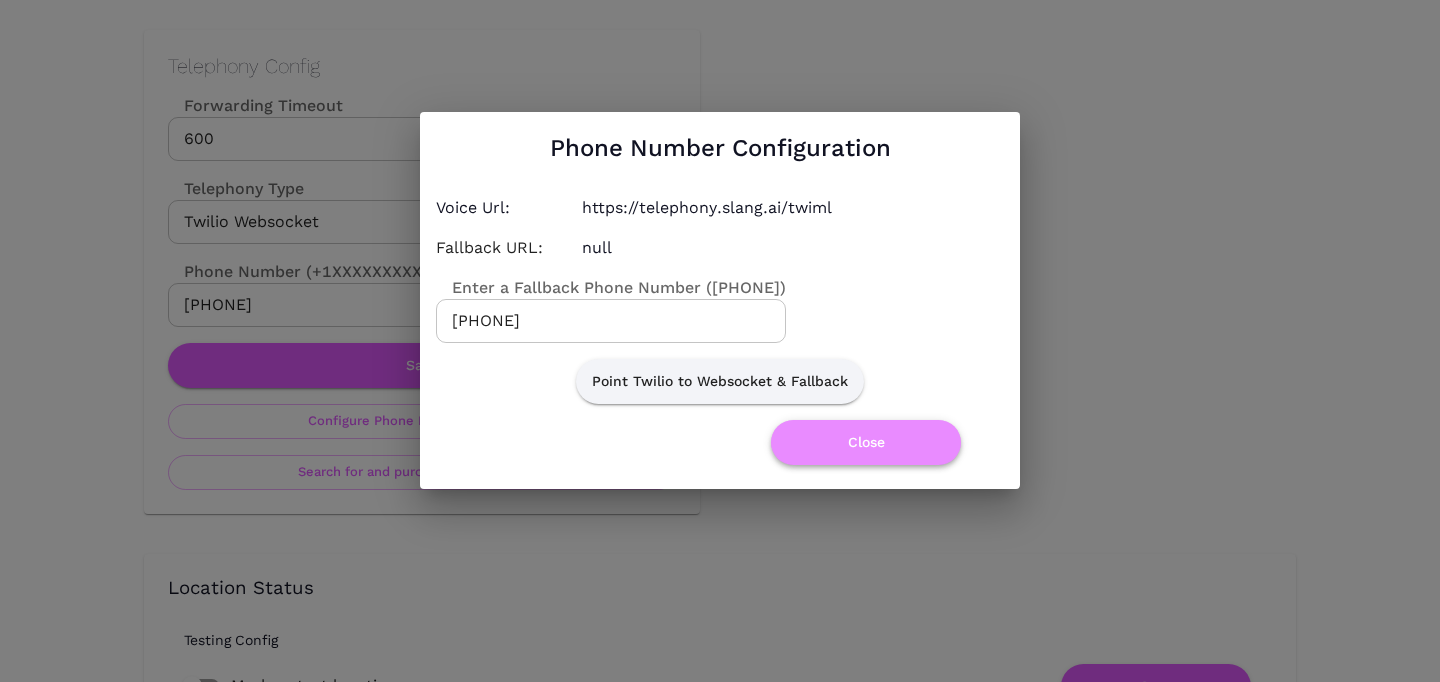 click on "Close" at bounding box center (866, 442) 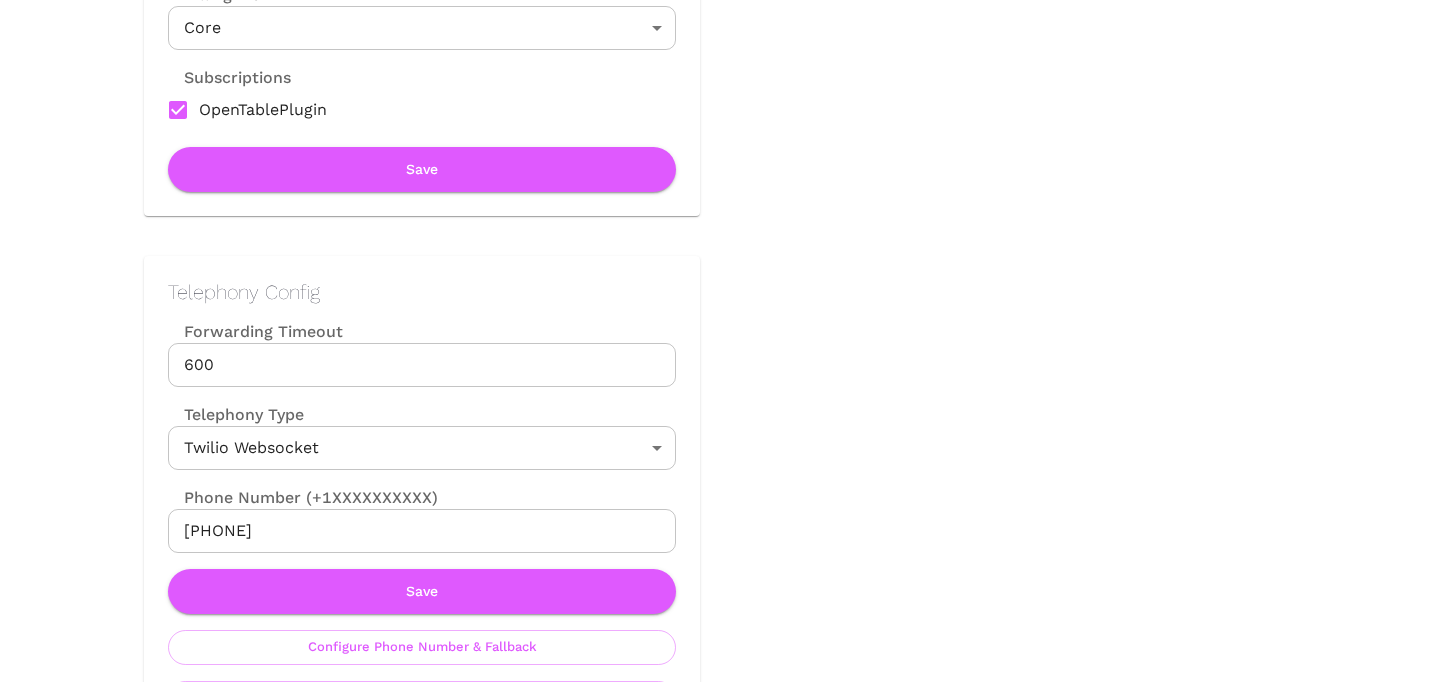 scroll, scrollTop: 873, scrollLeft: 0, axis: vertical 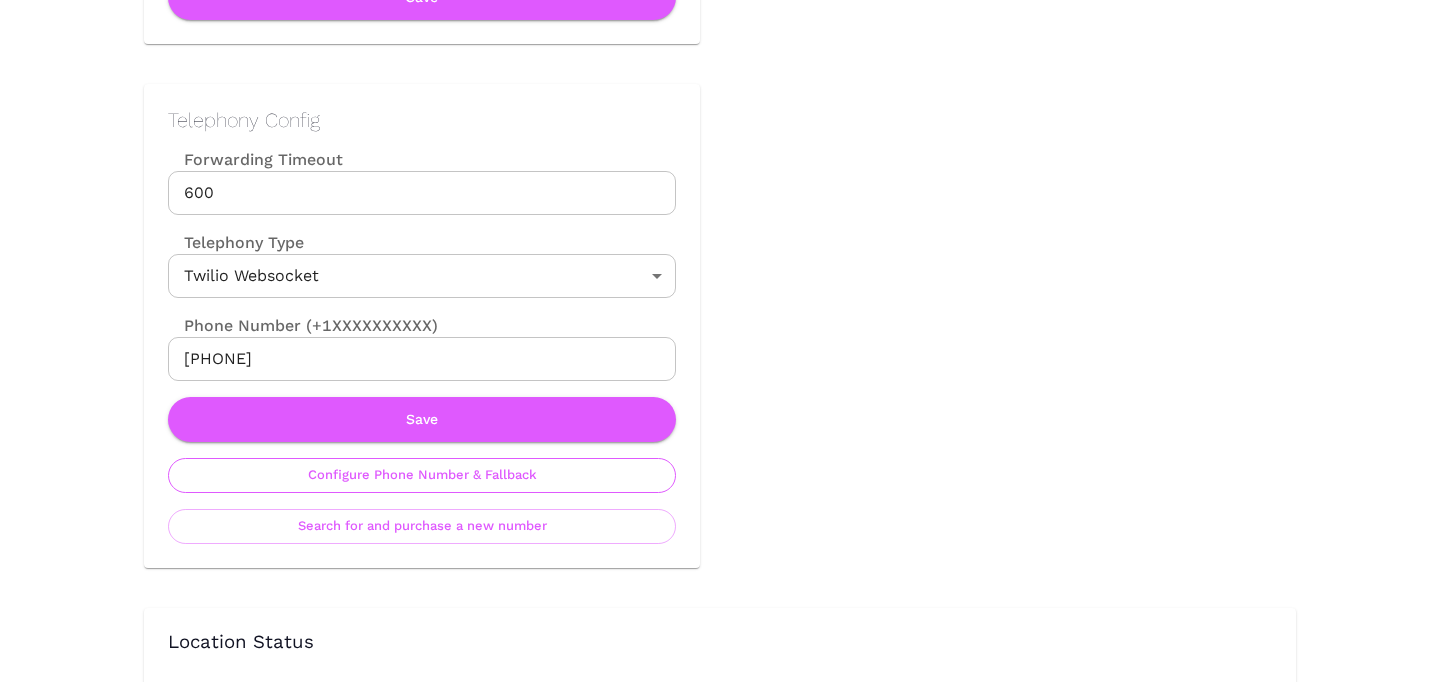 click on "Configure Phone Number & Fallback" at bounding box center (422, 475) 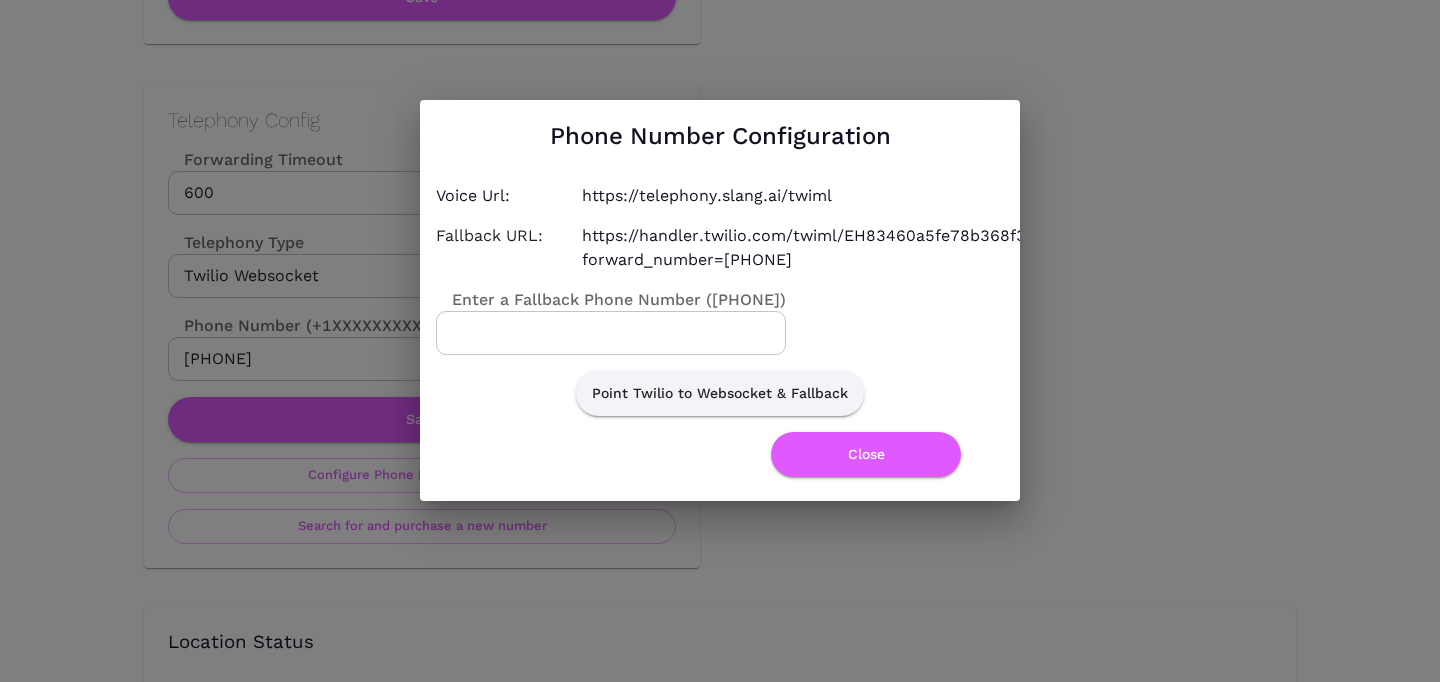 click on "Close" at bounding box center [858, 446] 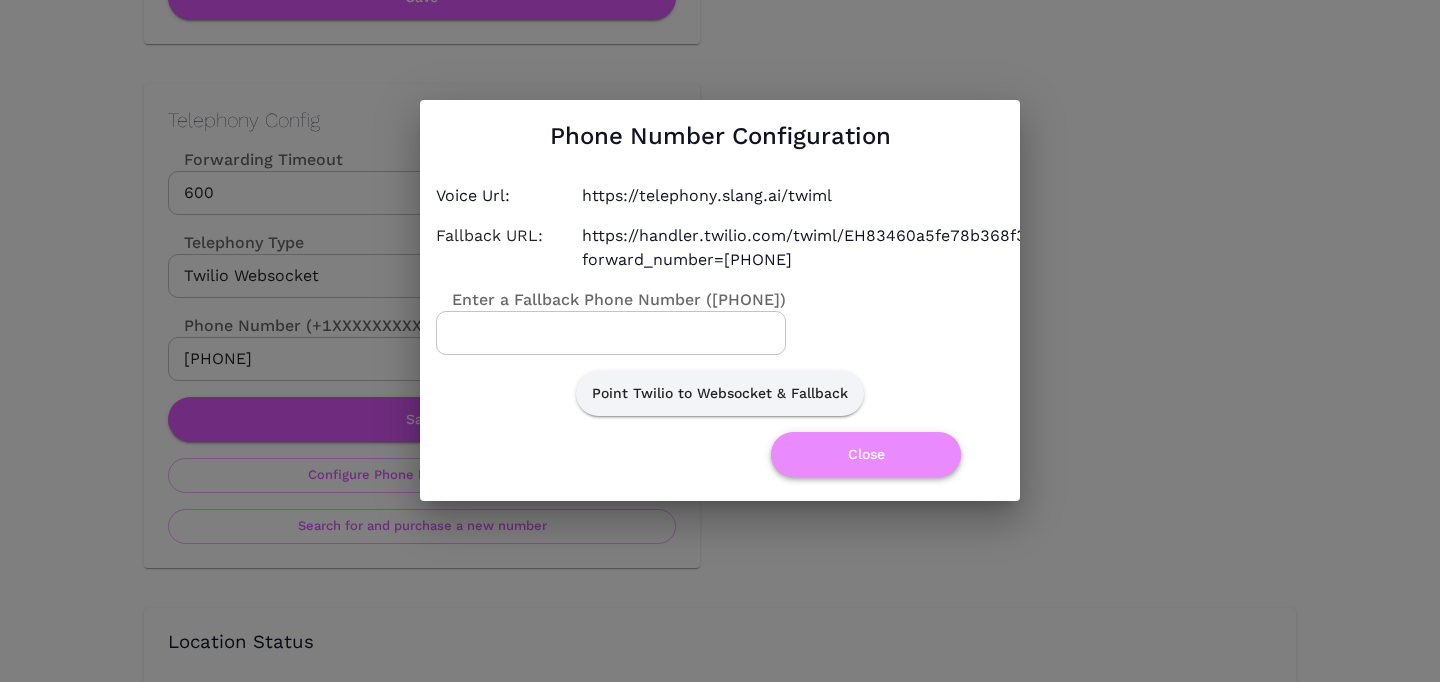 click on "Close" at bounding box center (866, 454) 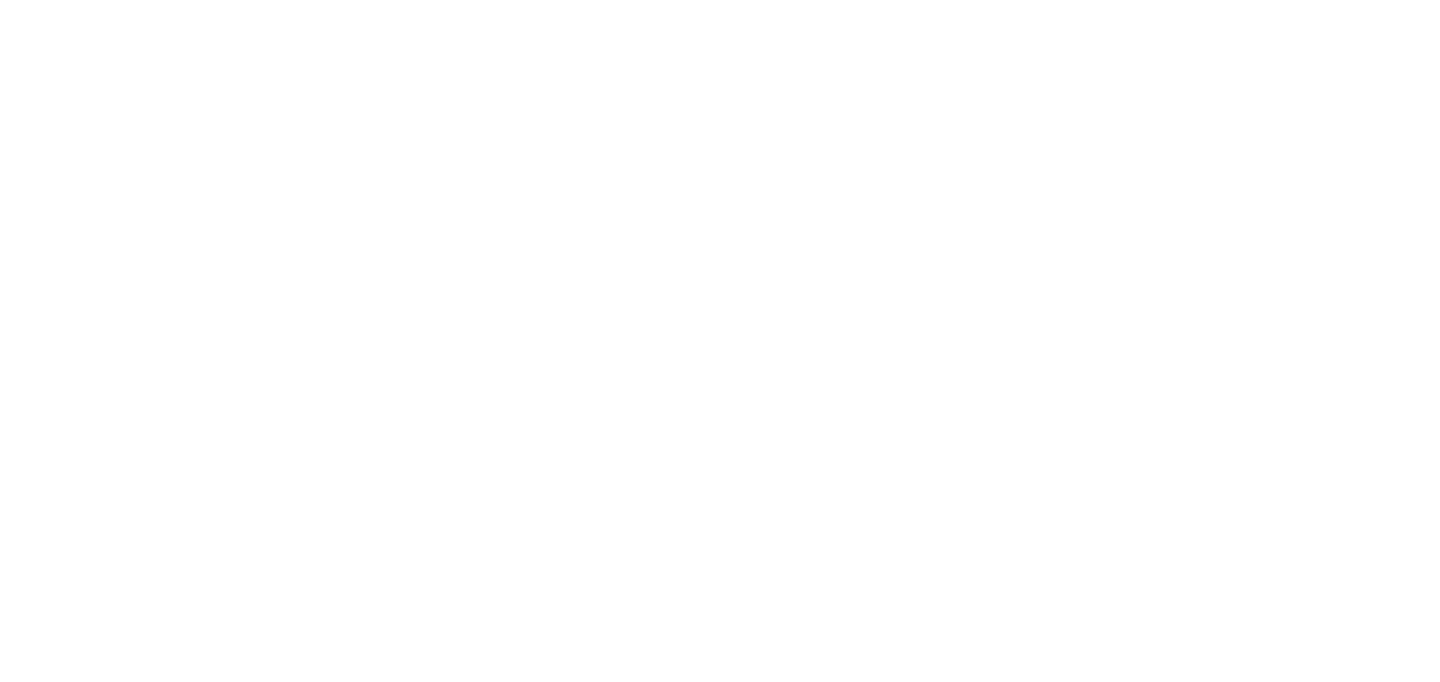 scroll, scrollTop: 0, scrollLeft: 0, axis: both 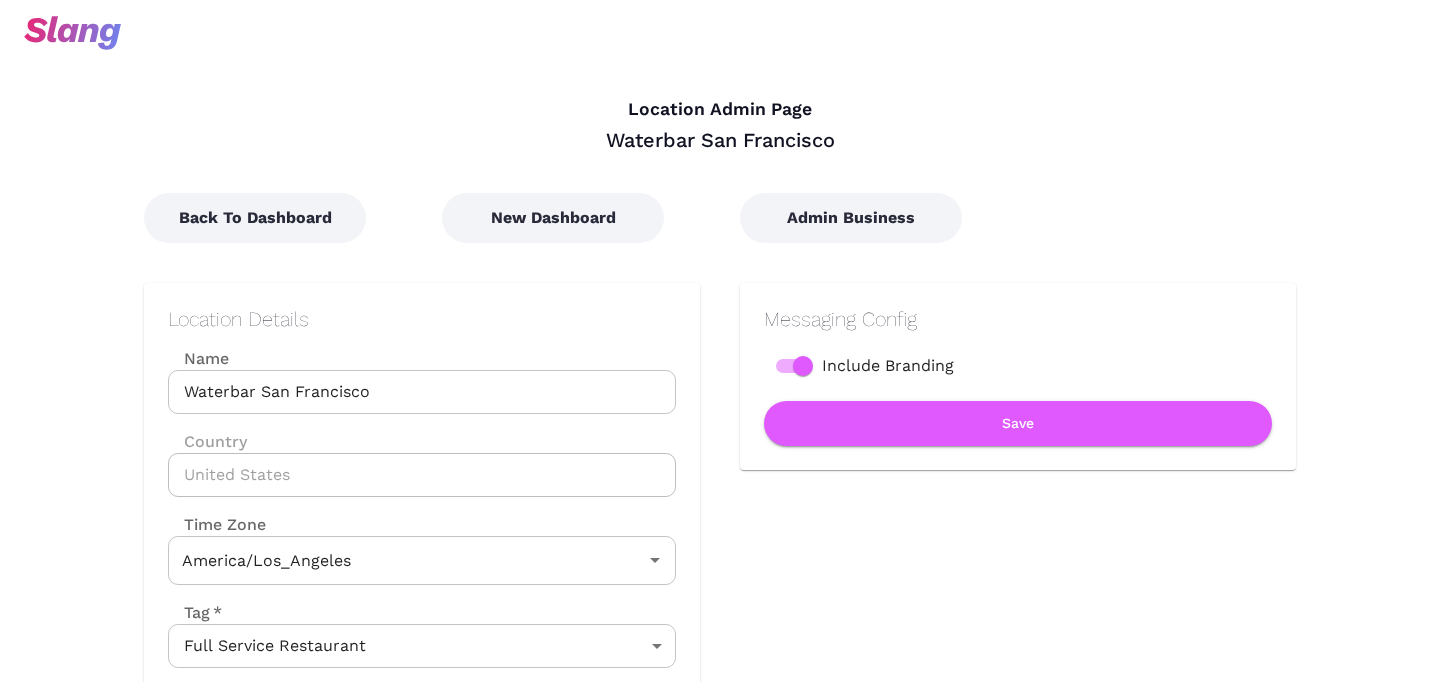 type on "Pacific Time" 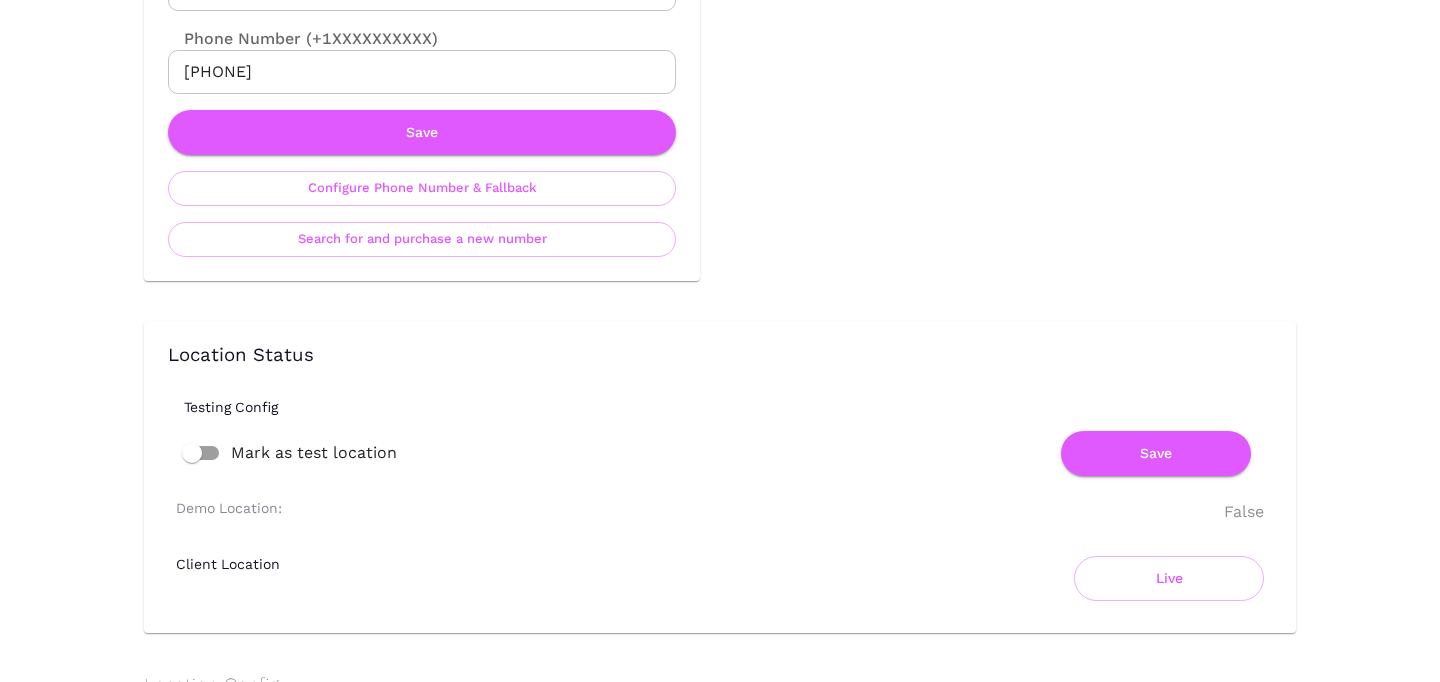 scroll, scrollTop: 1162, scrollLeft: 0, axis: vertical 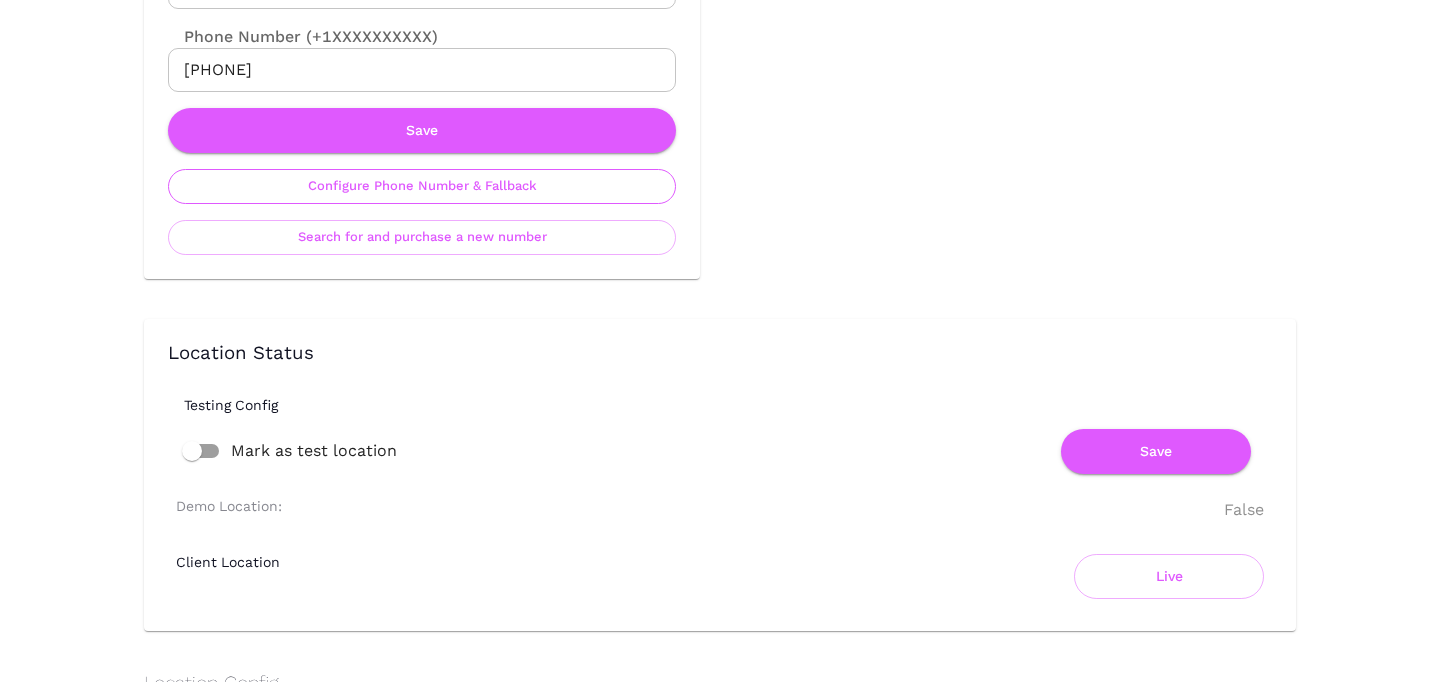 click on "Configure Phone Number & Fallback" at bounding box center [422, 186] 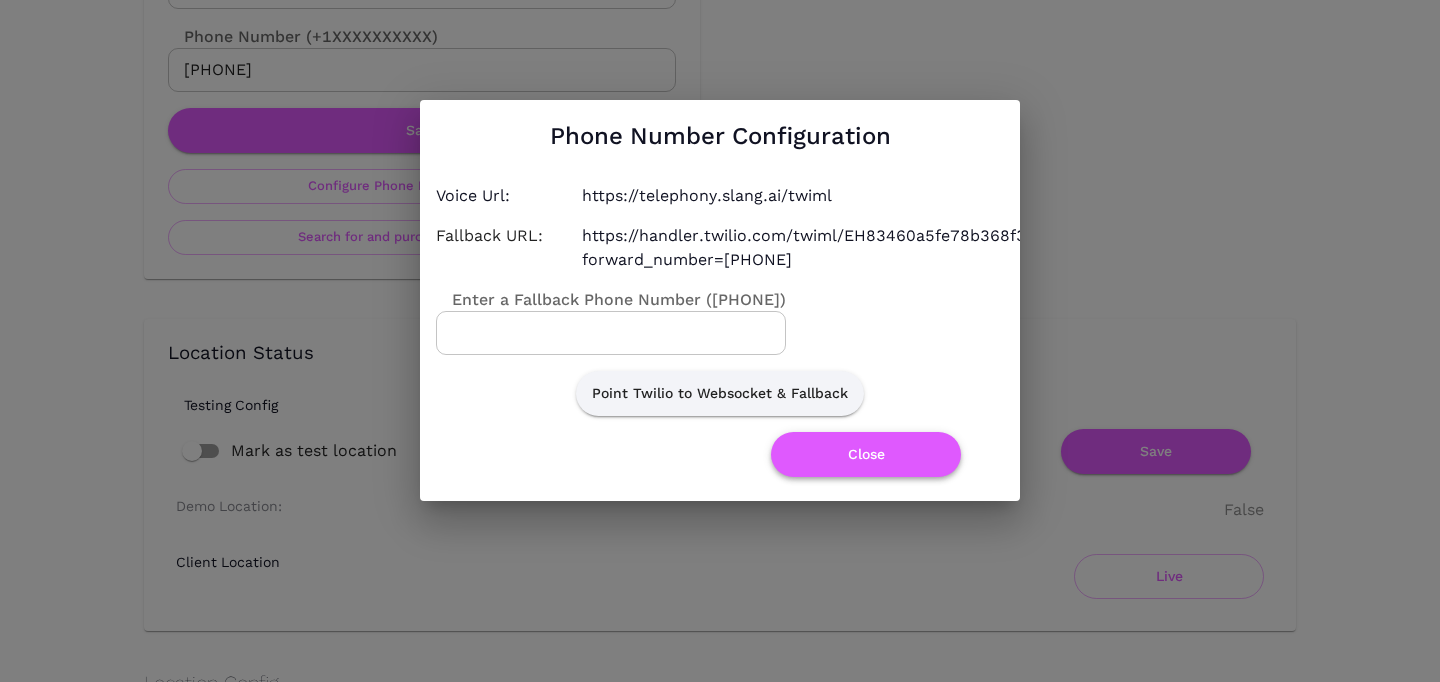 click on "Close" at bounding box center [866, 454] 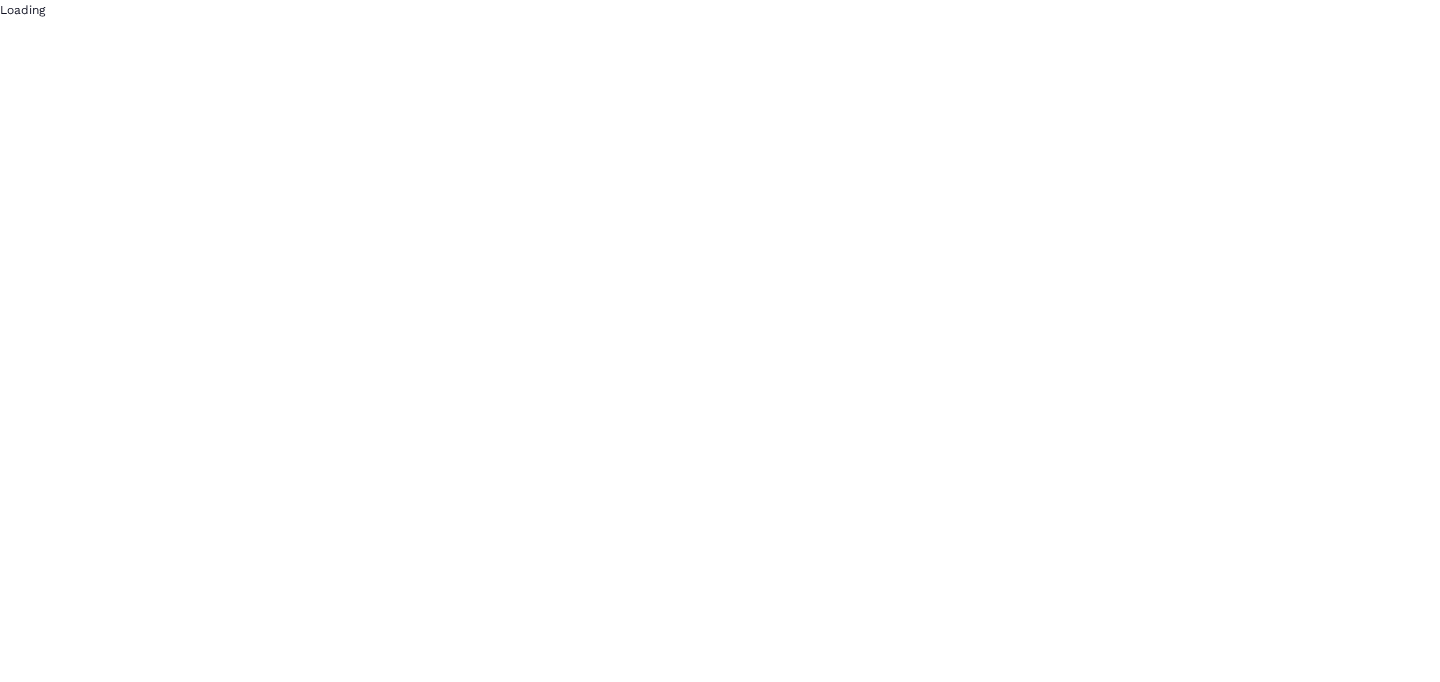 scroll, scrollTop: 0, scrollLeft: 0, axis: both 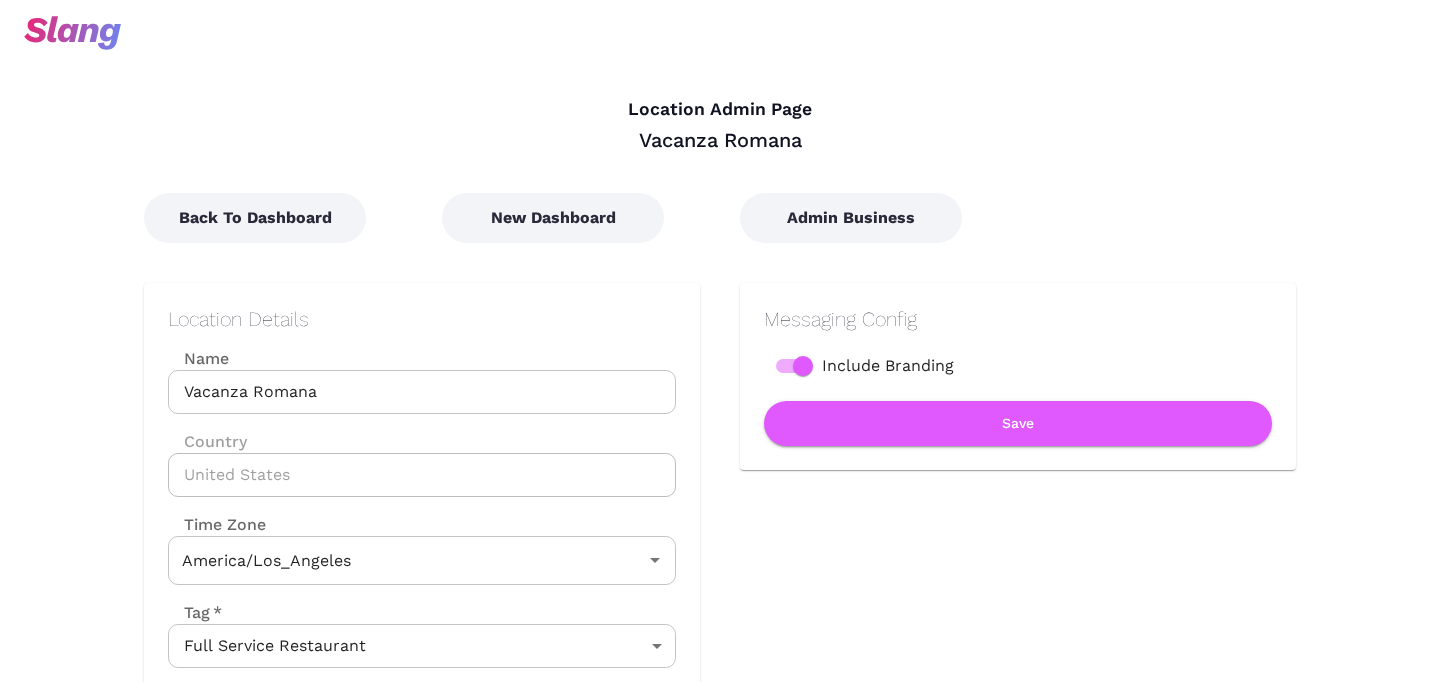 type on "Pacific Time" 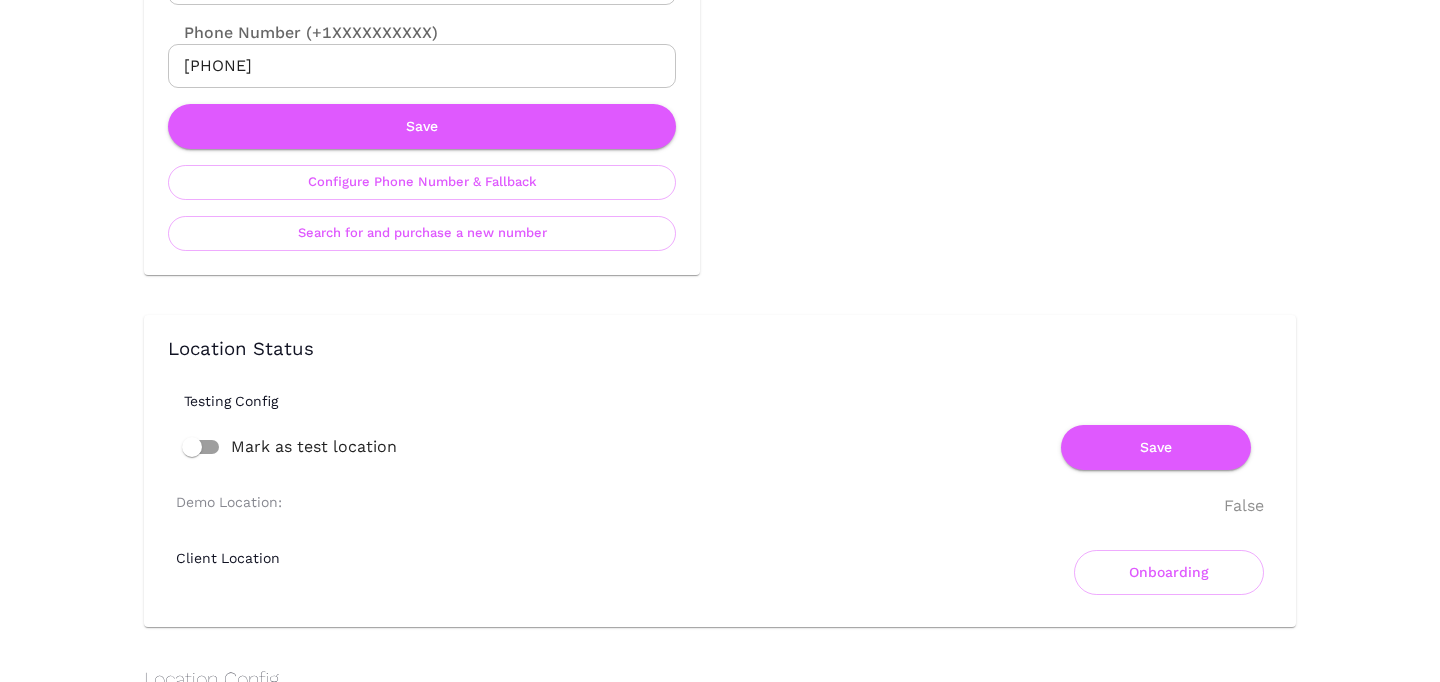 scroll, scrollTop: 1165, scrollLeft: 0, axis: vertical 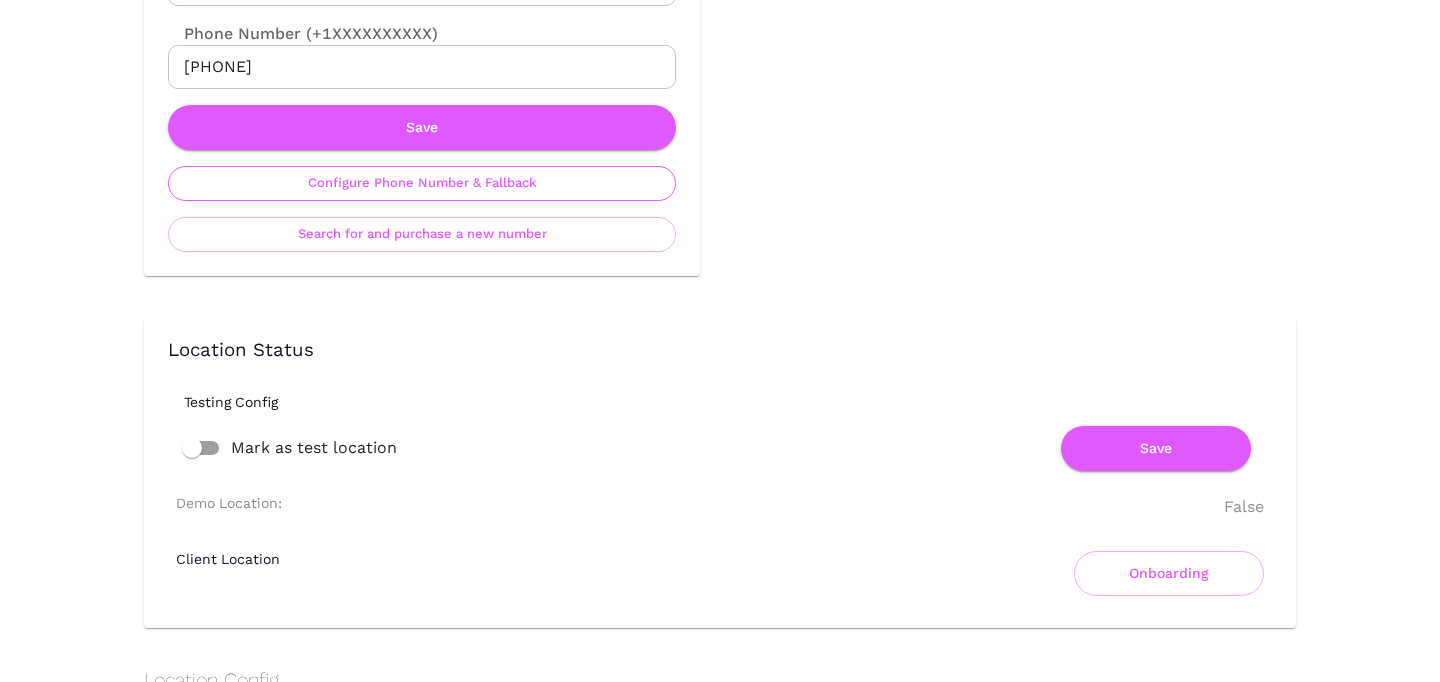click on "Configure Phone Number & Fallback" at bounding box center (422, 183) 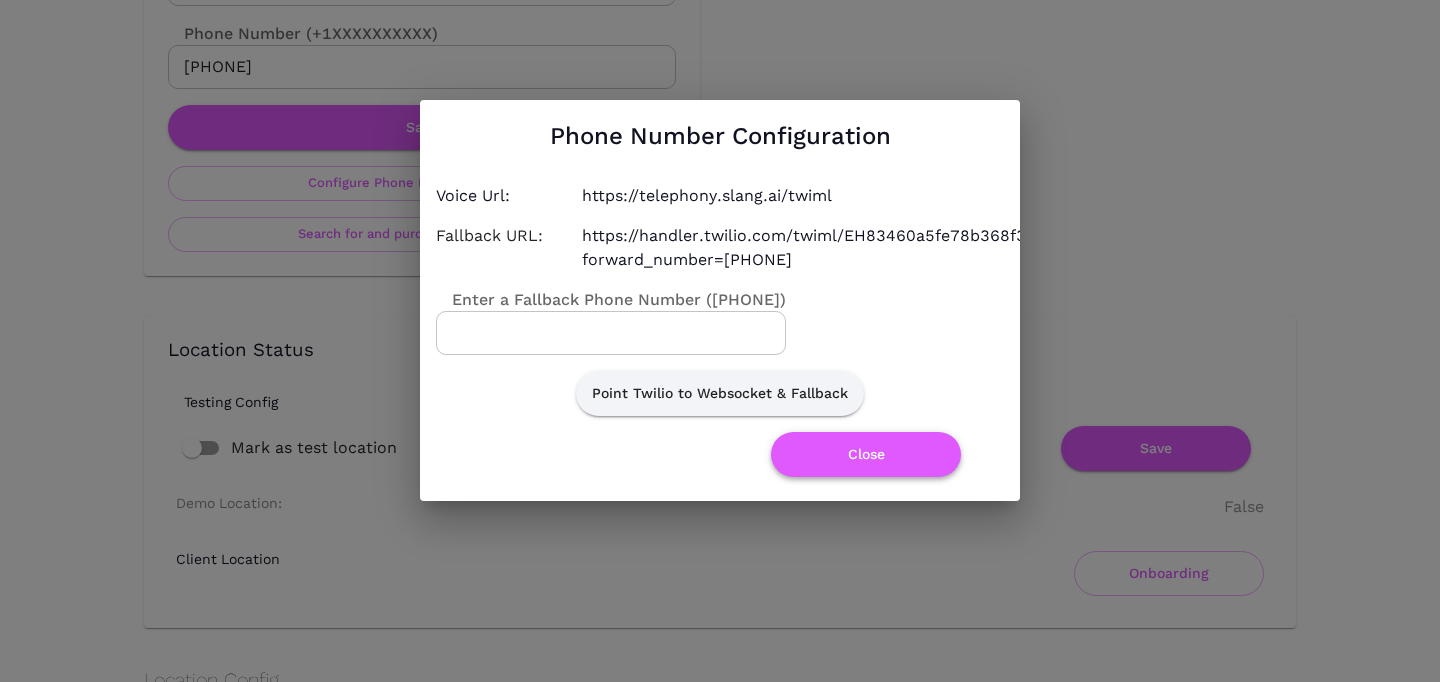 click on "Close" at bounding box center [866, 454] 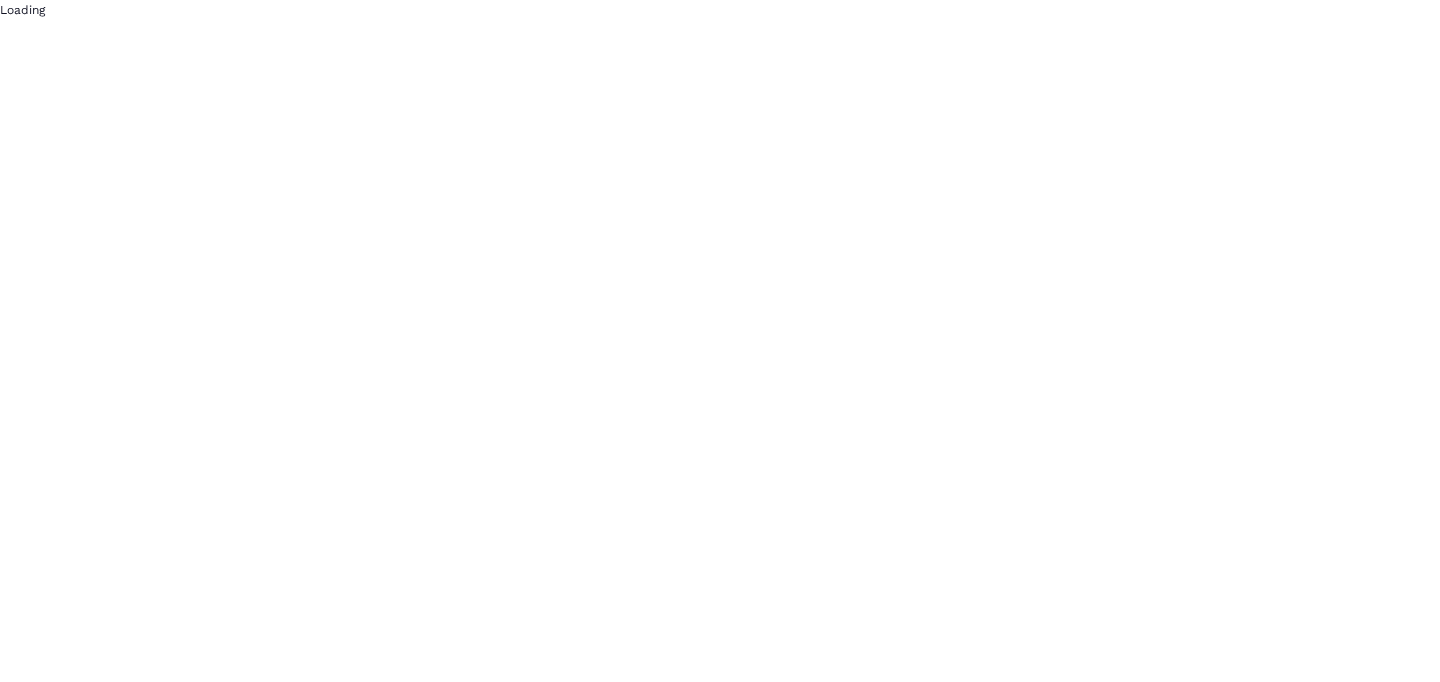 scroll, scrollTop: 0, scrollLeft: 0, axis: both 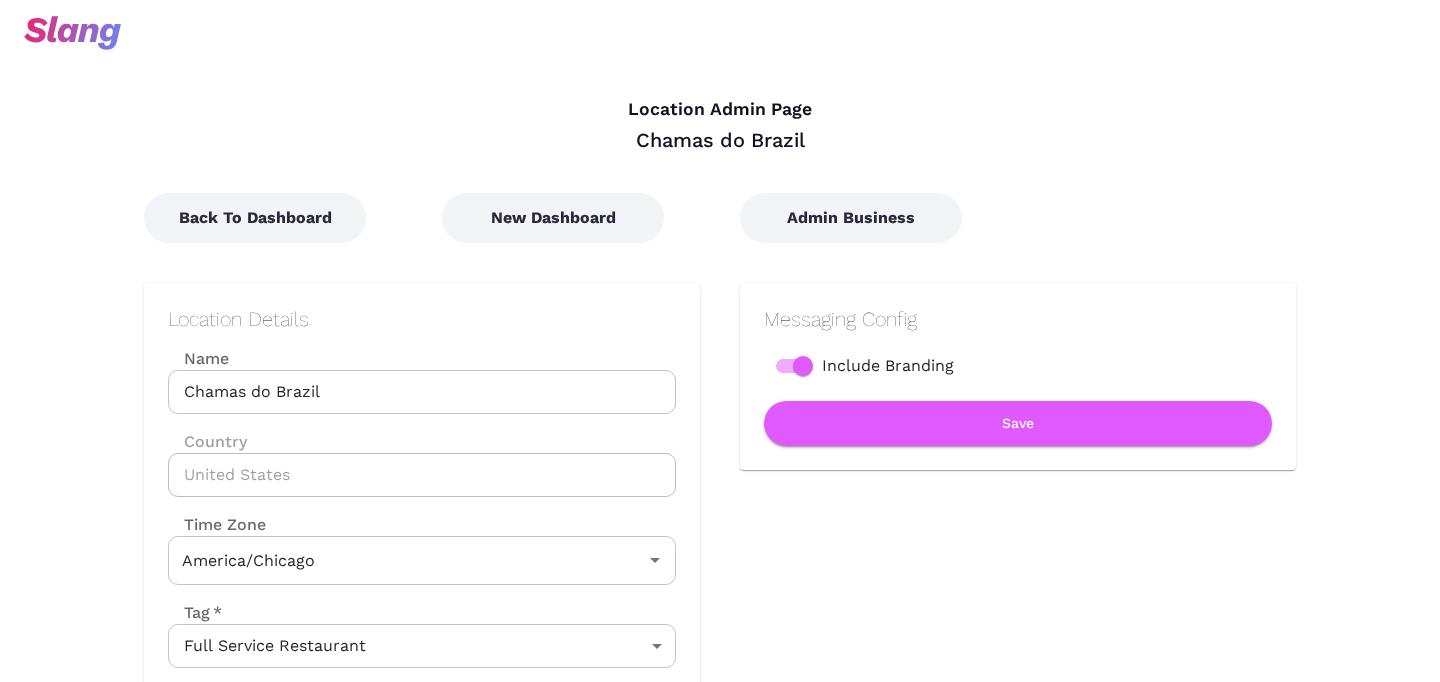 type on "Central Time" 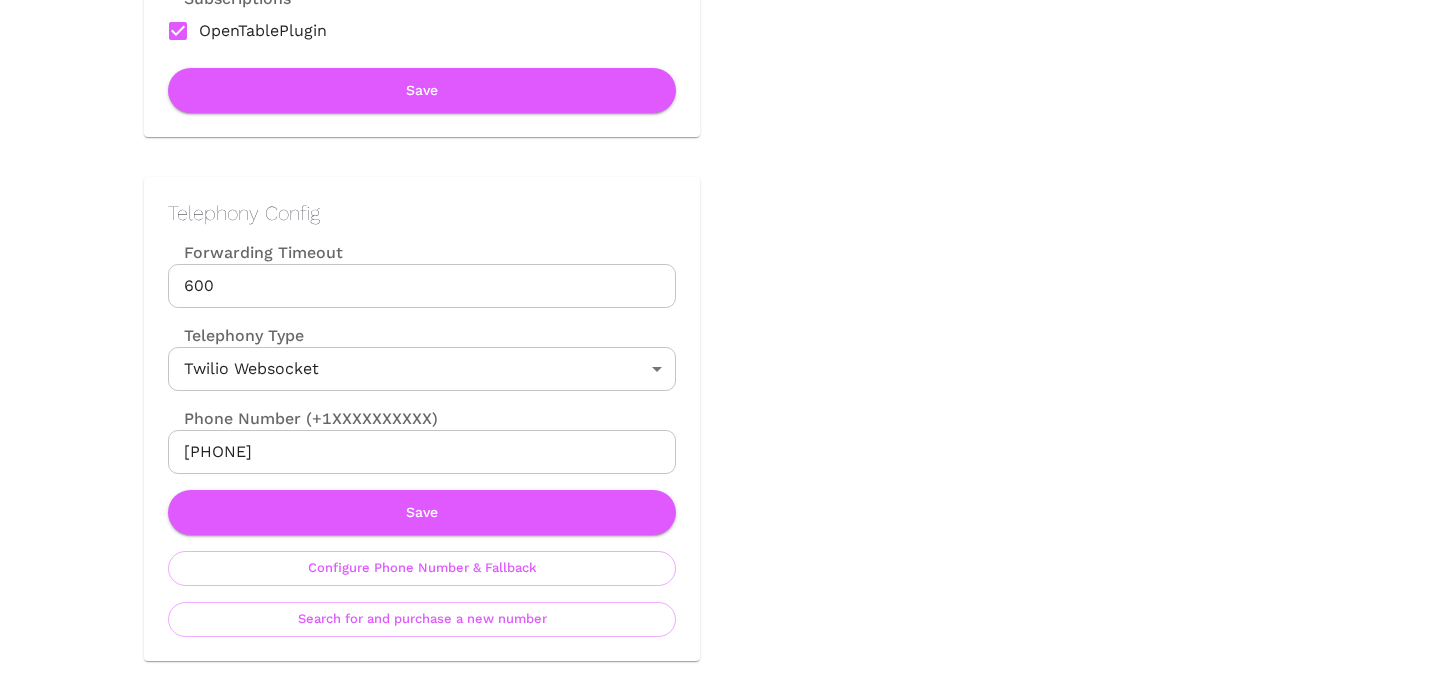 scroll, scrollTop: 799, scrollLeft: 0, axis: vertical 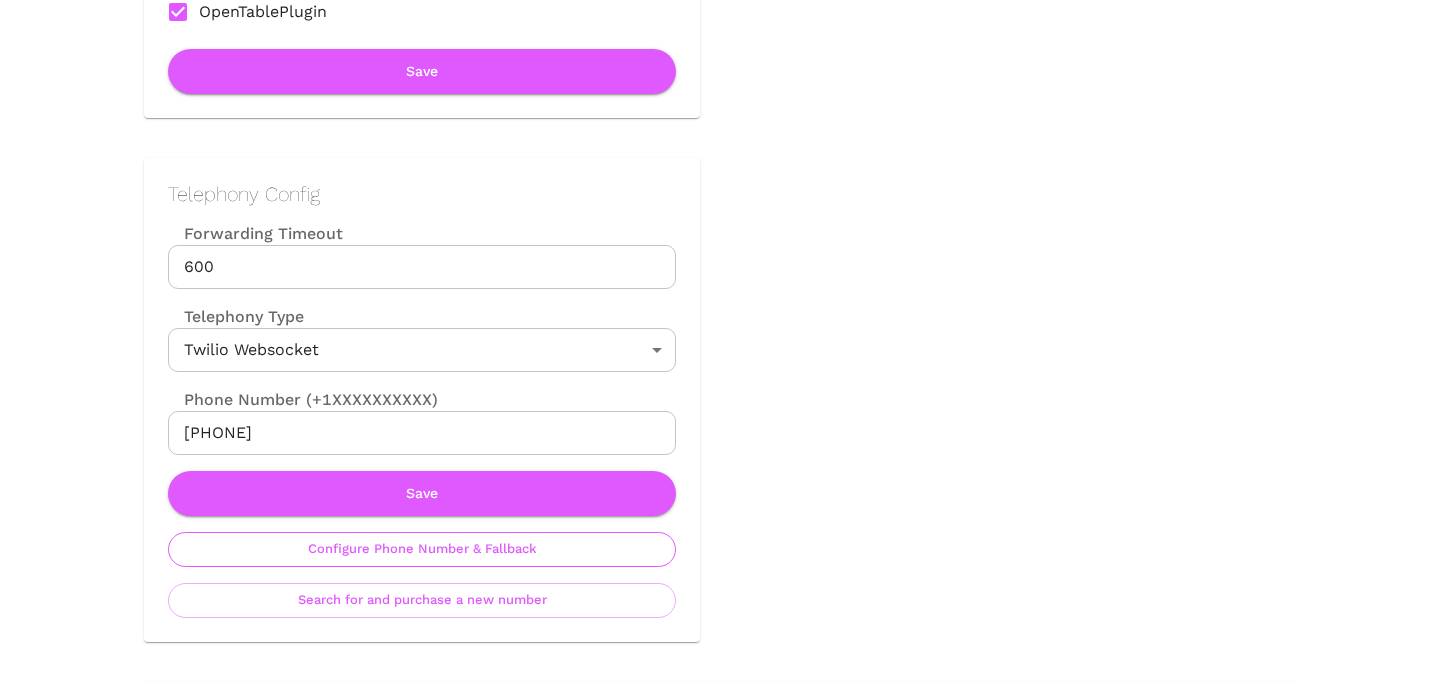 click on "Configure Phone Number & Fallback" at bounding box center (422, 549) 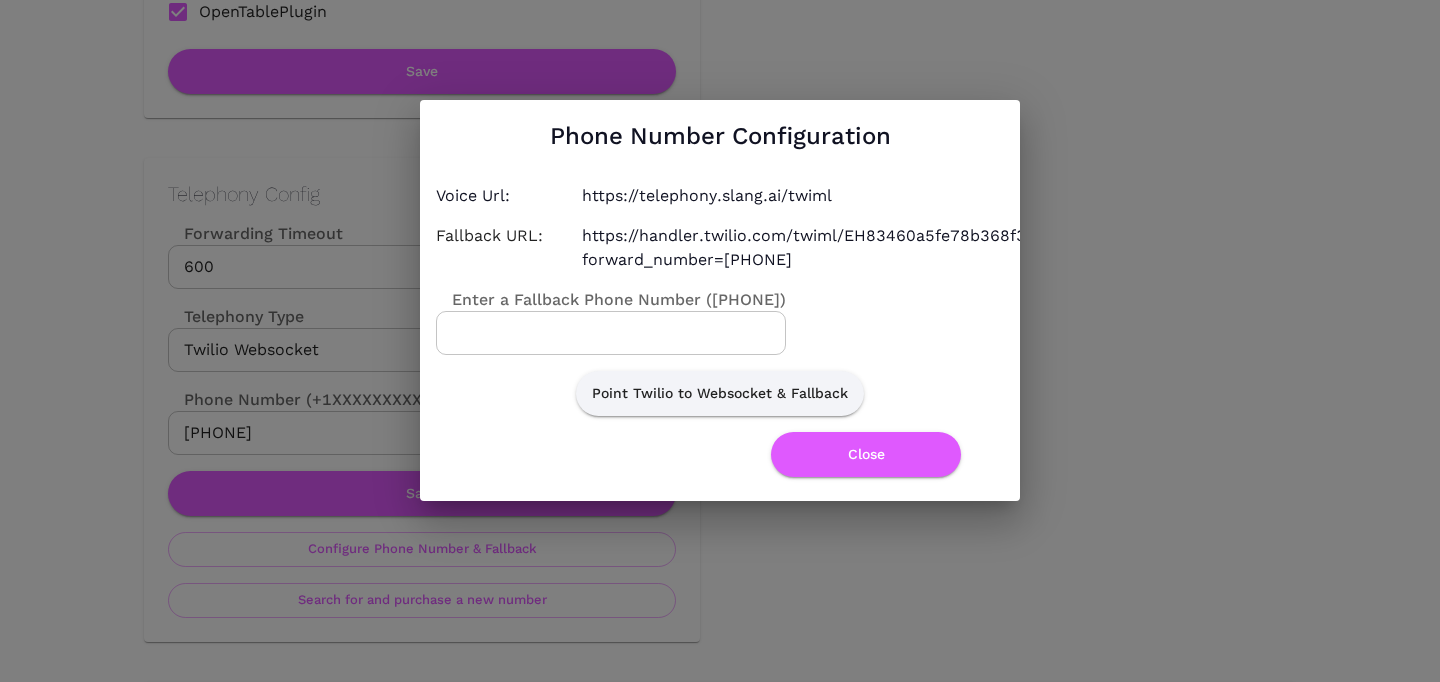 click on "Close" at bounding box center (858, 446) 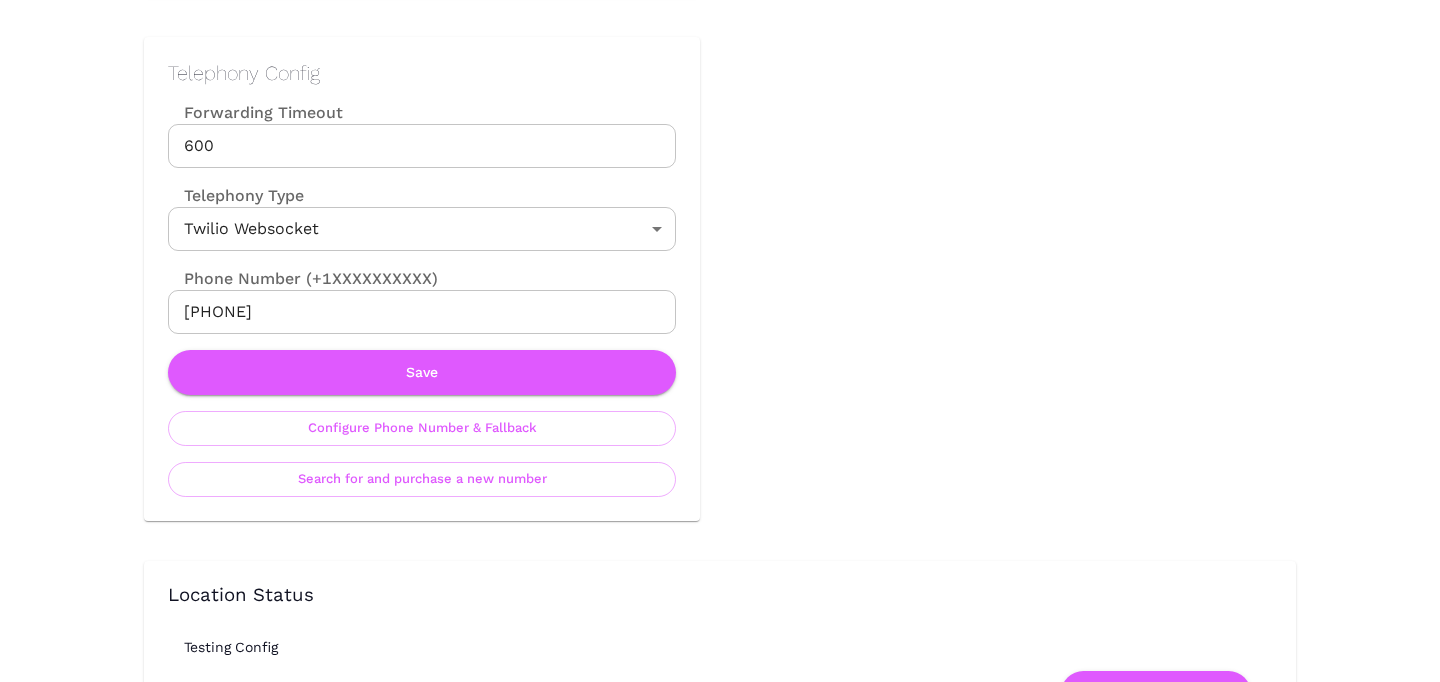 scroll, scrollTop: 950, scrollLeft: 0, axis: vertical 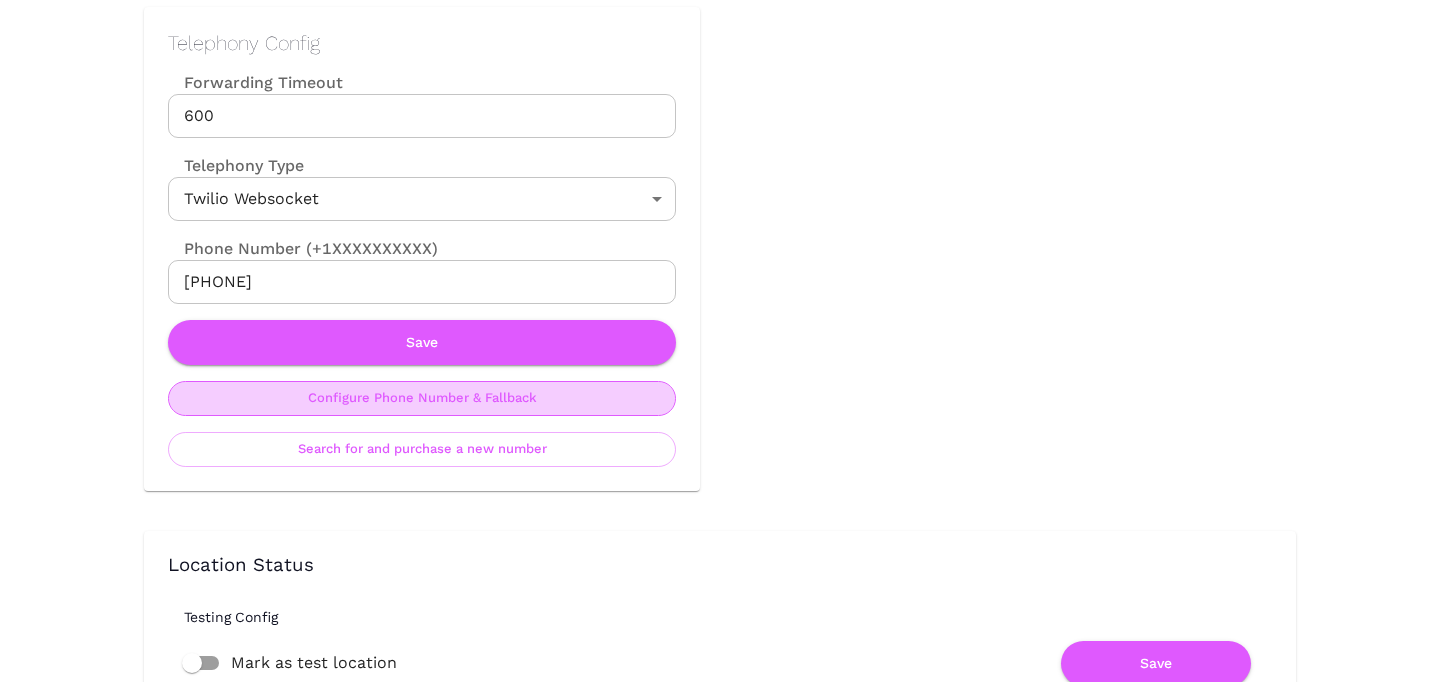 click on "Configure Phone Number & Fallback" at bounding box center [422, 398] 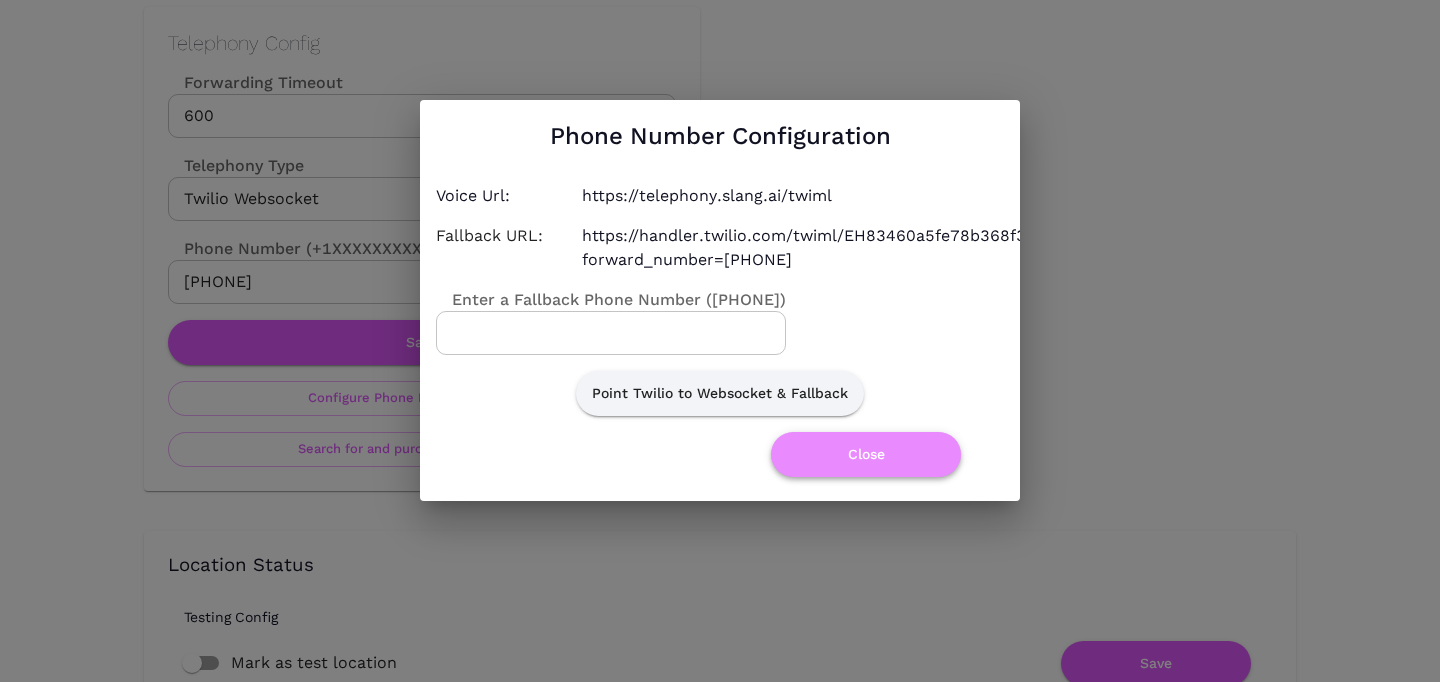 click on "Close" at bounding box center [866, 454] 